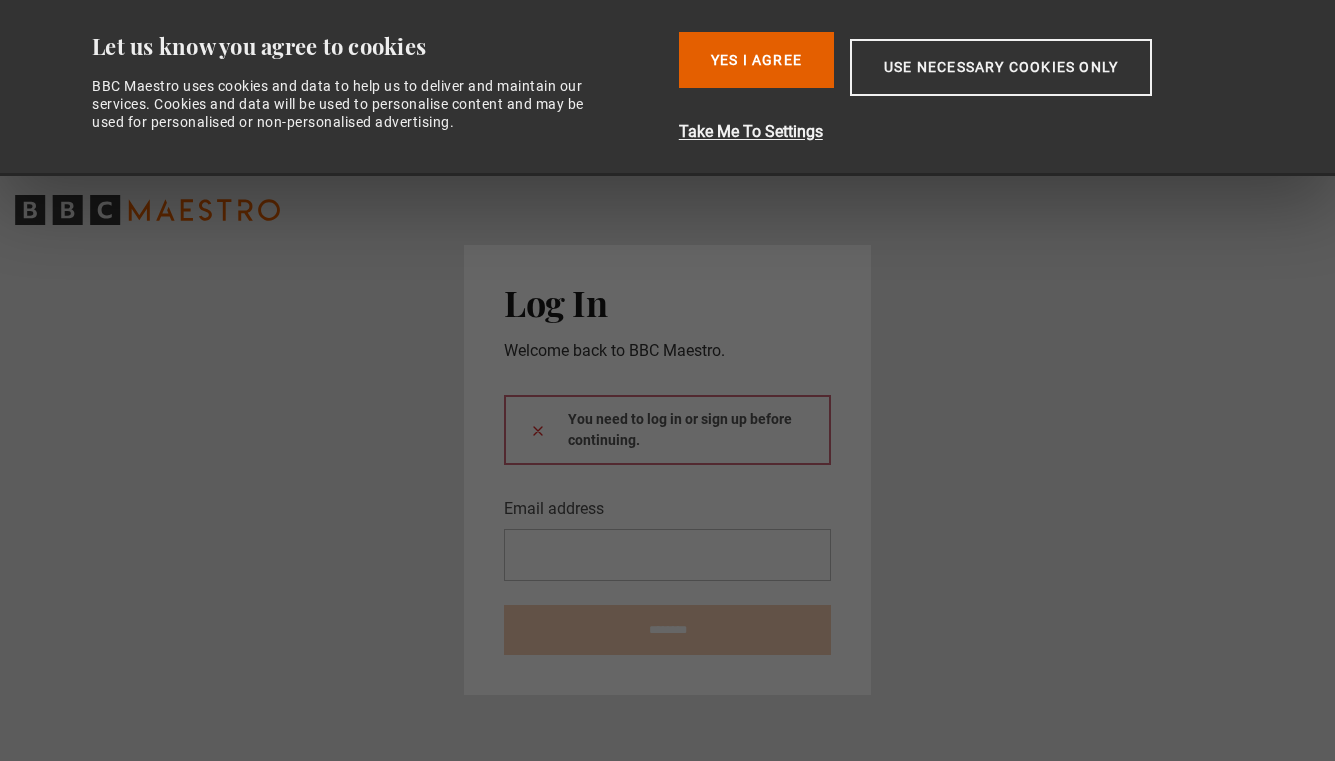 scroll, scrollTop: 0, scrollLeft: 0, axis: both 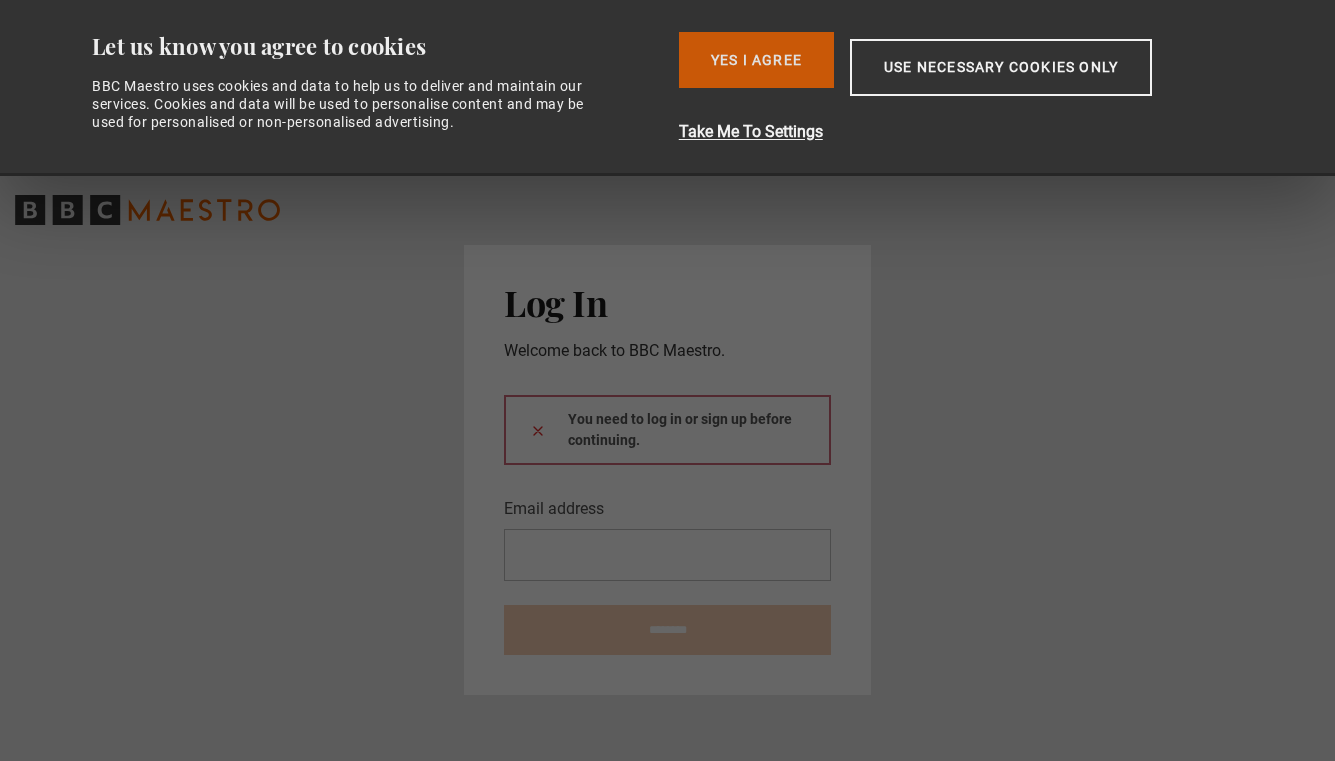 click on "Yes I Agree" at bounding box center [756, 60] 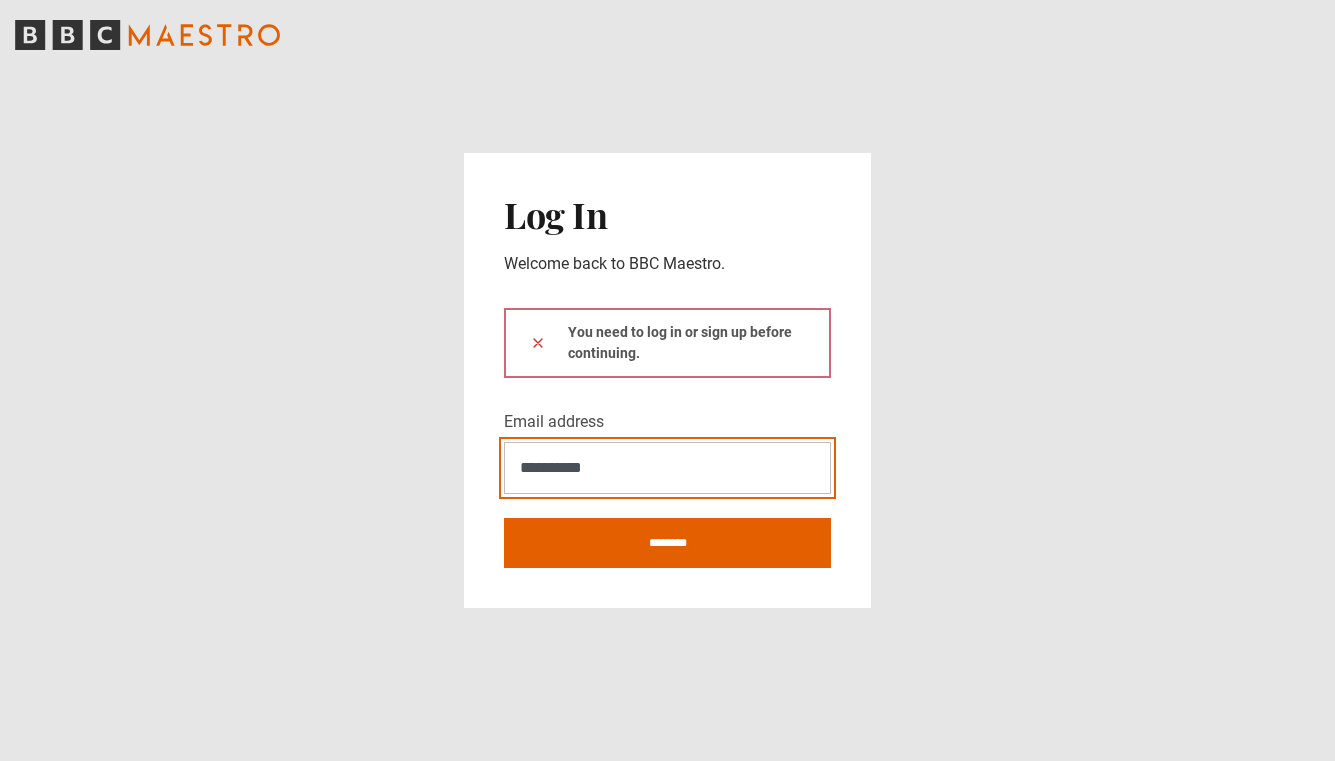 type on "**********" 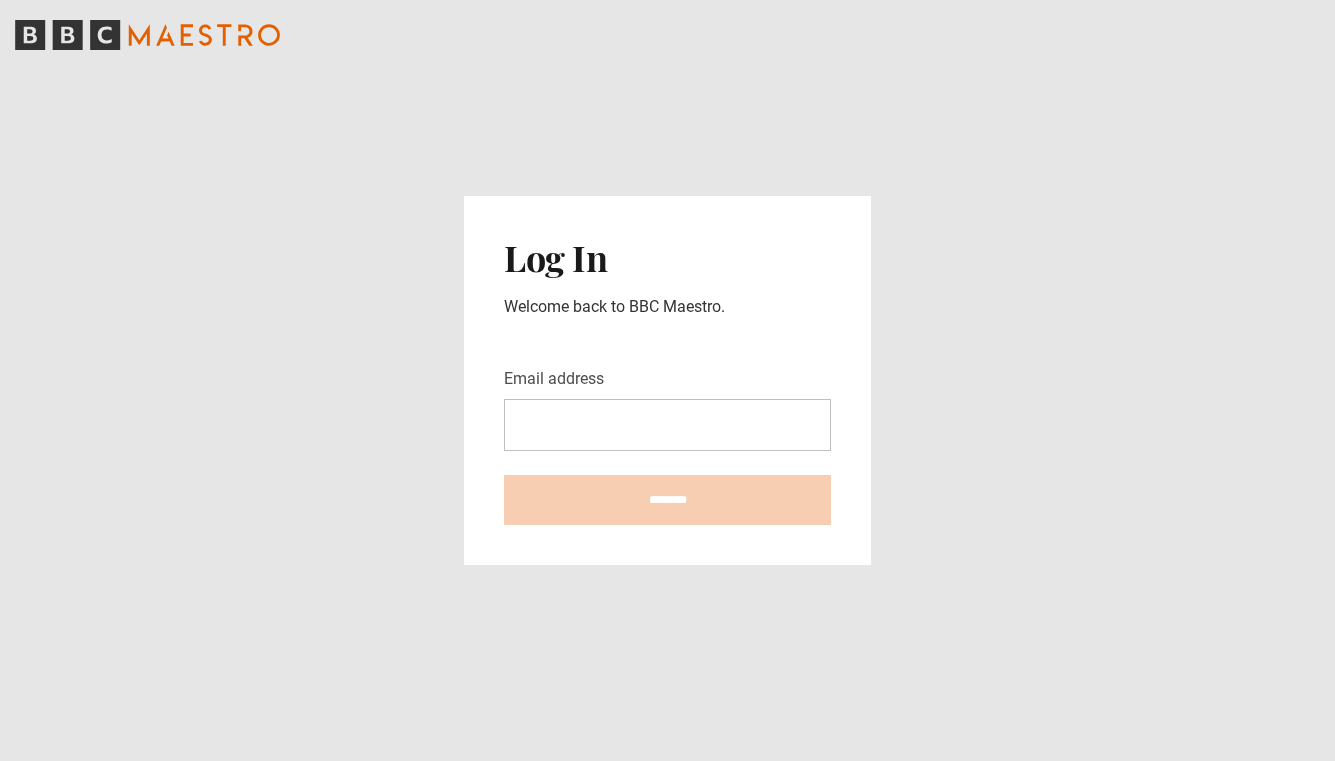 scroll, scrollTop: 0, scrollLeft: 0, axis: both 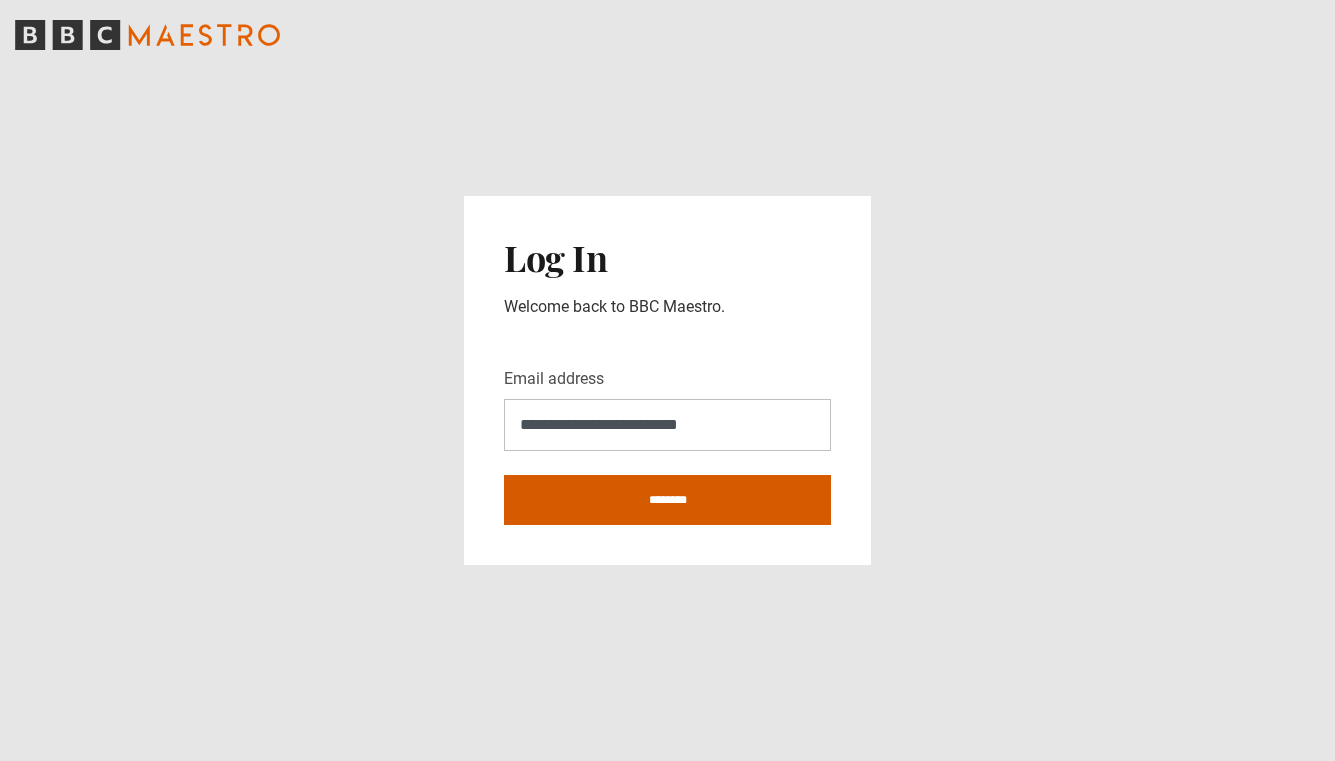 type on "**********" 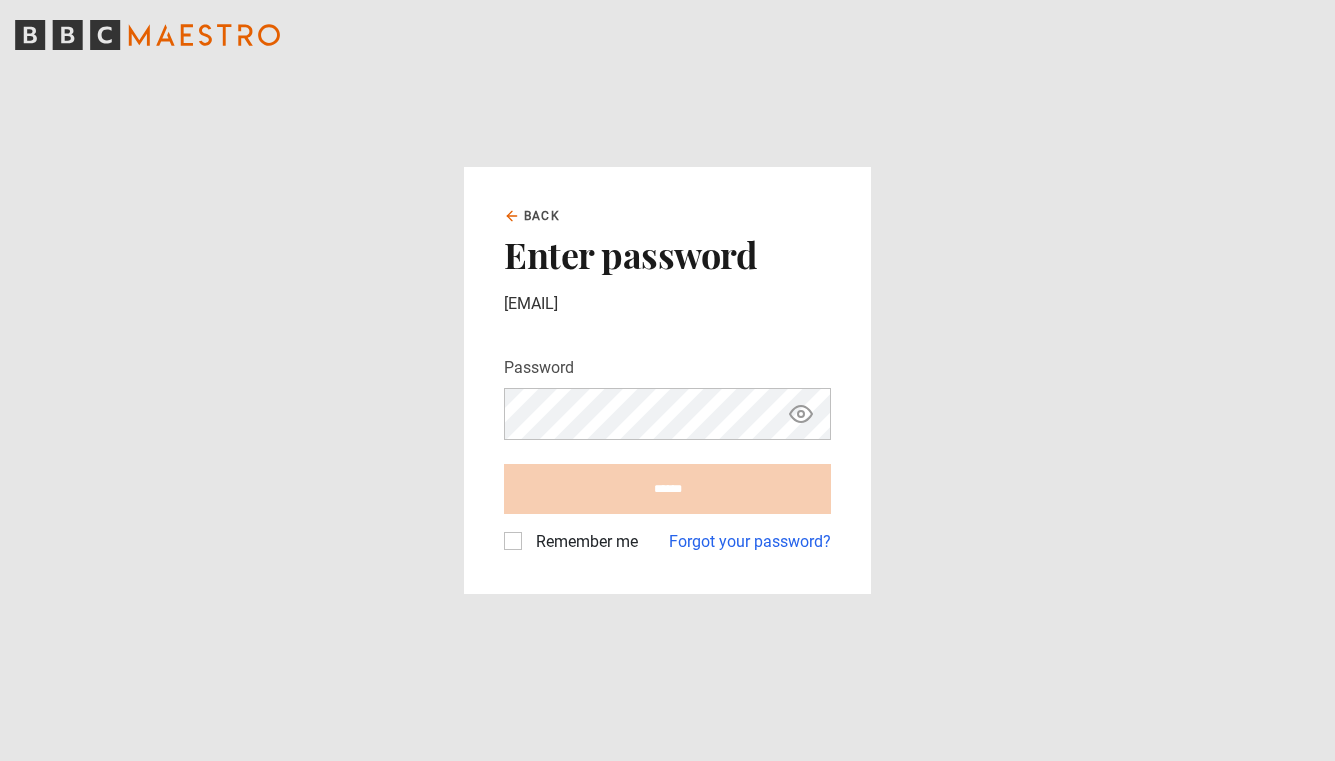 scroll, scrollTop: 0, scrollLeft: 0, axis: both 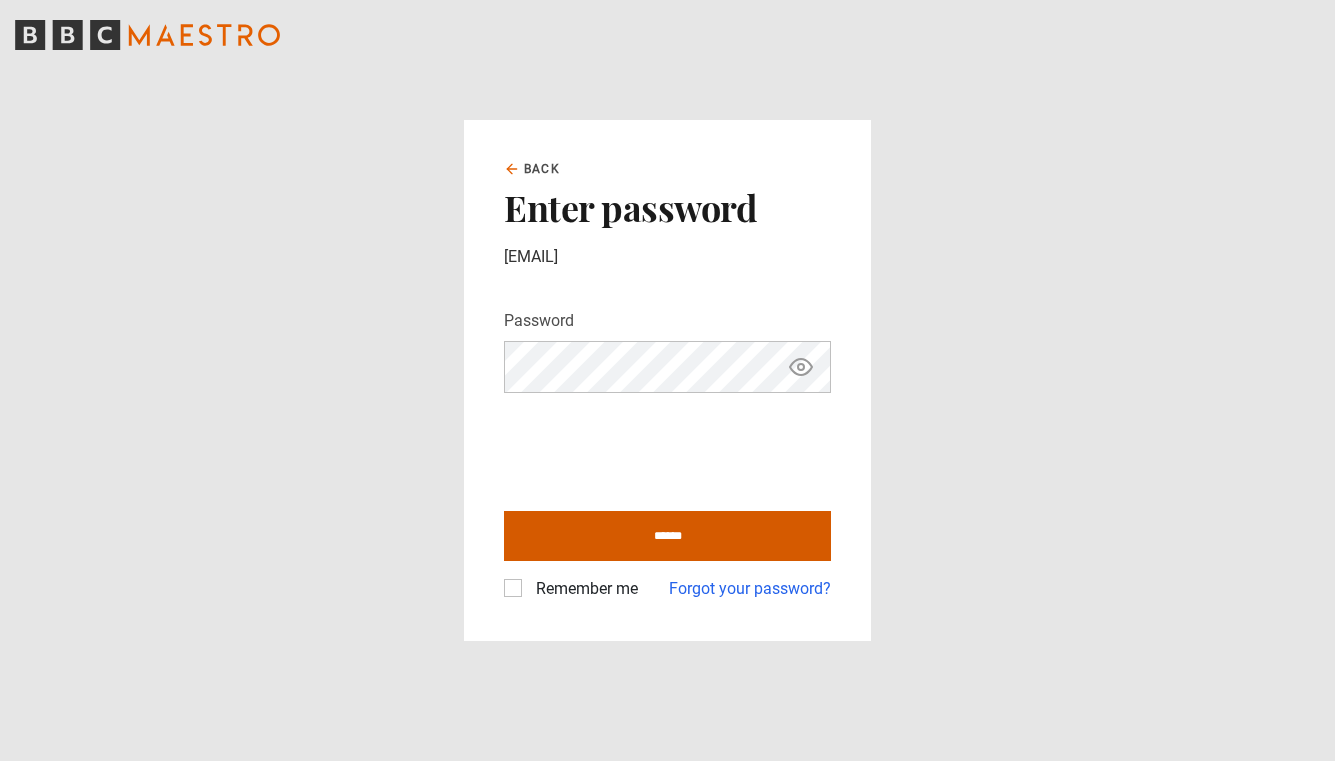 click on "******" at bounding box center [667, 536] 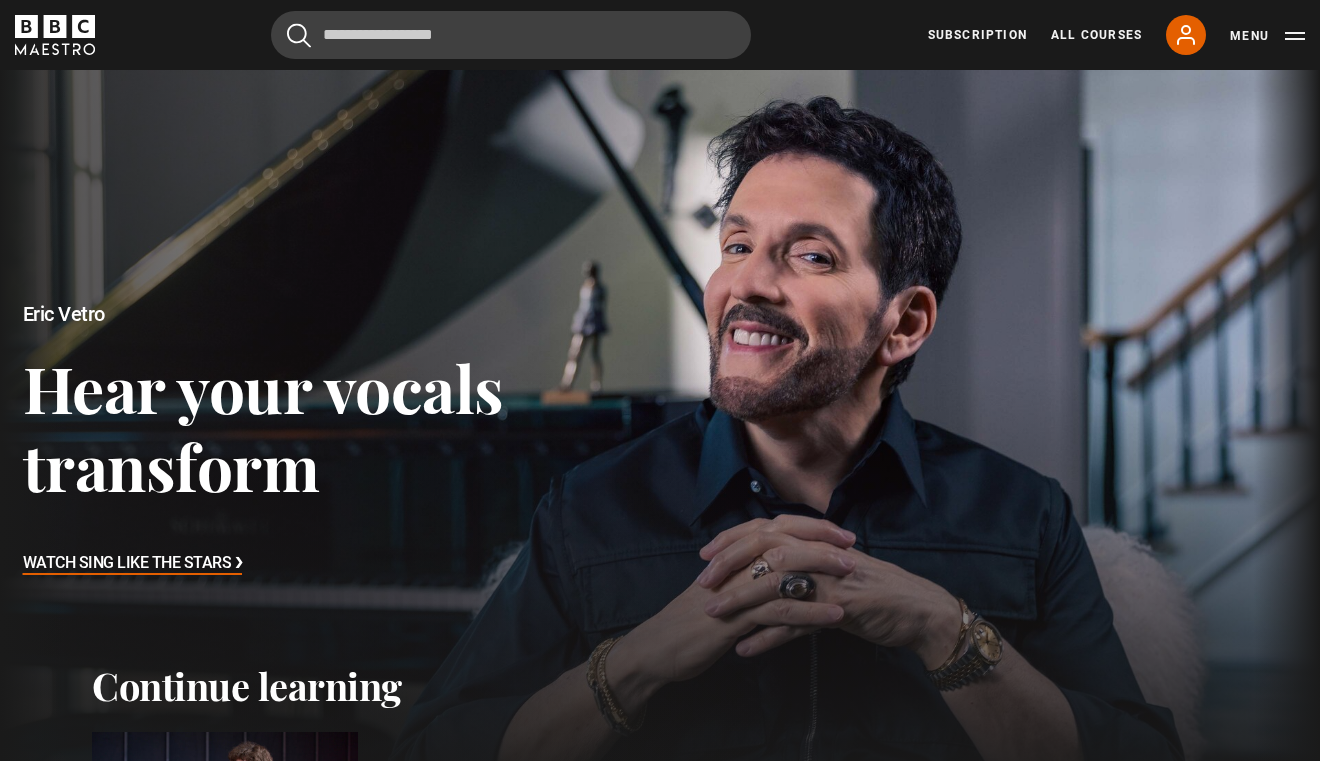 scroll, scrollTop: 0, scrollLeft: 0, axis: both 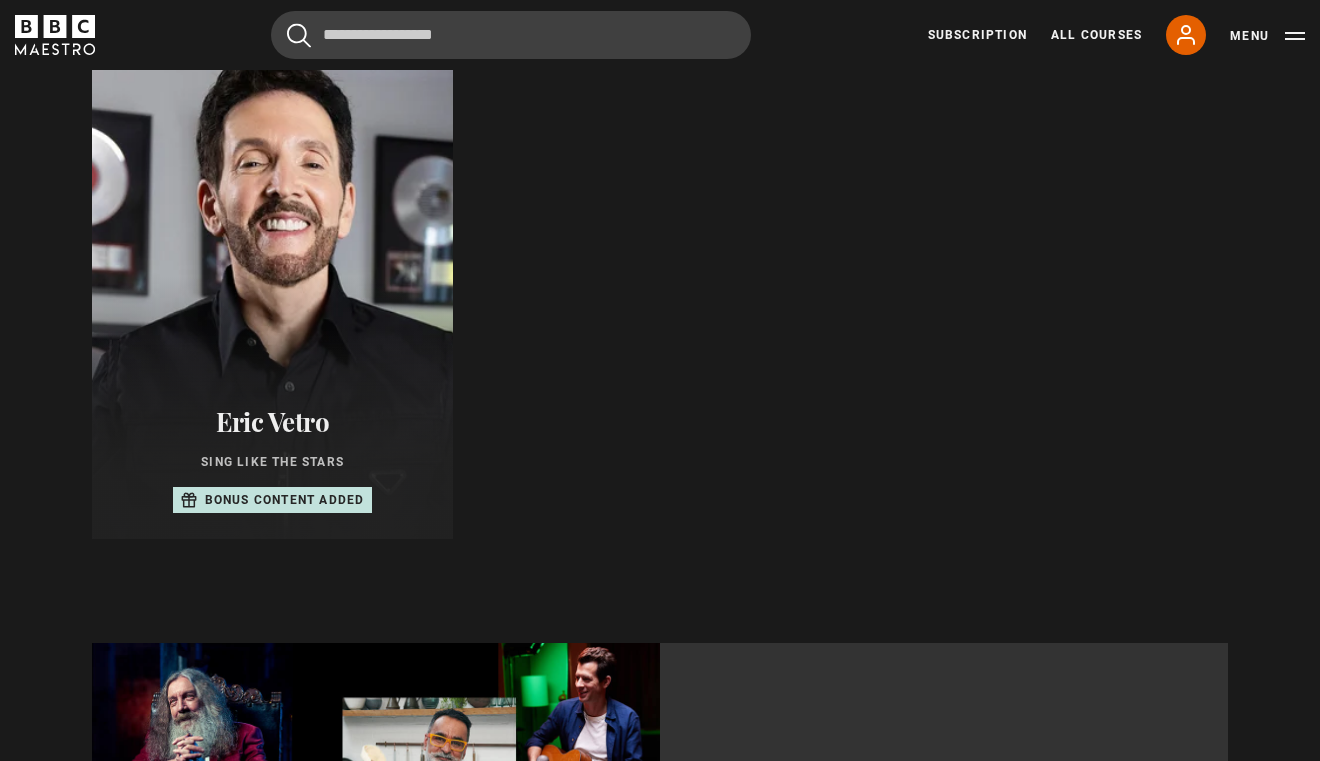 click at bounding box center (272, 299) 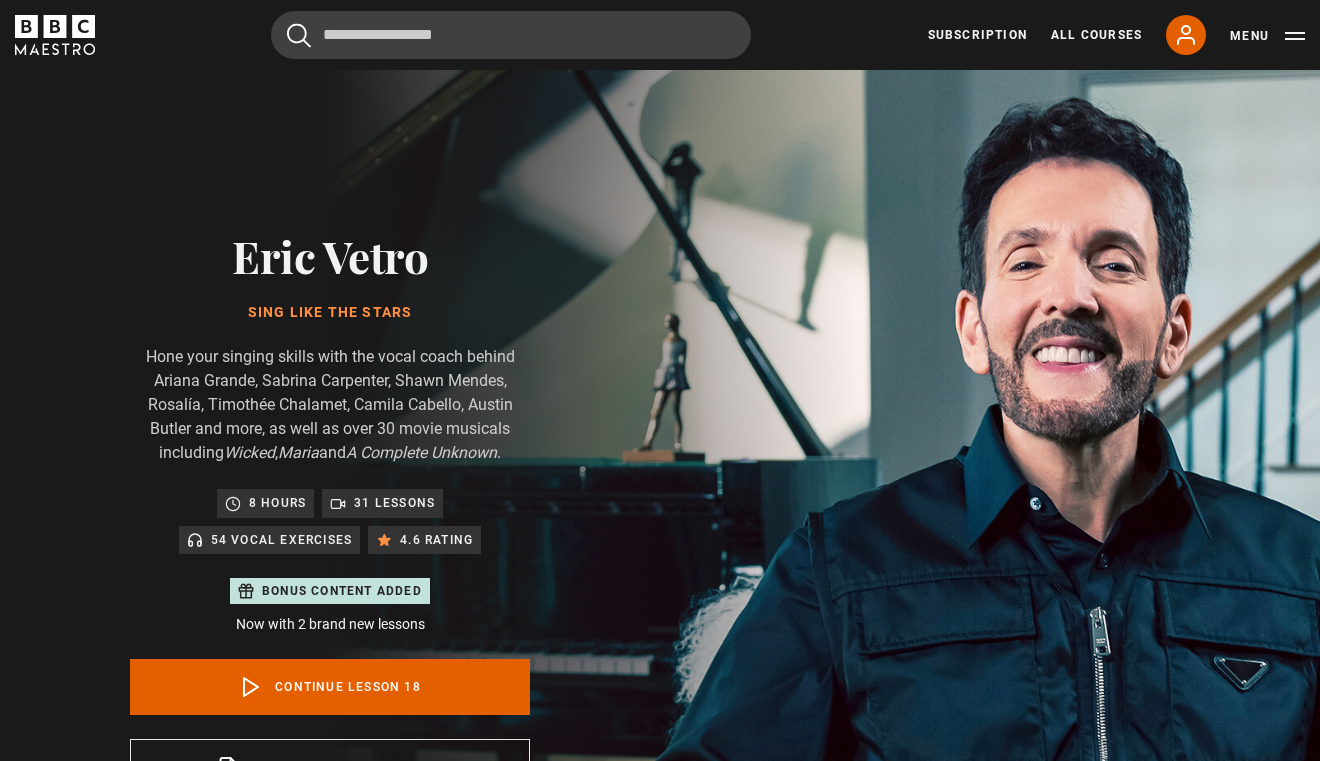 scroll, scrollTop: 1018, scrollLeft: 0, axis: vertical 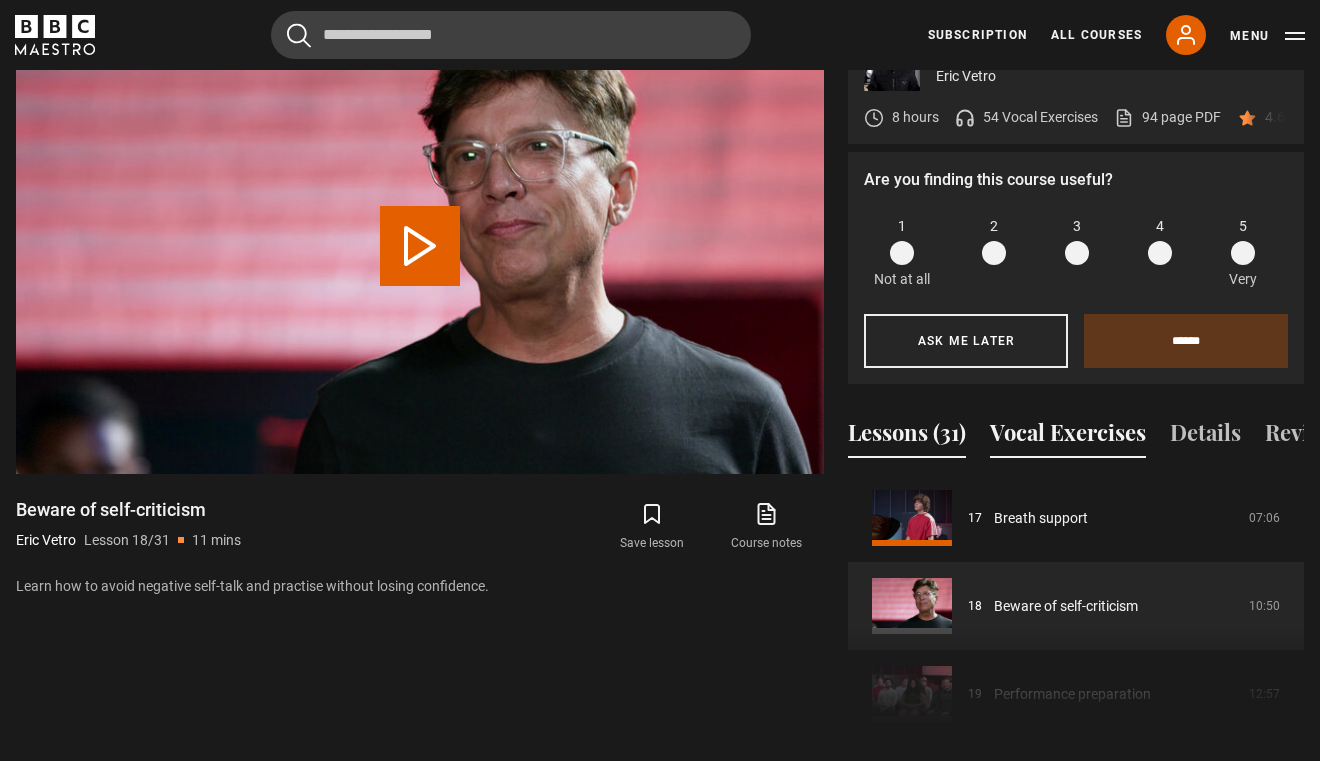 click on "Vocal Exercises" at bounding box center [1068, 437] 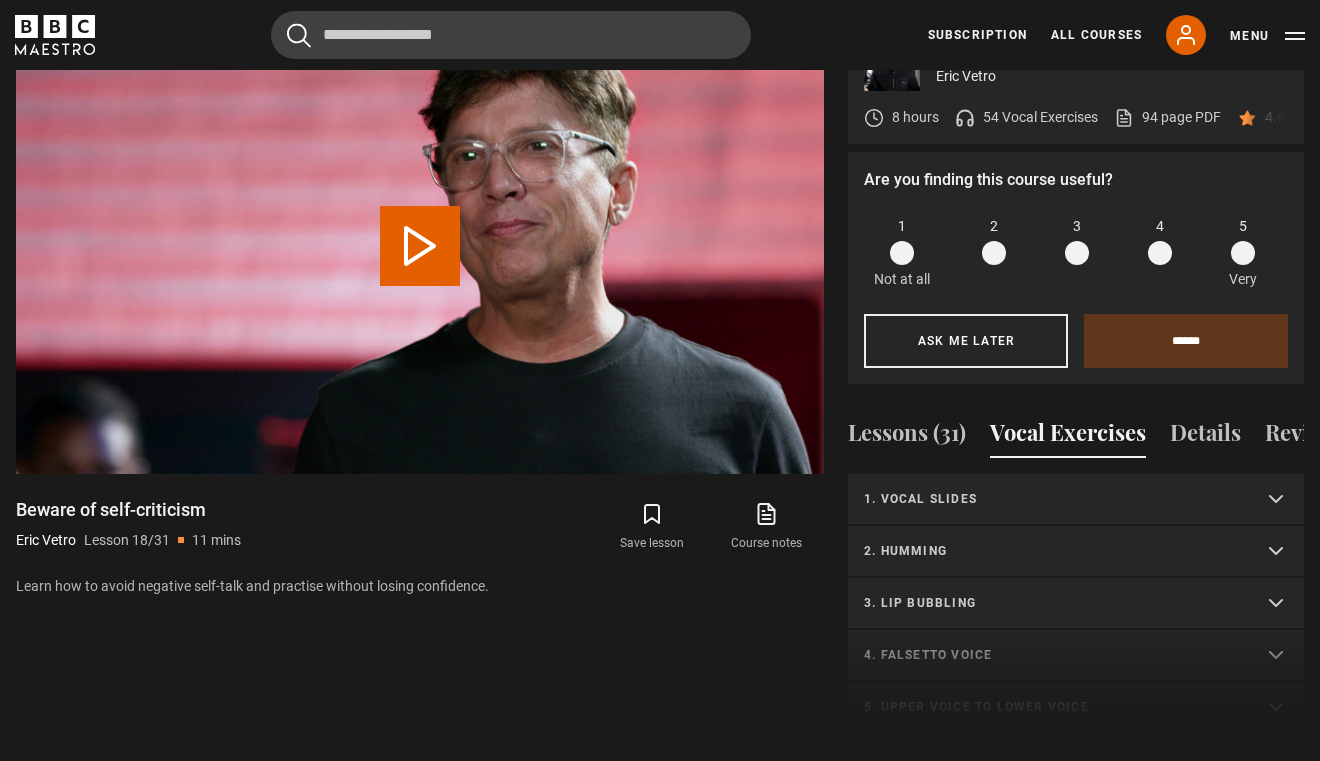 click on "1. Vocal slides" at bounding box center [1076, 500] 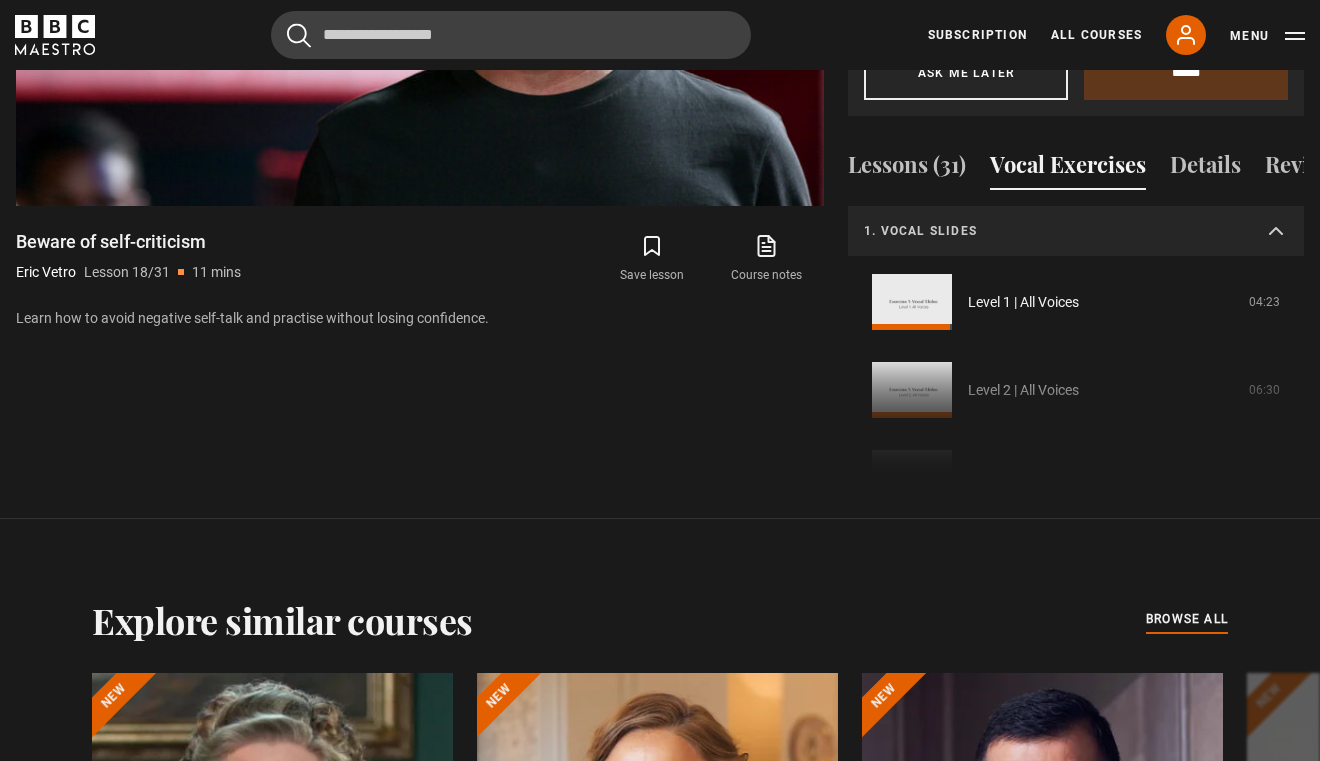 scroll, scrollTop: 1291, scrollLeft: 0, axis: vertical 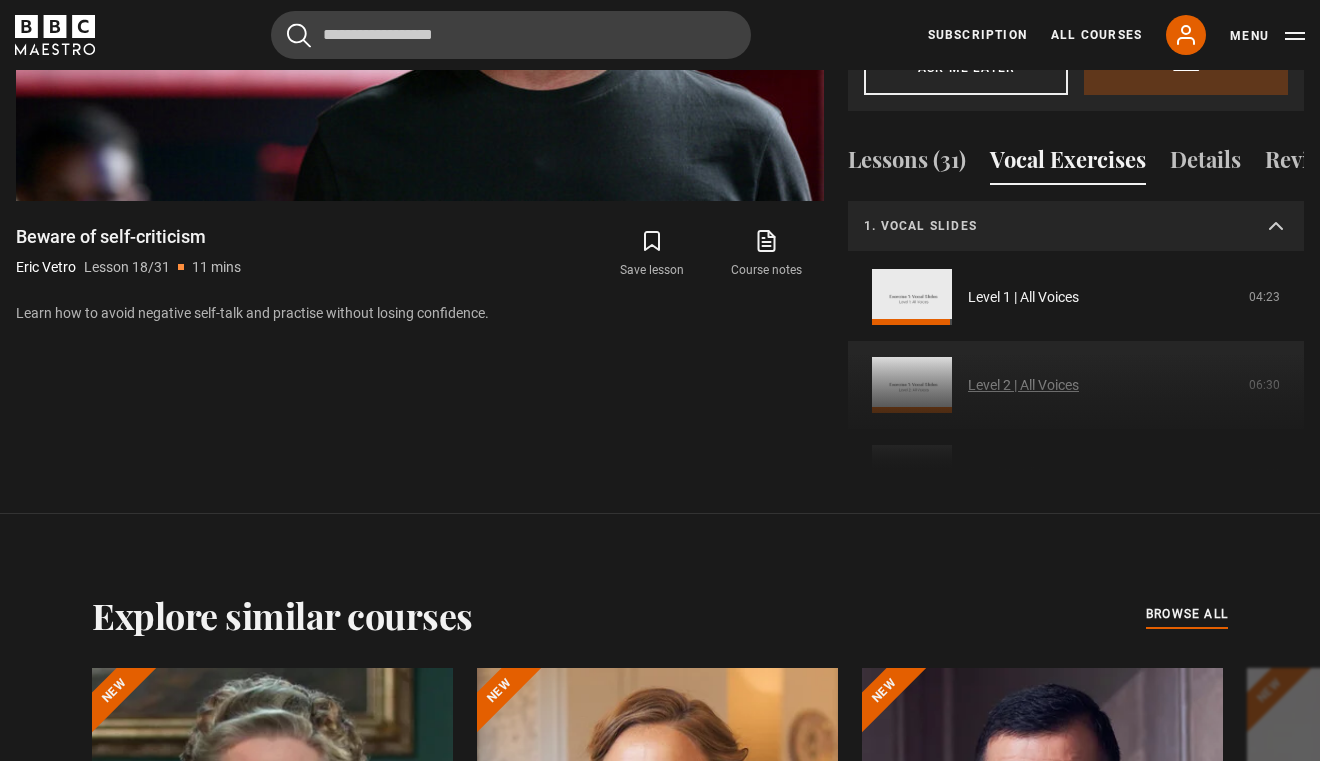 click on "Level 2 | All Voices" at bounding box center (1023, 385) 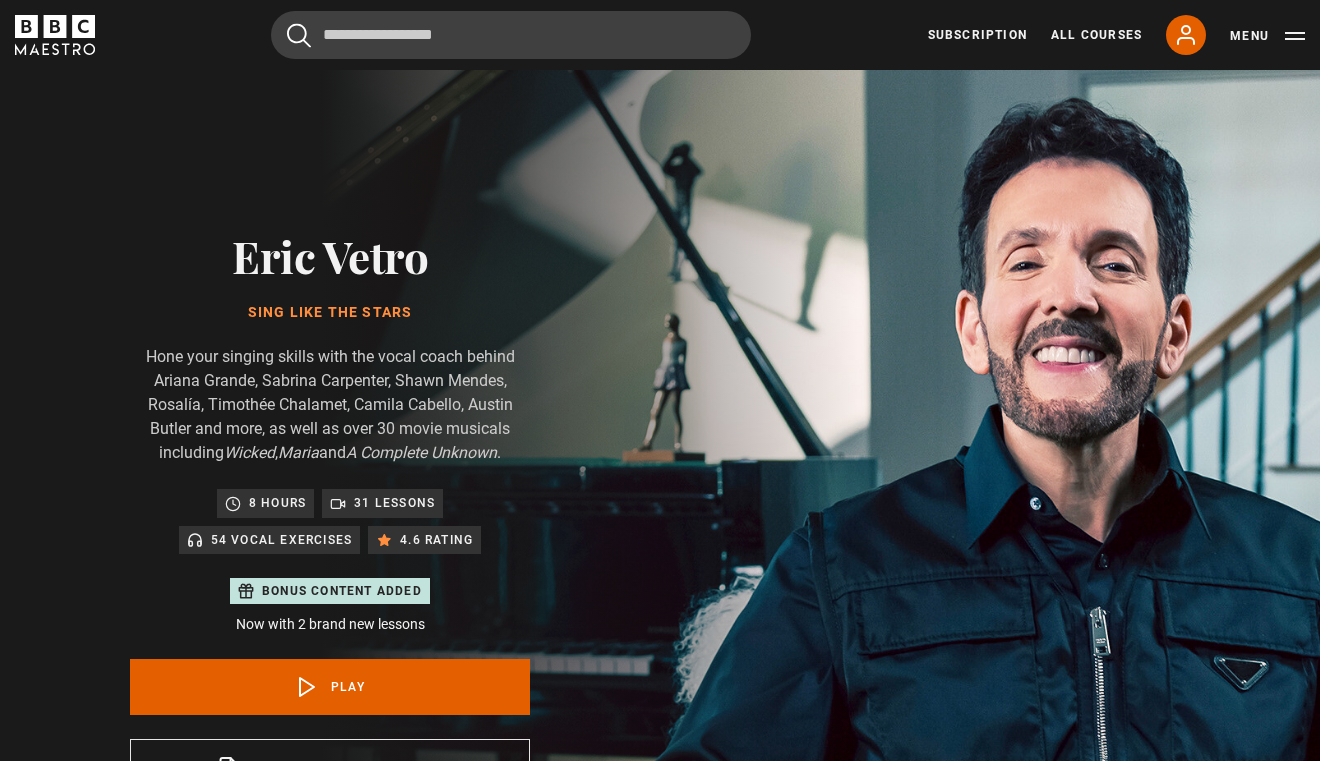 scroll, scrollTop: 955, scrollLeft: 0, axis: vertical 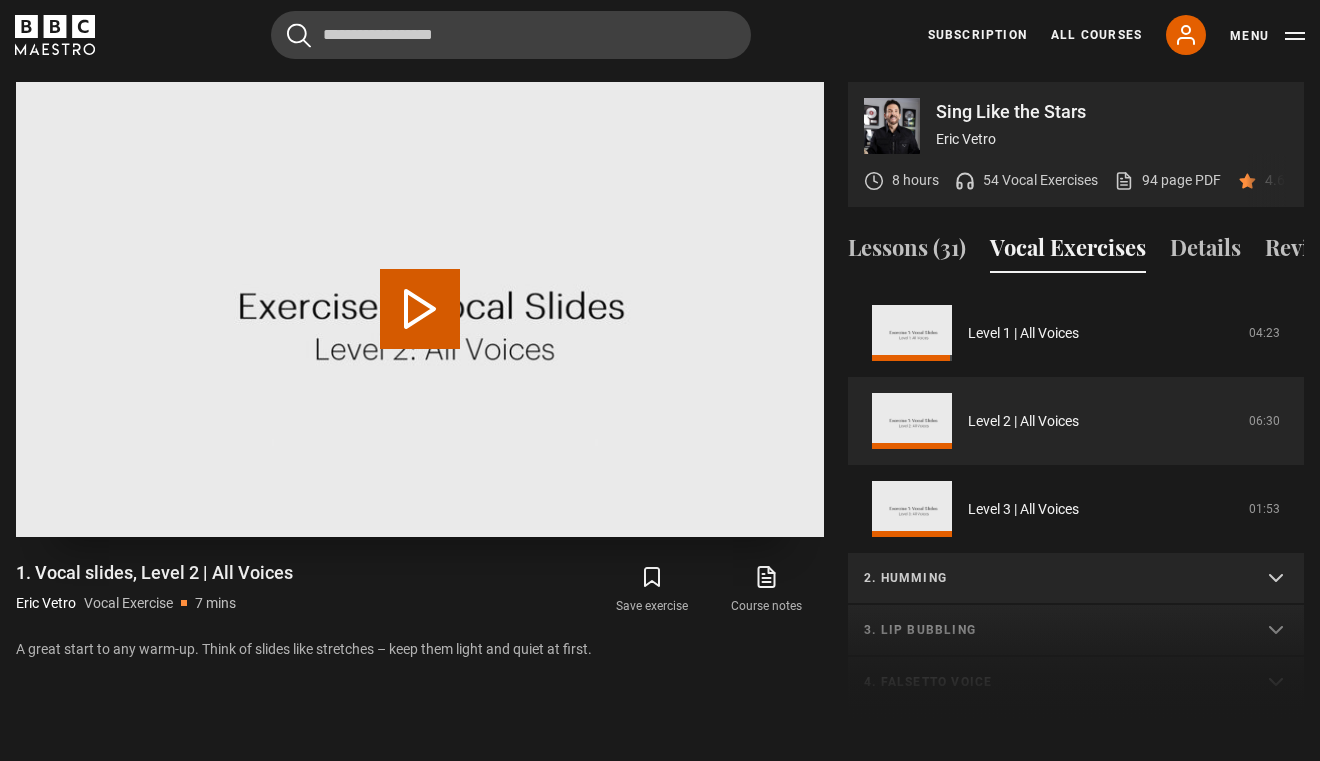 click on "Play Video" at bounding box center [420, 309] 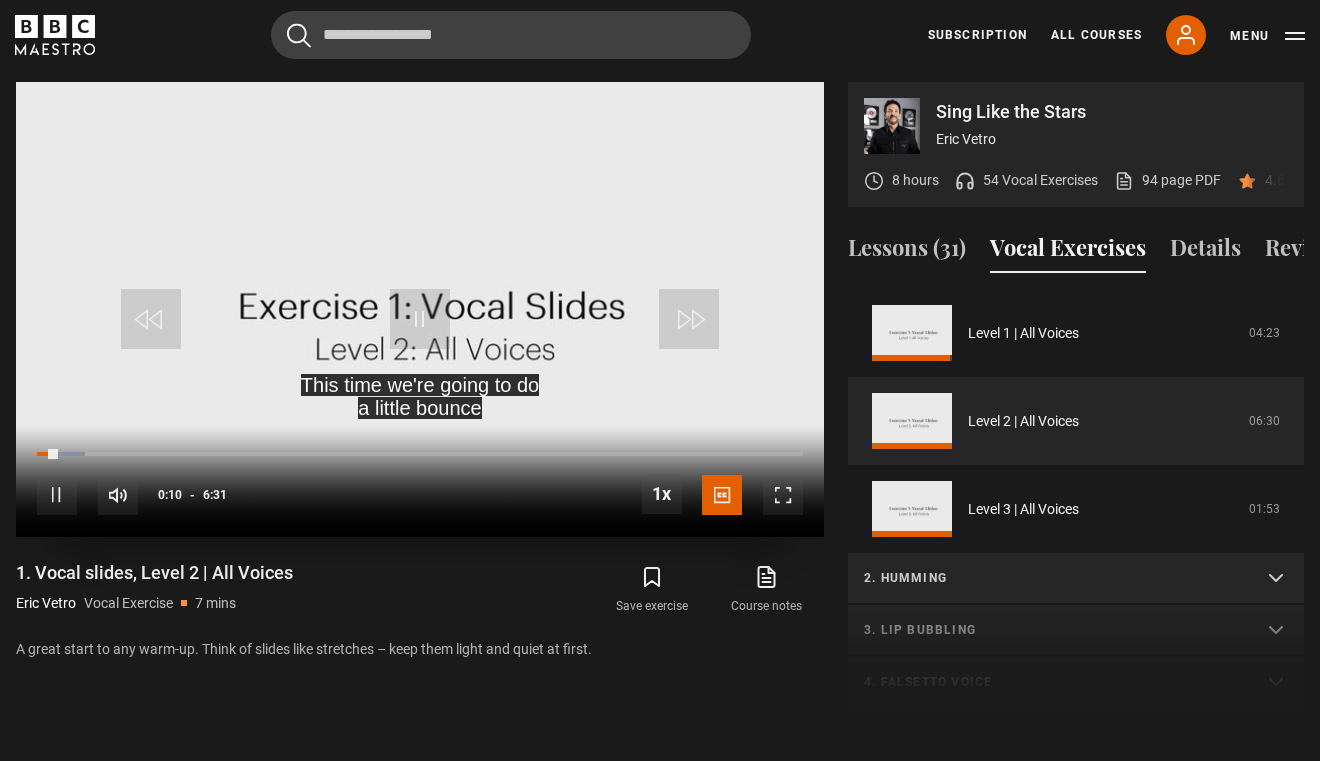 click at bounding box center (57, 495) 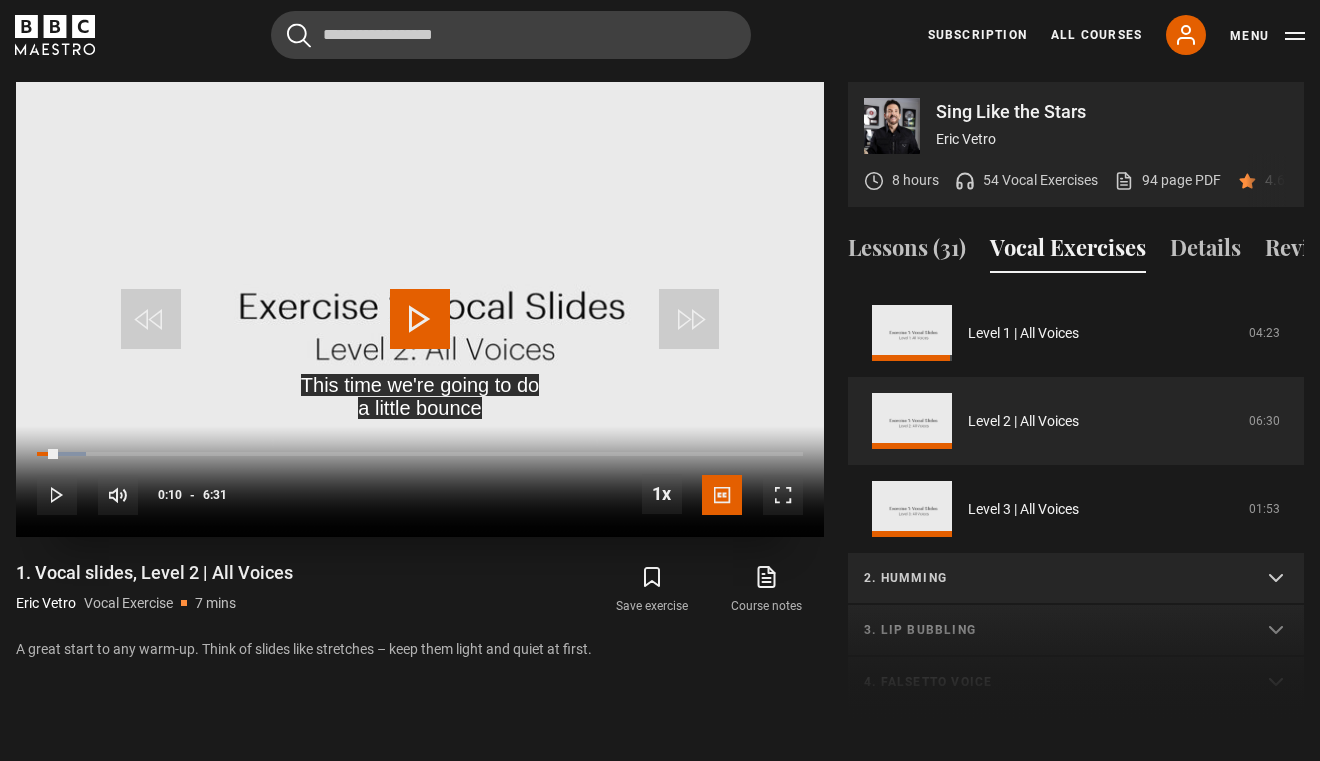 click at bounding box center (420, 309) 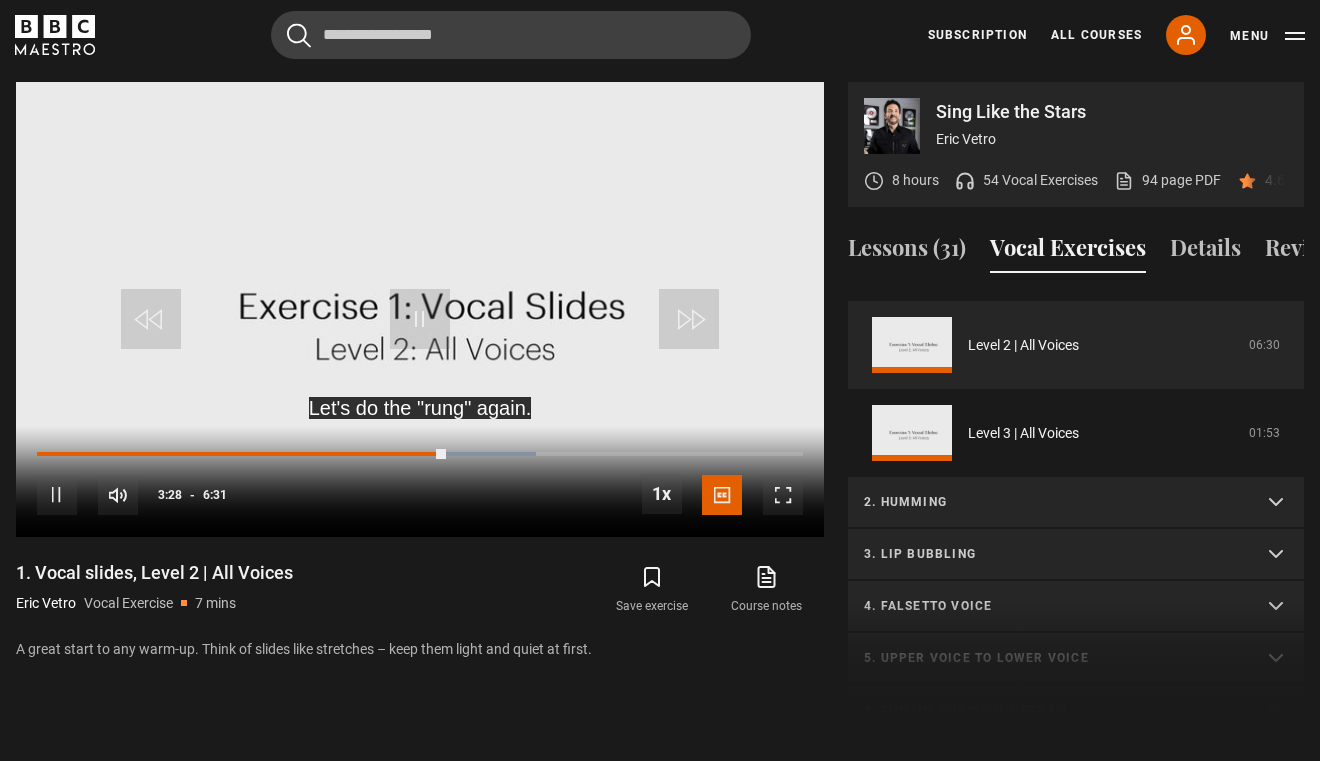 scroll, scrollTop: 145, scrollLeft: 0, axis: vertical 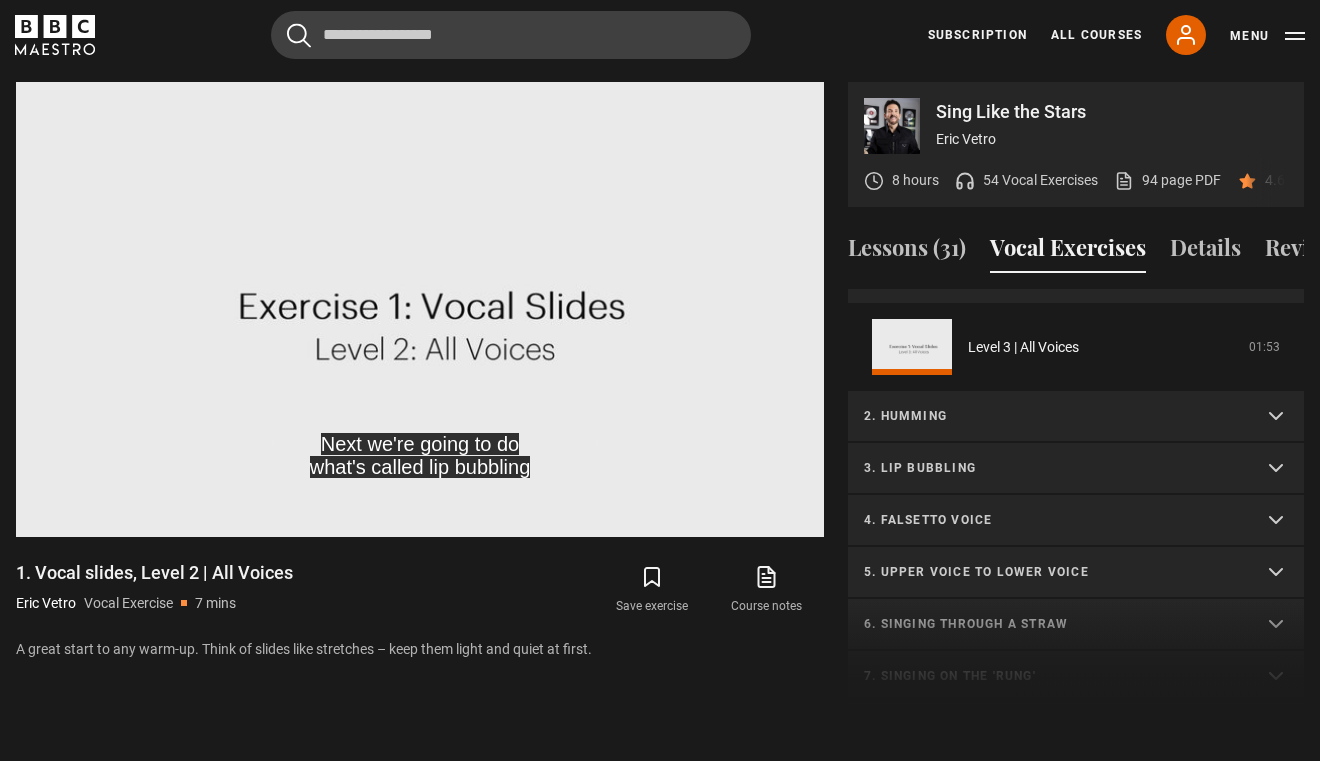click on "2. Humming" at bounding box center [1076, 417] 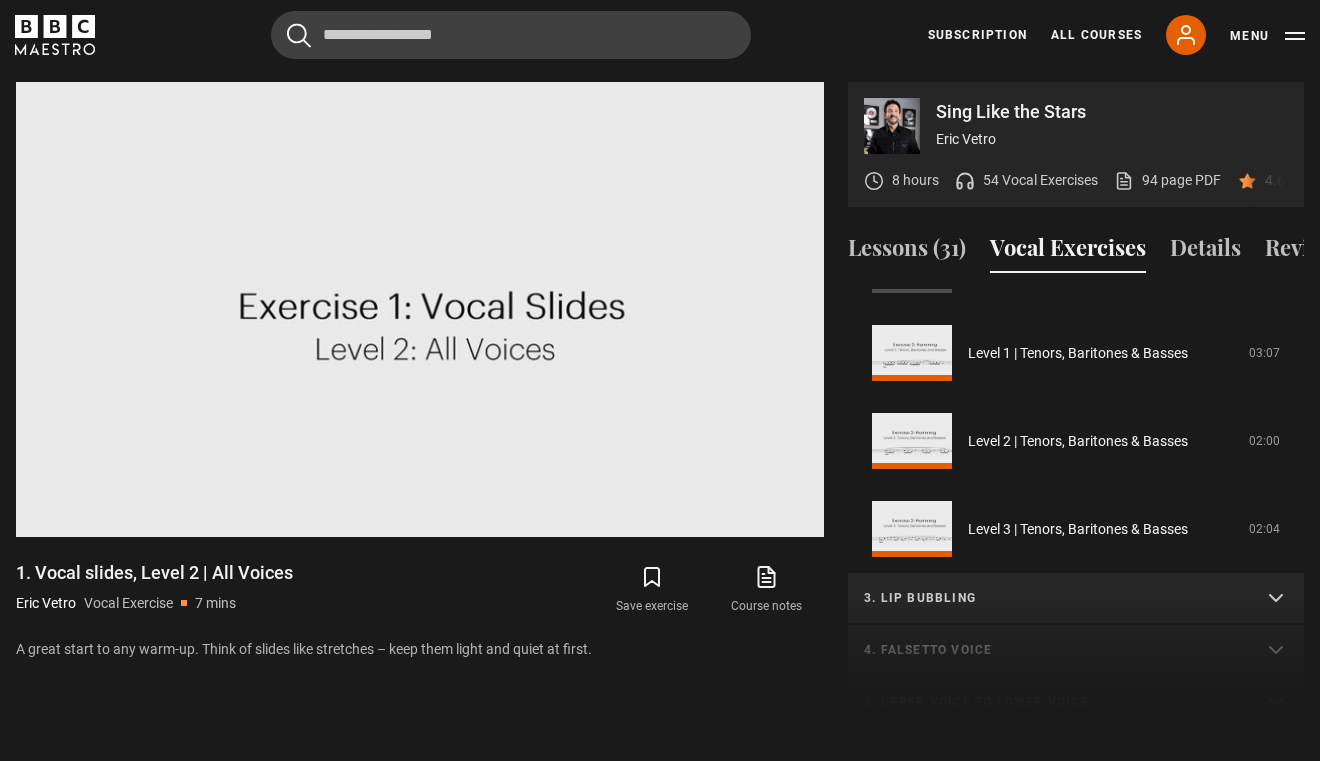 scroll, scrollTop: 588, scrollLeft: 0, axis: vertical 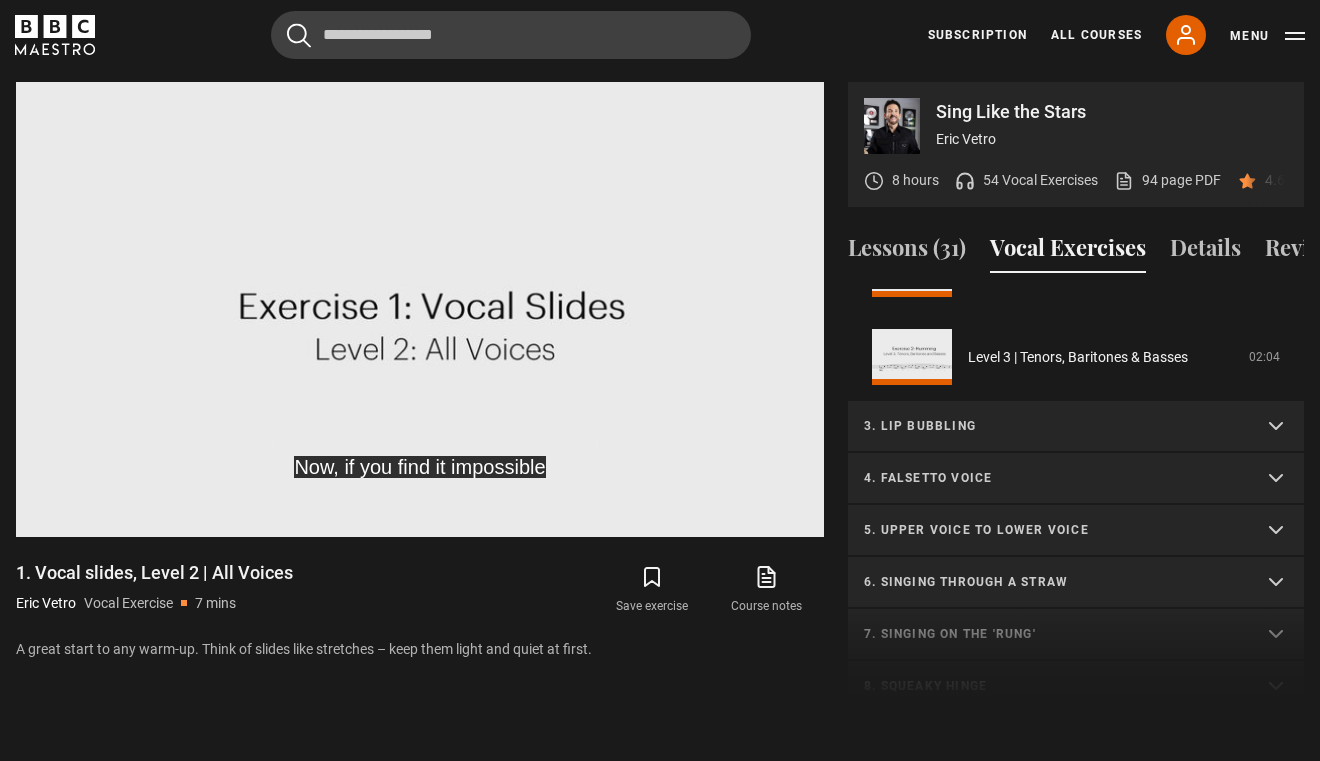 click on "3. Lip bubbling" at bounding box center (1076, 427) 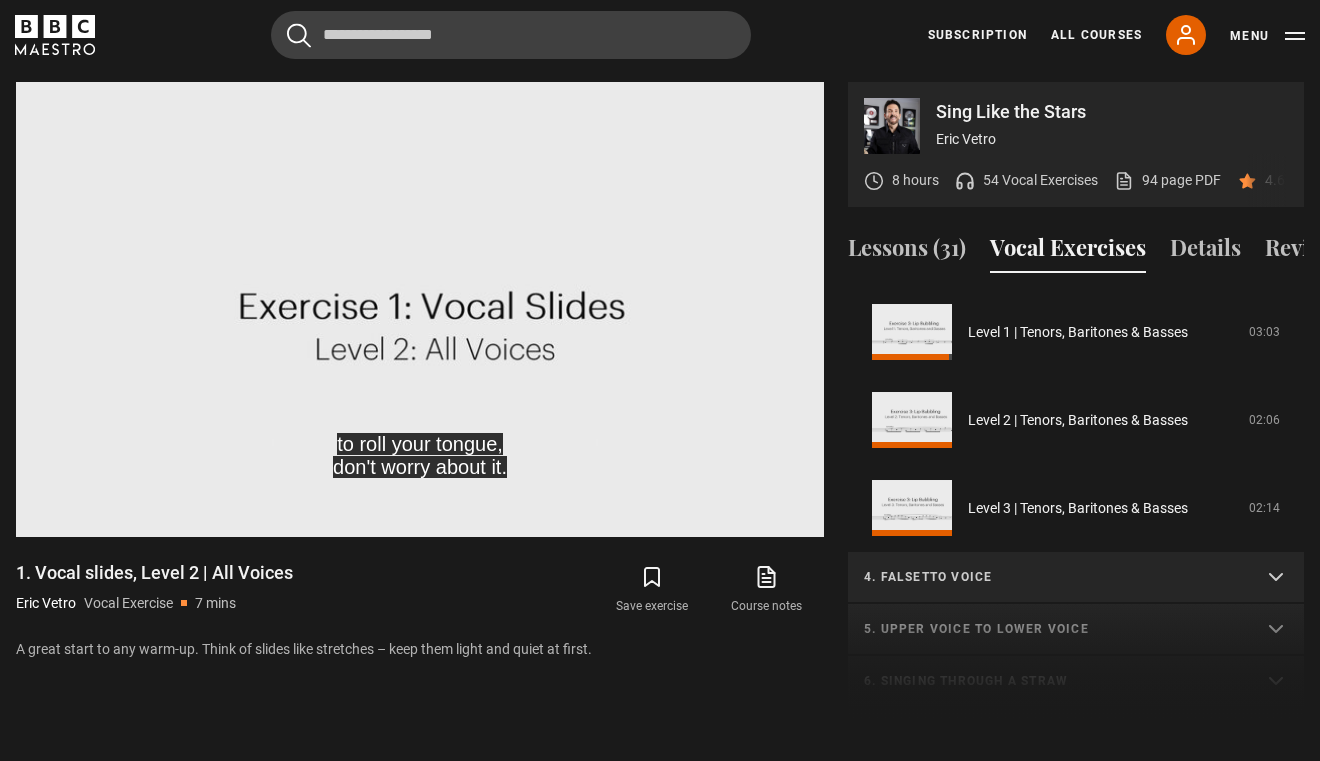 scroll, scrollTop: 1260, scrollLeft: 0, axis: vertical 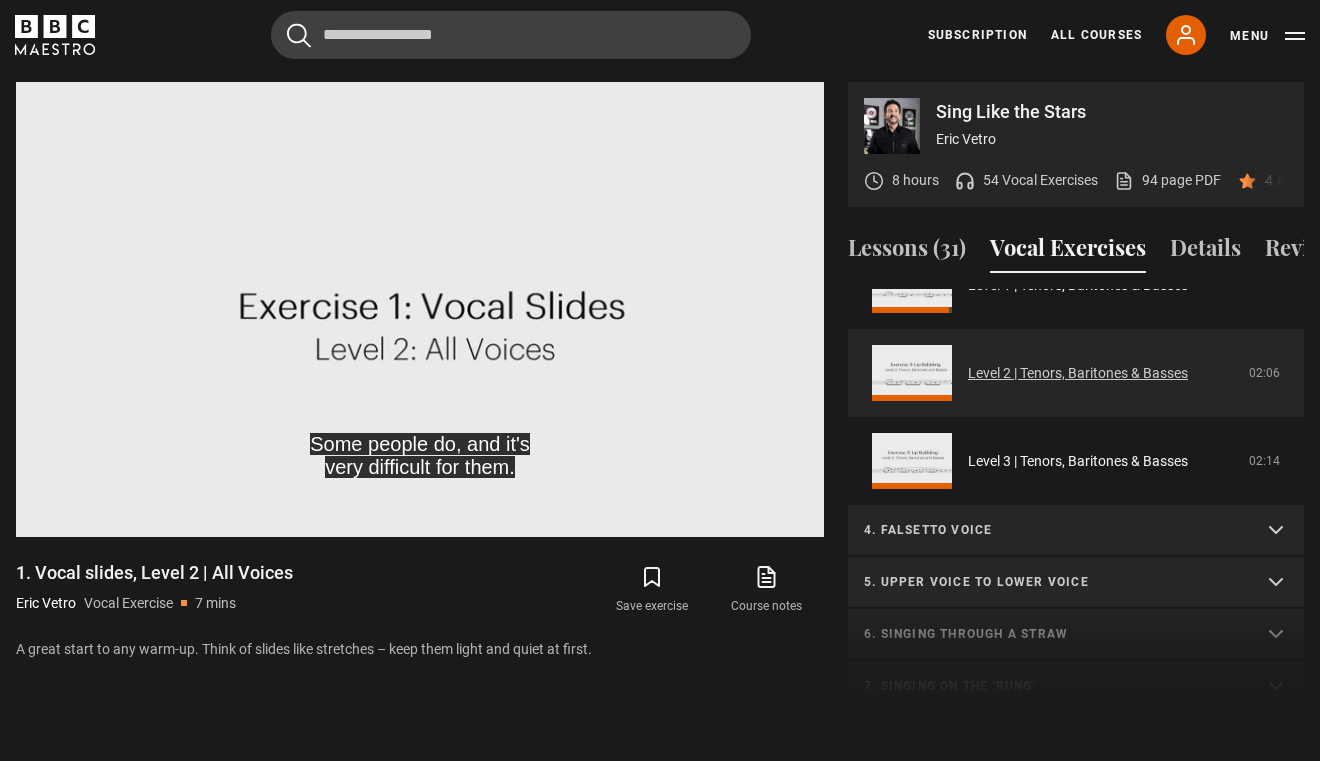 click on "Level 2 | Tenors, Baritones & Basses" at bounding box center [1078, 373] 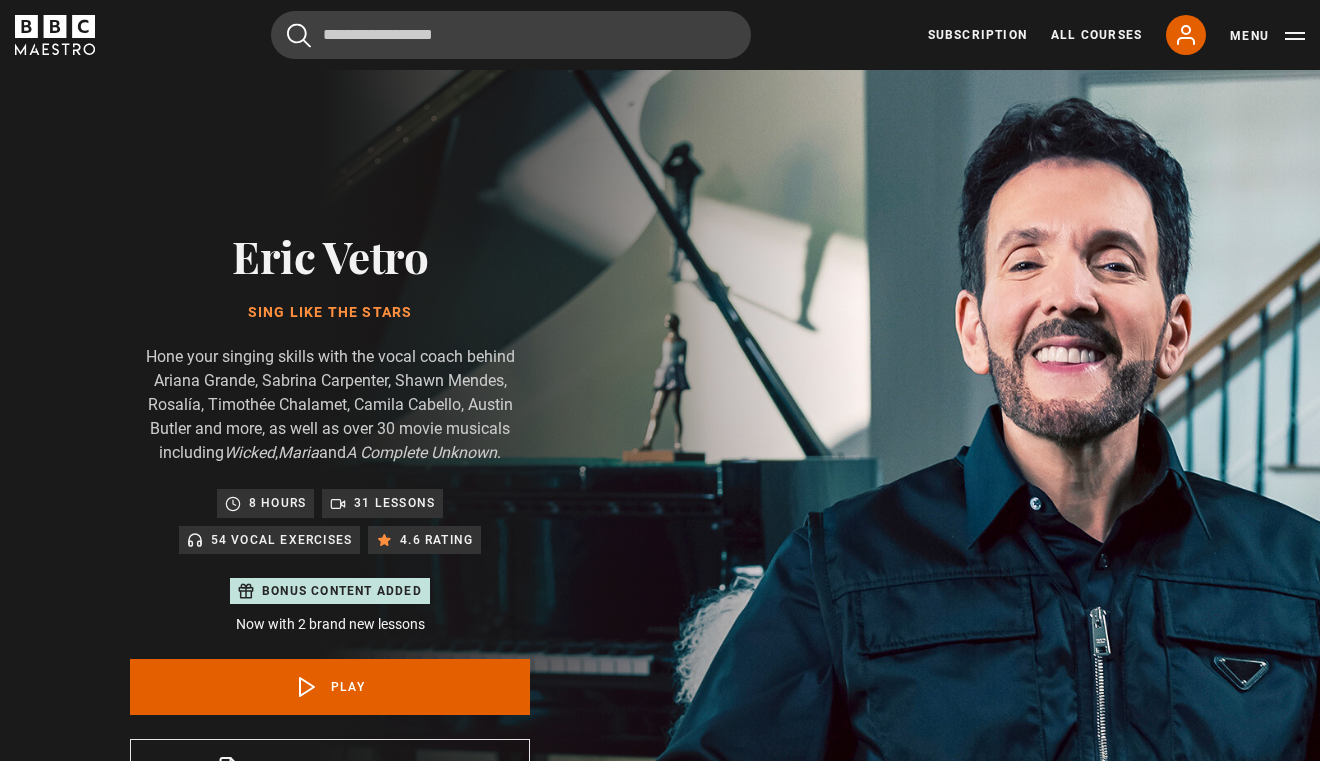 click on "Play Video" at bounding box center [420, 1264] 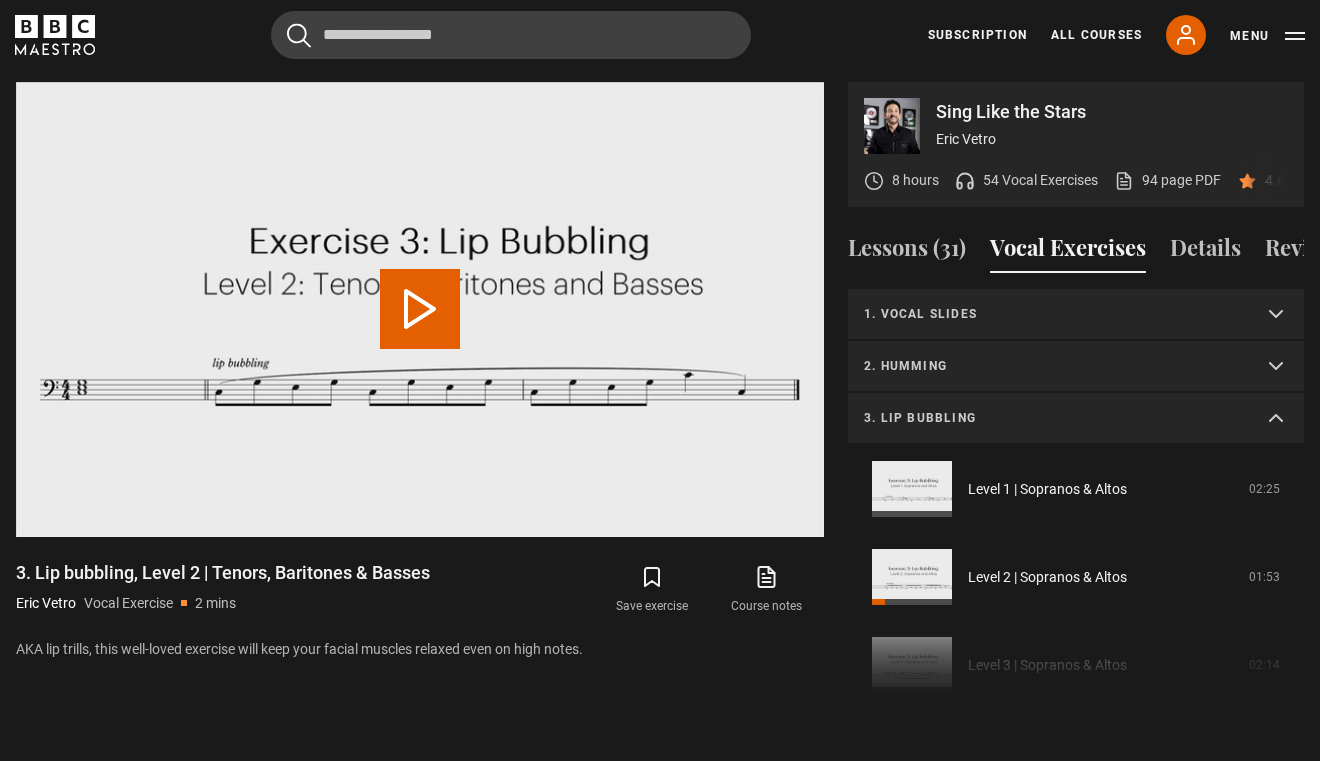scroll, scrollTop: 0, scrollLeft: 0, axis: both 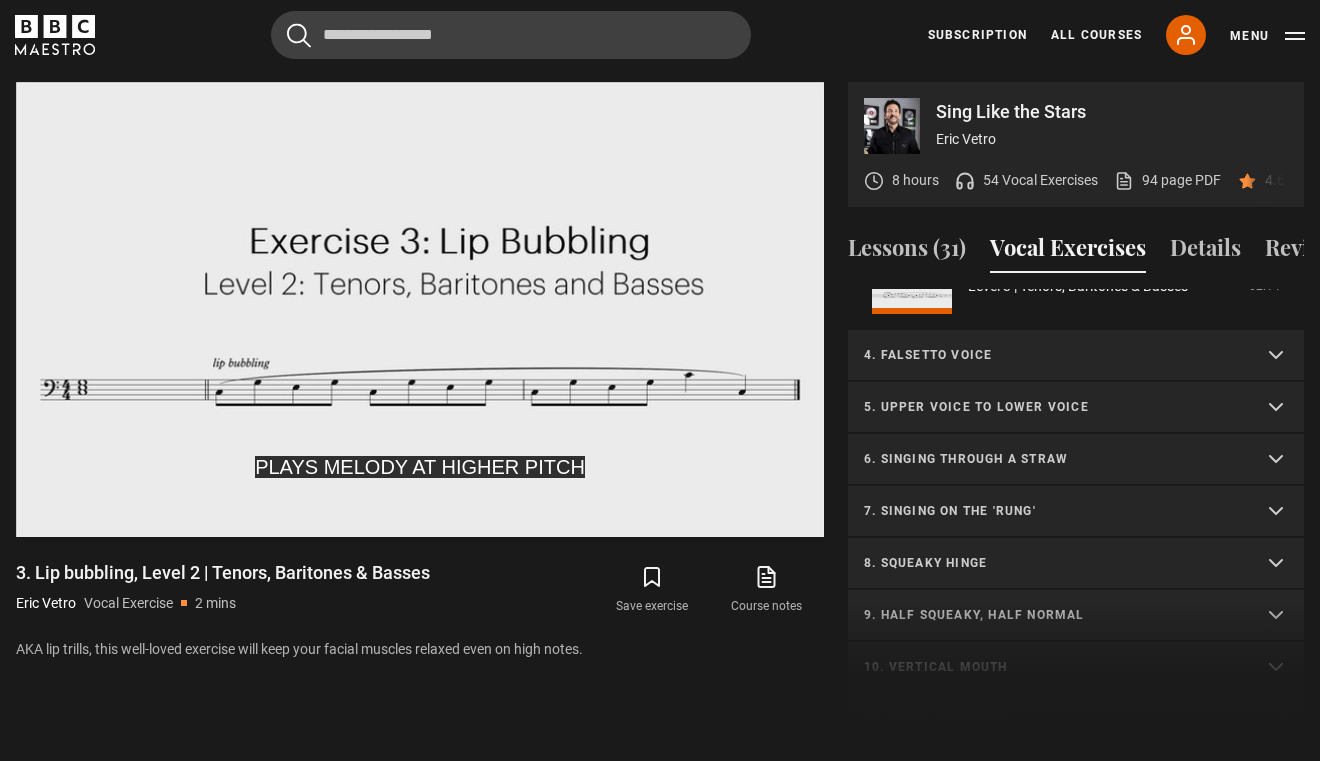 click on "5. Upper voice to lower voice" at bounding box center (1076, 408) 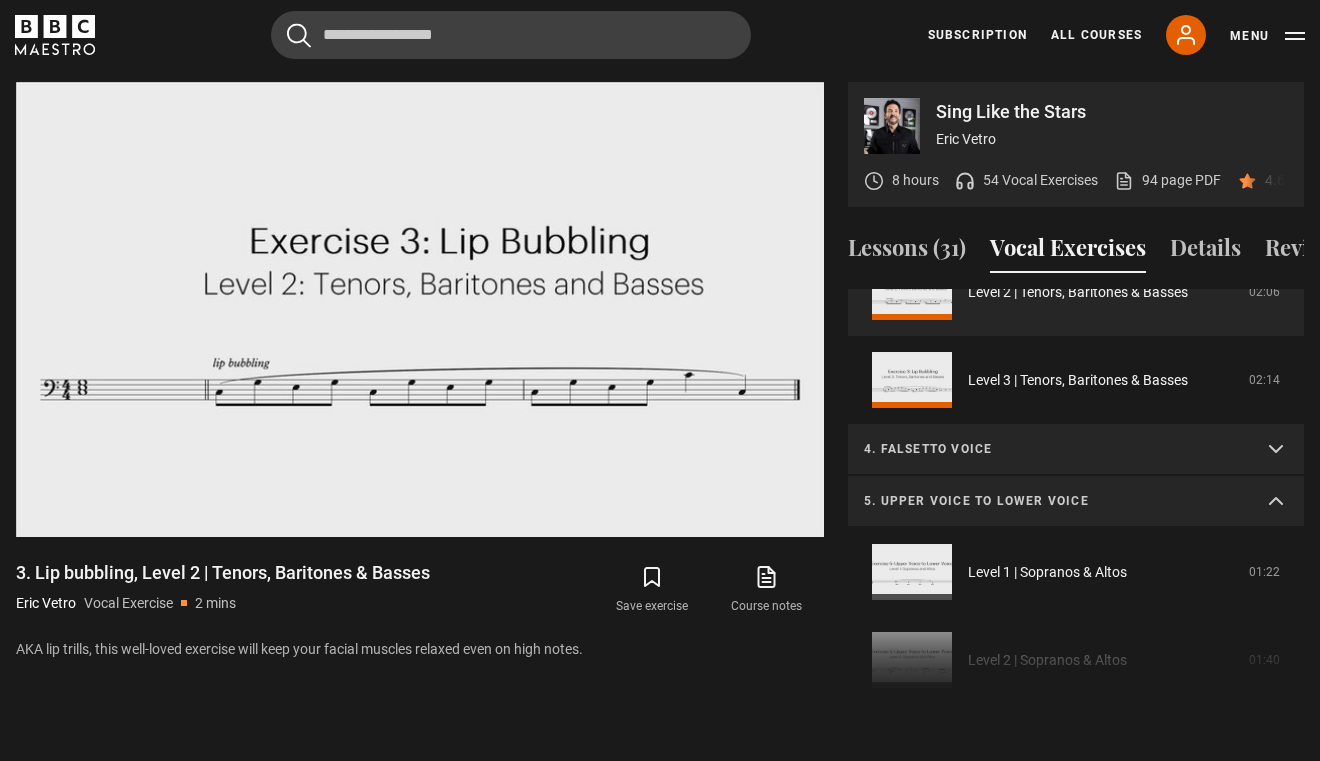 scroll, scrollTop: 582, scrollLeft: 0, axis: vertical 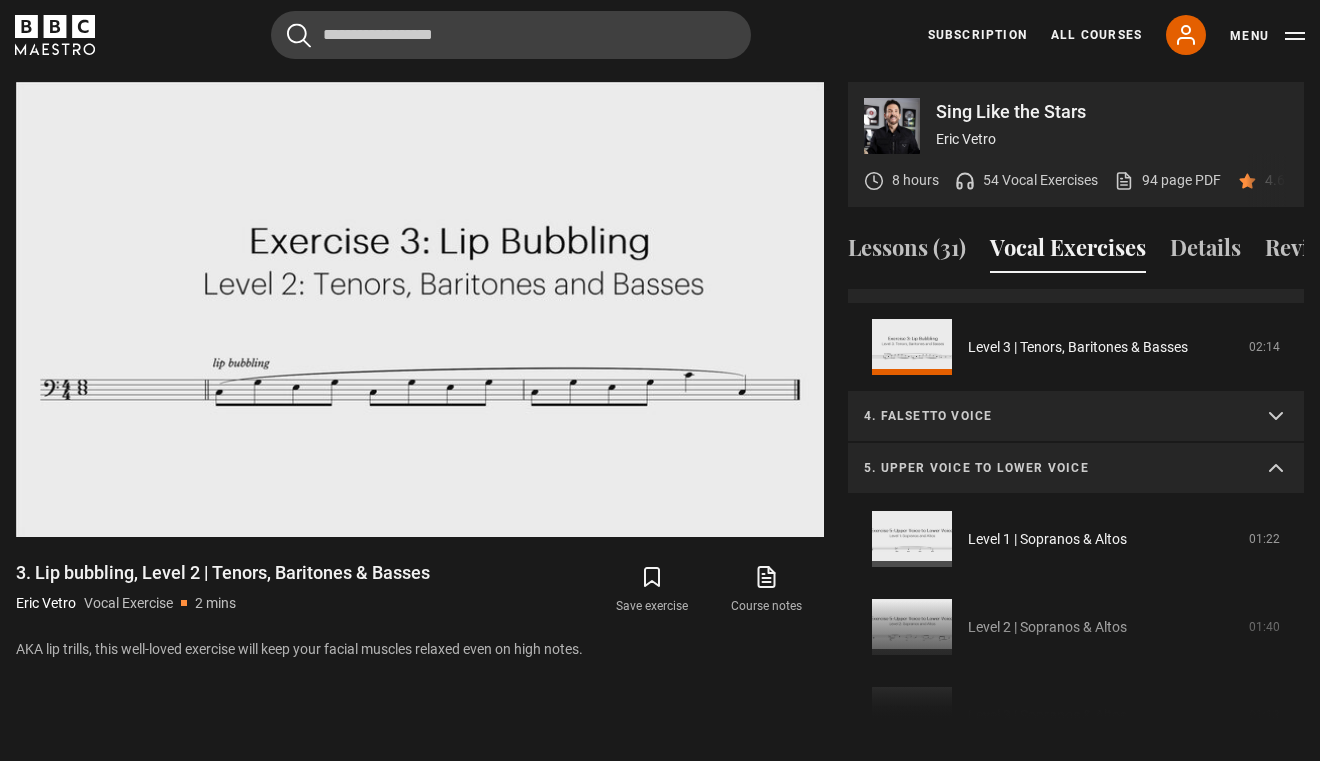 click on "4. Falsetto voice" at bounding box center [1076, 417] 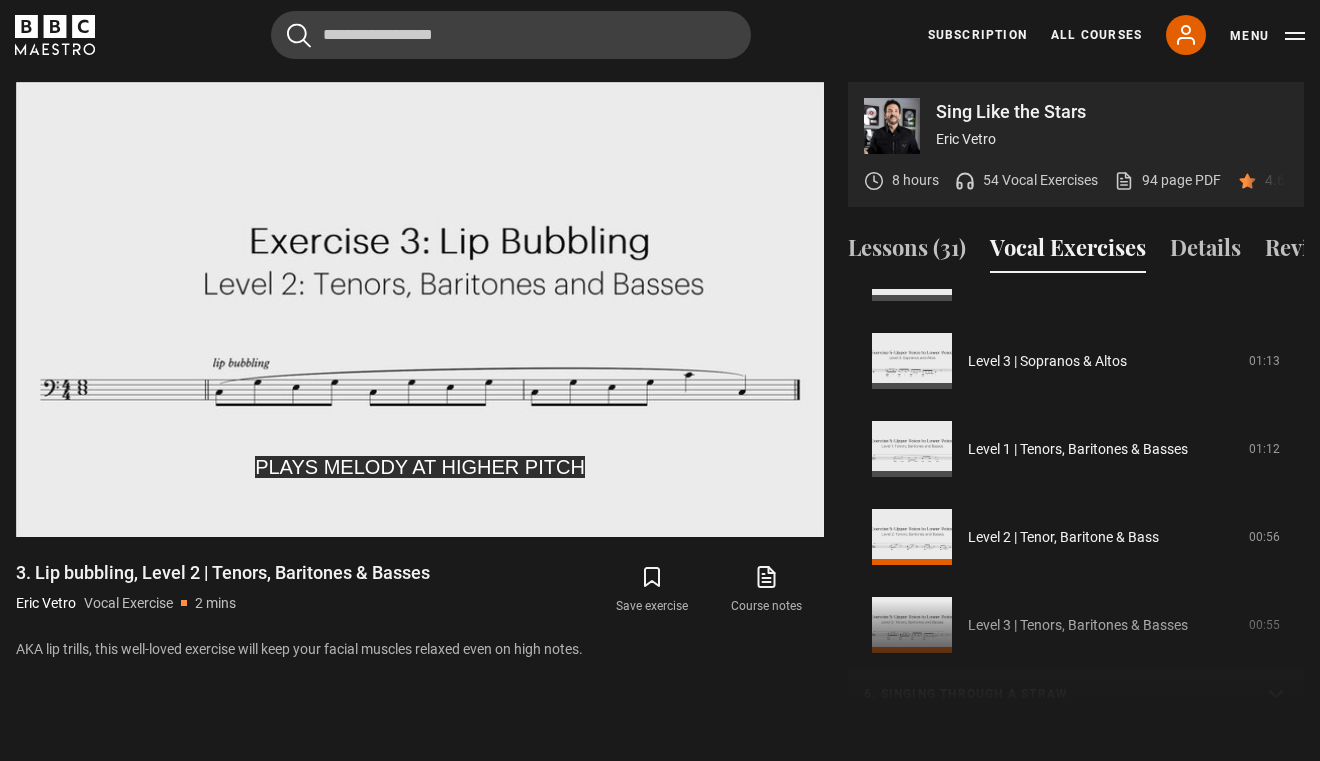 scroll, scrollTop: 1522, scrollLeft: 0, axis: vertical 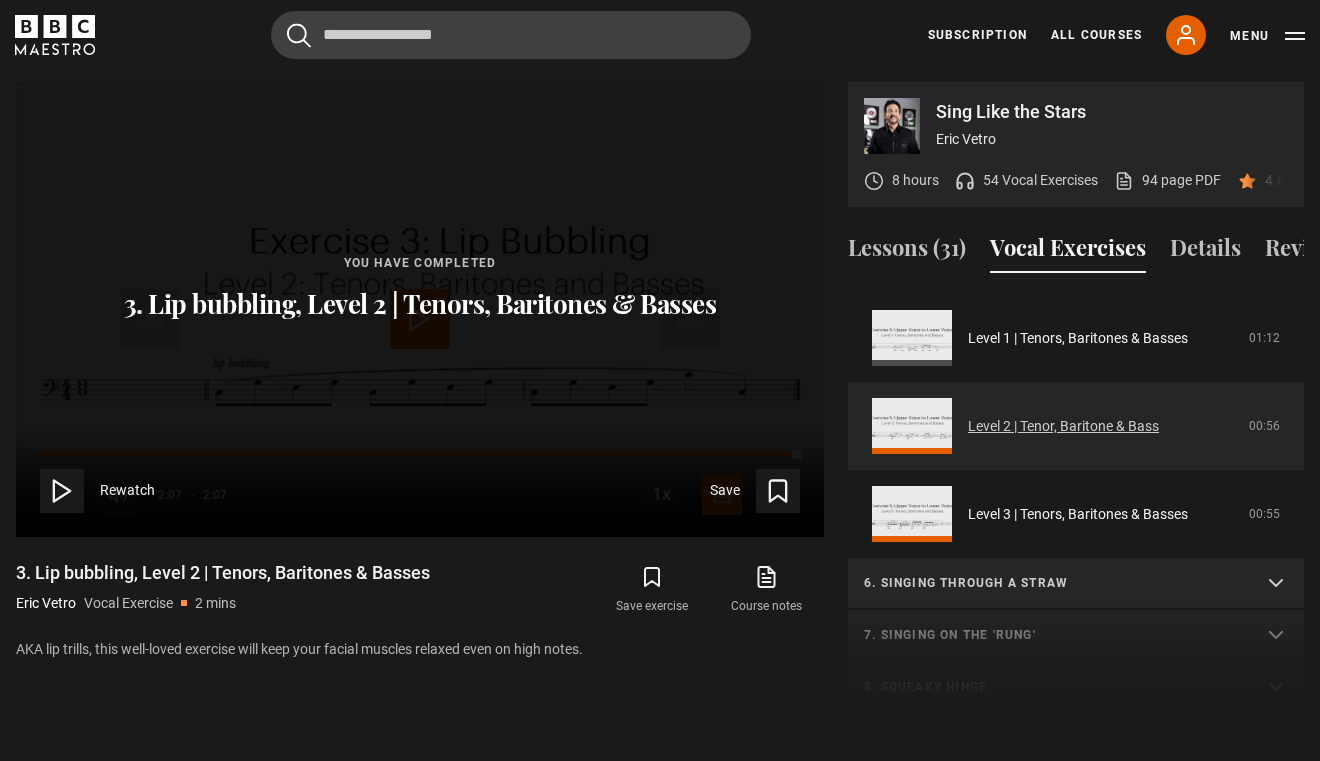 click on "Level 2 | Tenor, Baritone & Bass" at bounding box center (1063, 426) 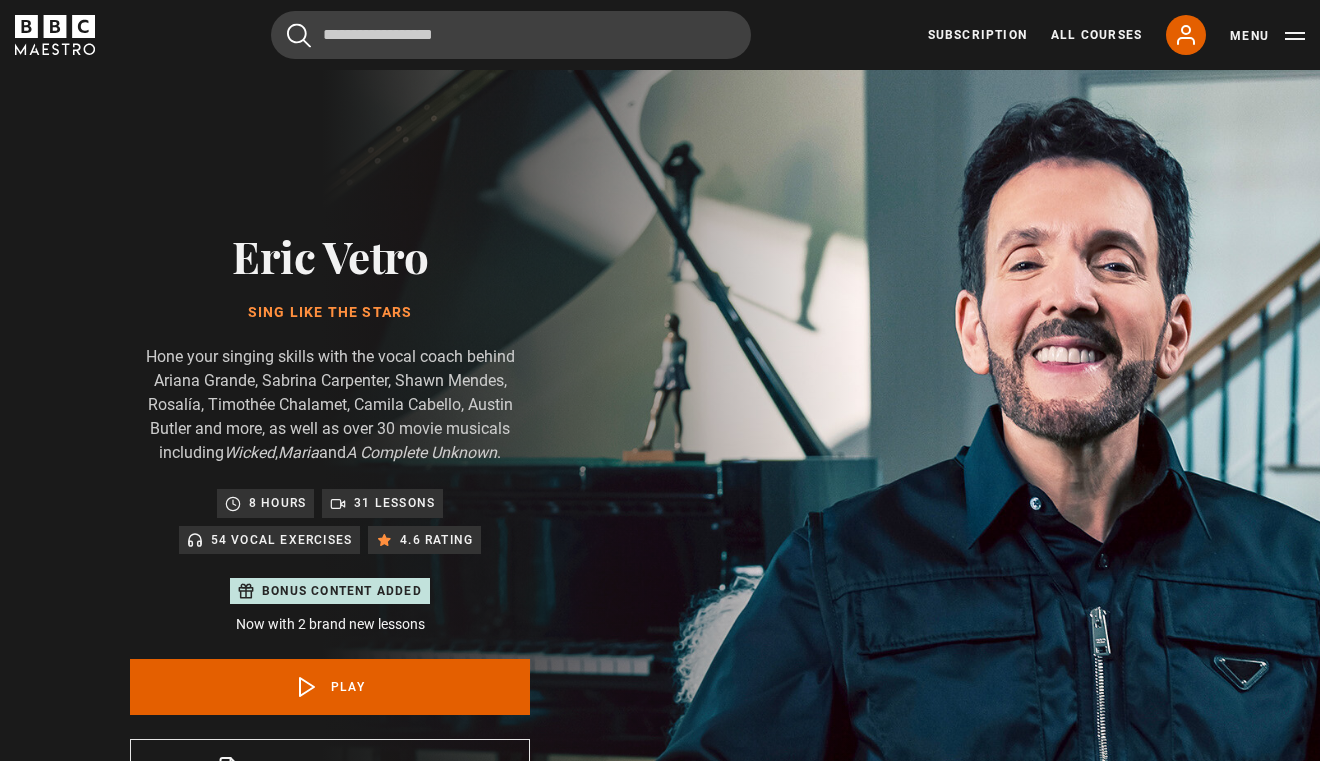 scroll, scrollTop: 955, scrollLeft: 0, axis: vertical 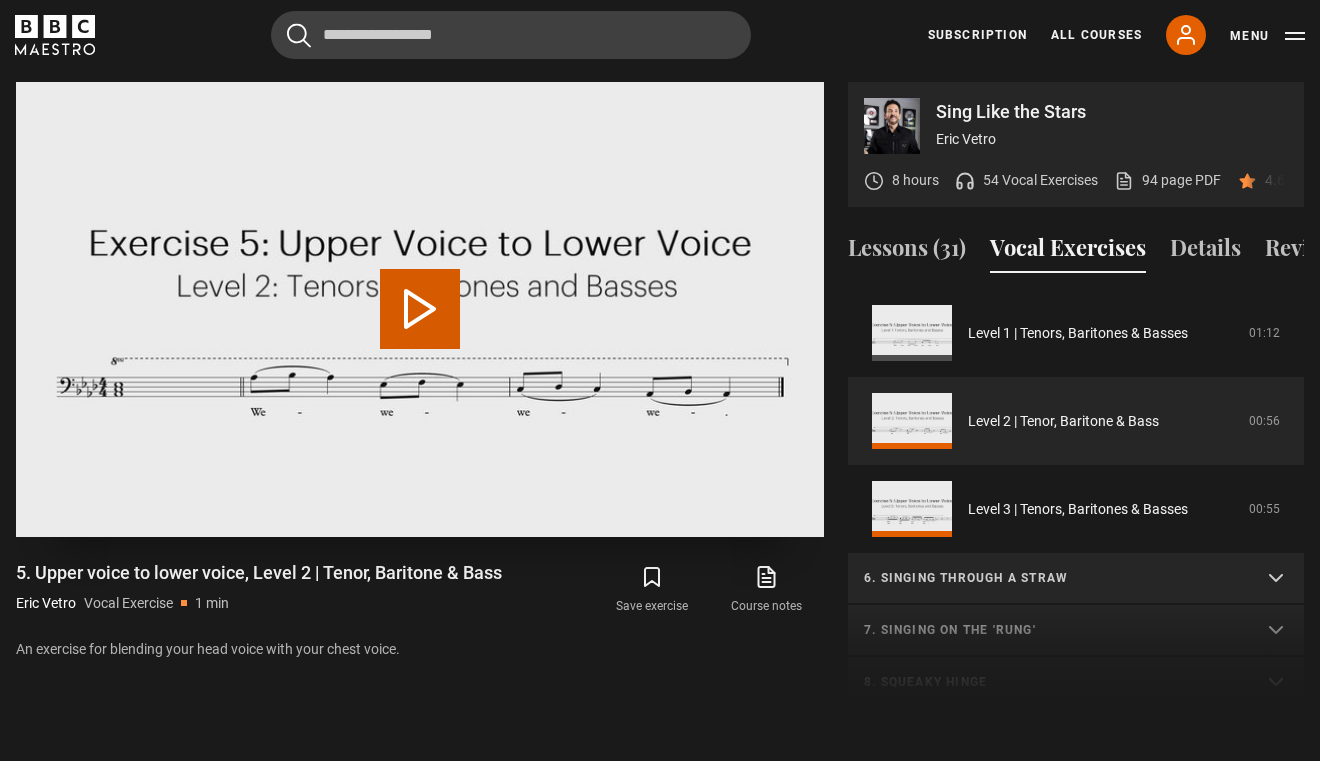 click on "Play Video" at bounding box center [420, 309] 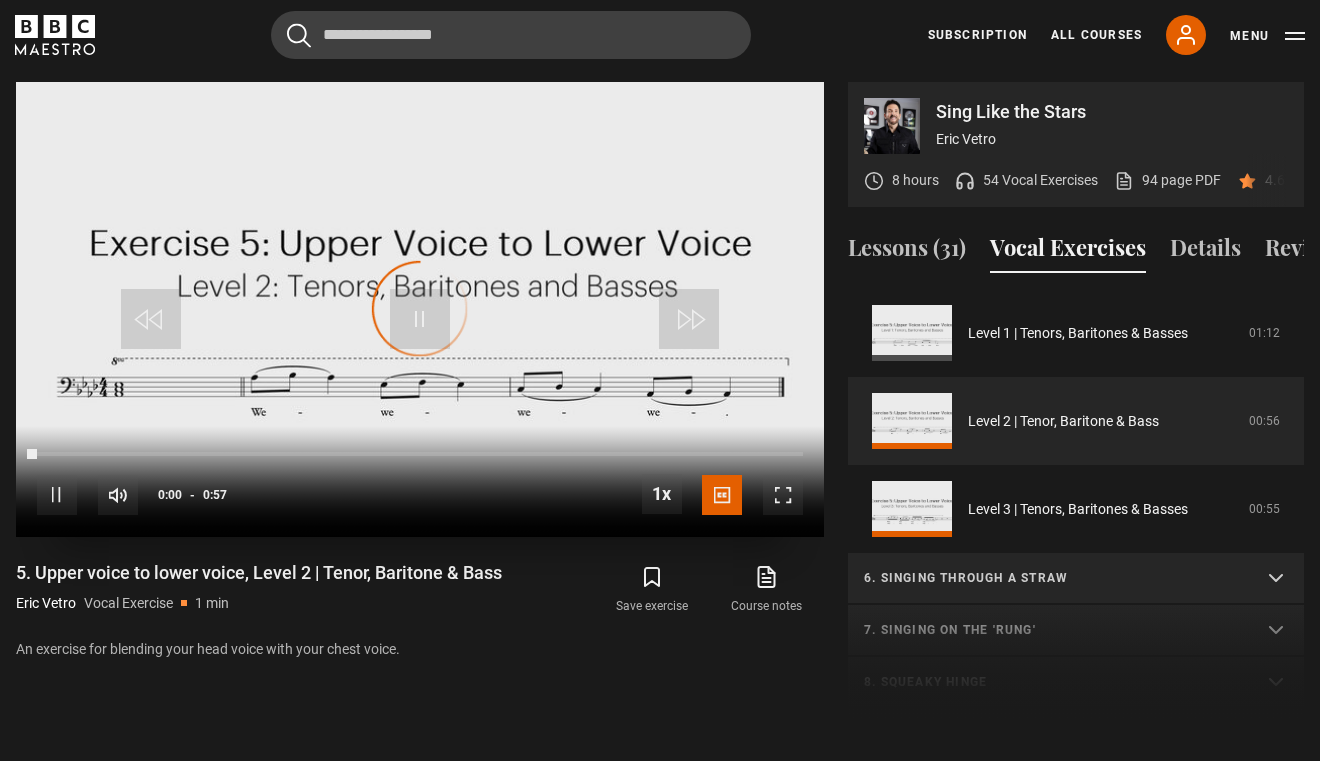 click at bounding box center (57, 495) 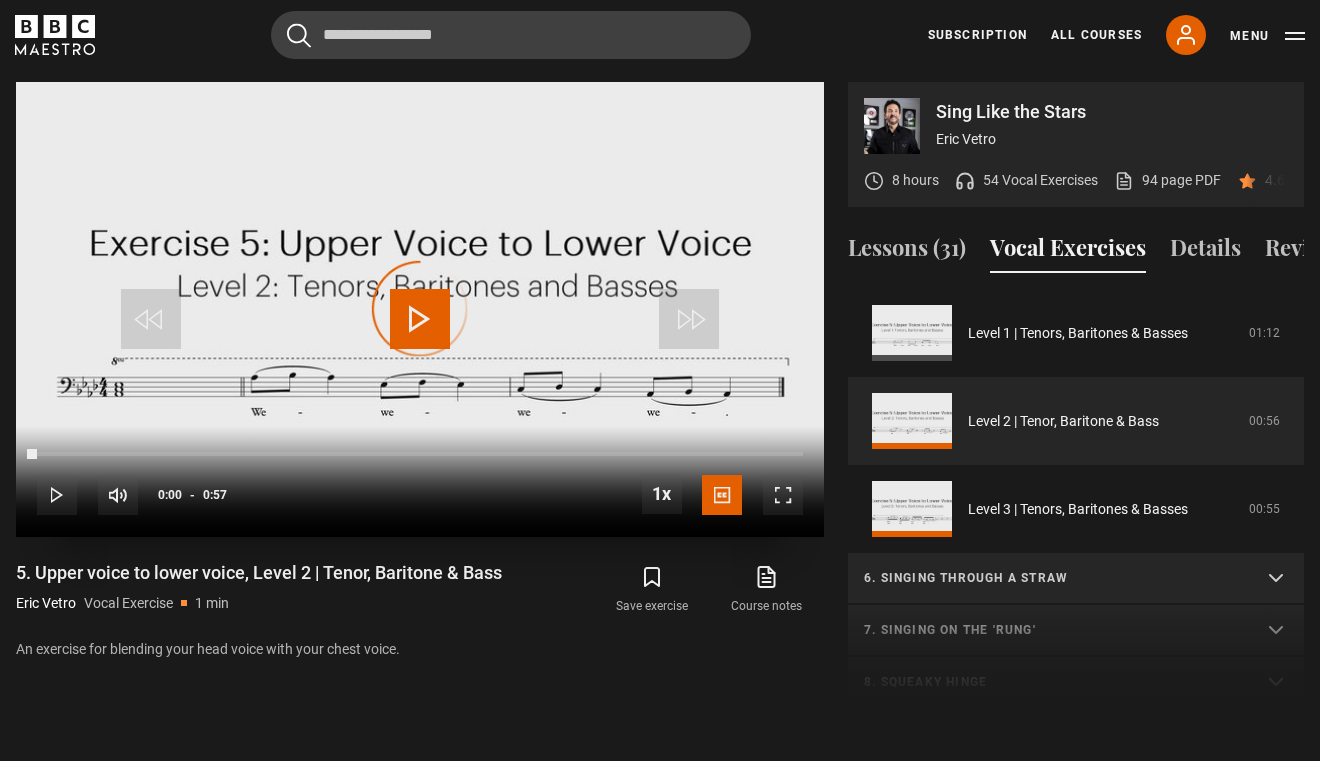 click at bounding box center (57, 495) 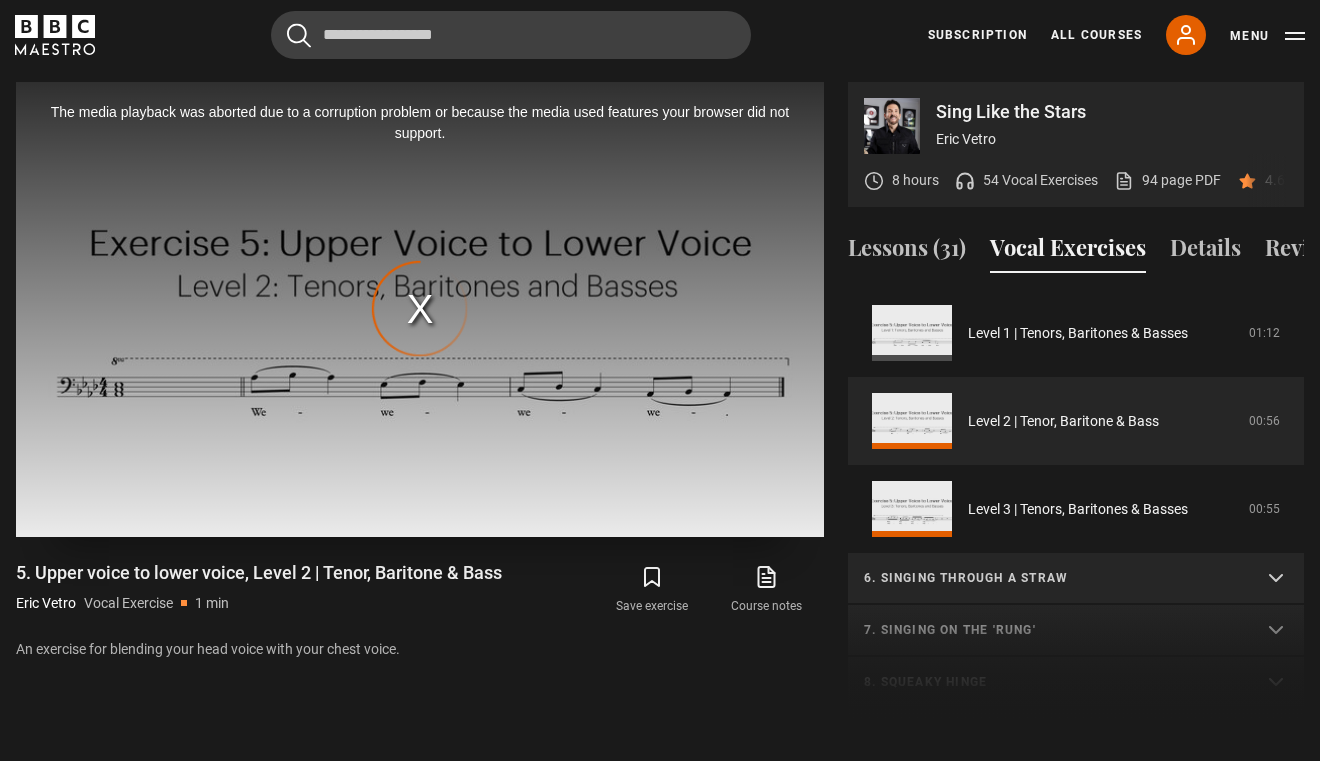 click on "The media playback was aborted due to a corruption problem or because the media used features your browser did not support." at bounding box center (420, 309) 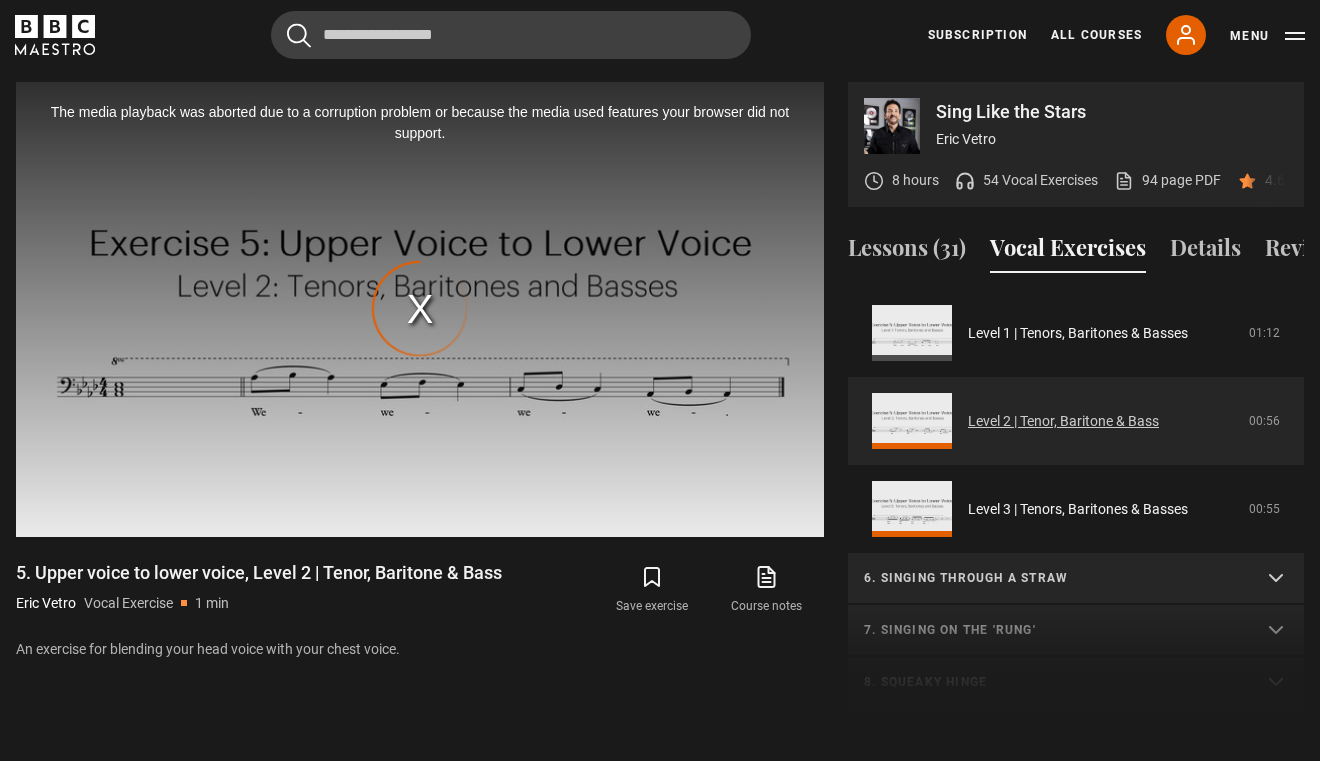 click on "Level 2 | Tenor, Baritone & Bass" at bounding box center (1063, 421) 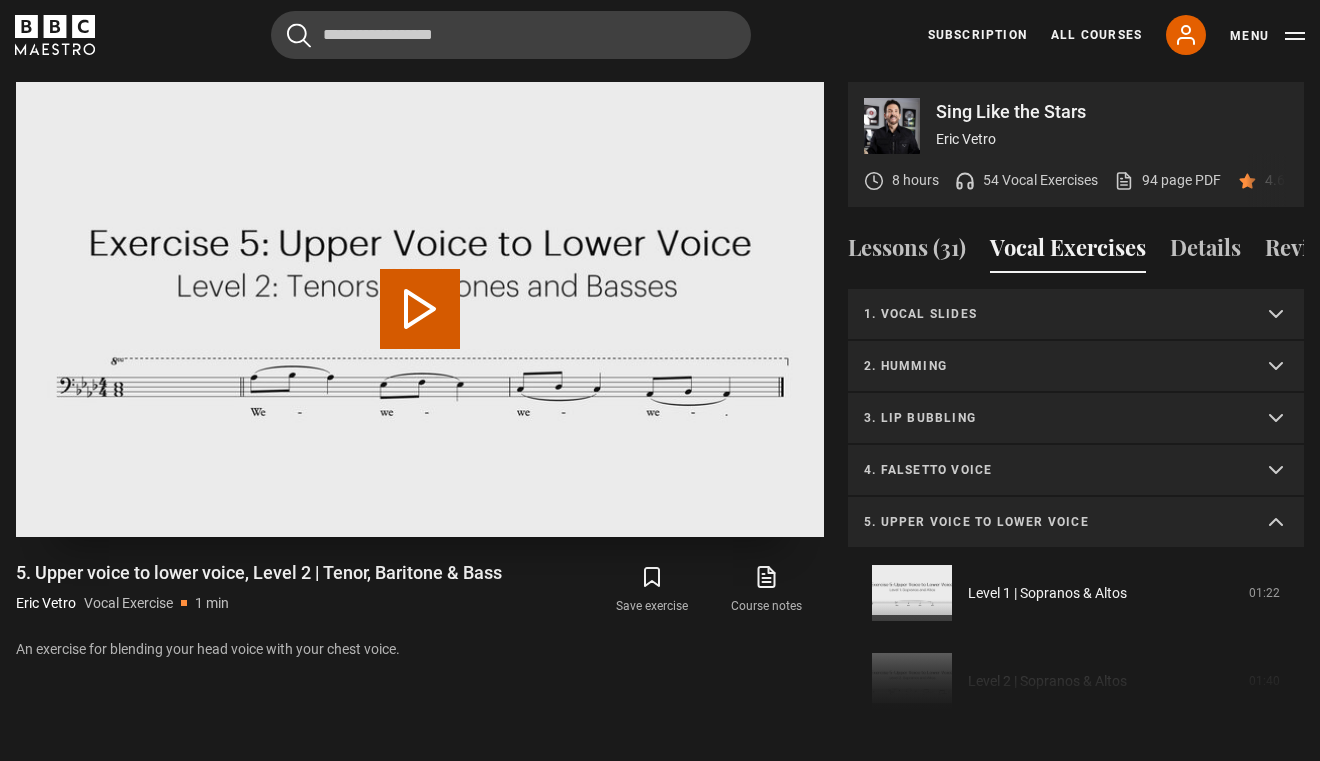 scroll, scrollTop: 524, scrollLeft: 0, axis: vertical 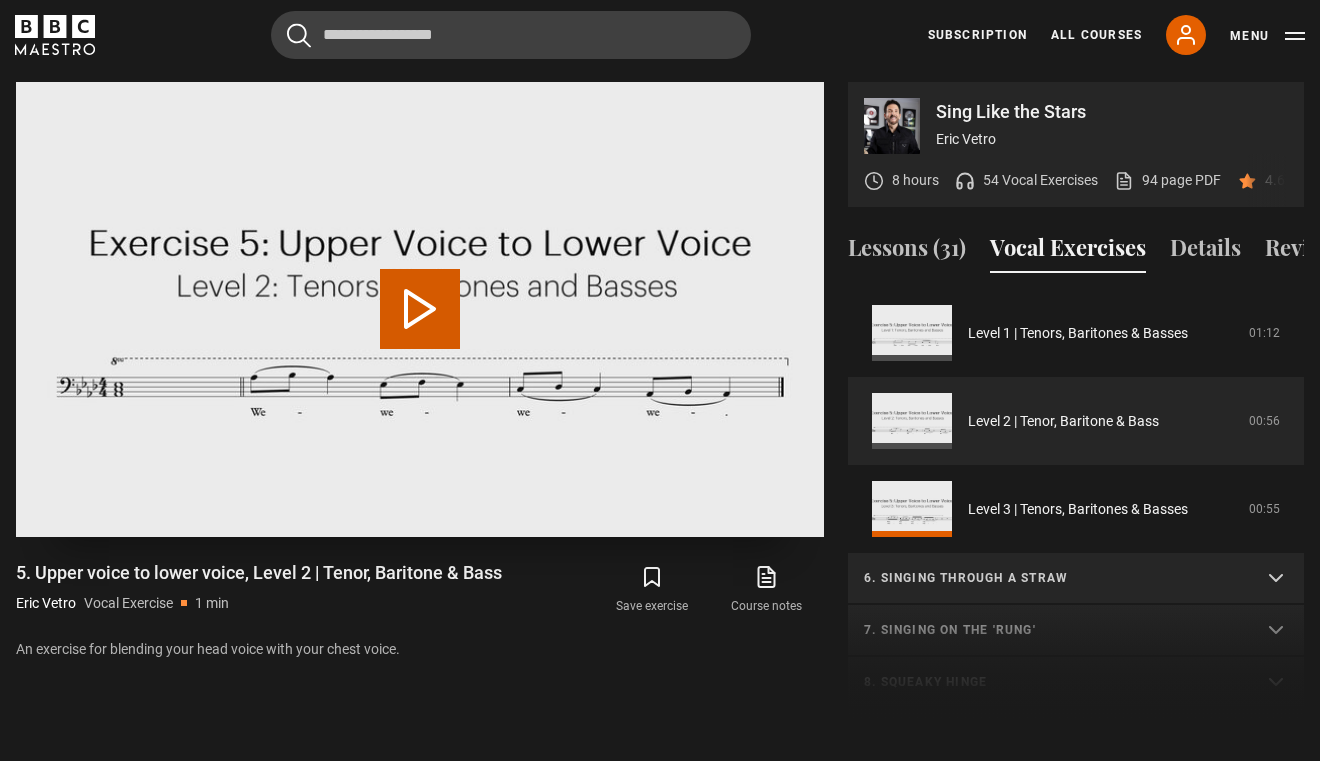 click on "Play Video" at bounding box center (420, 309) 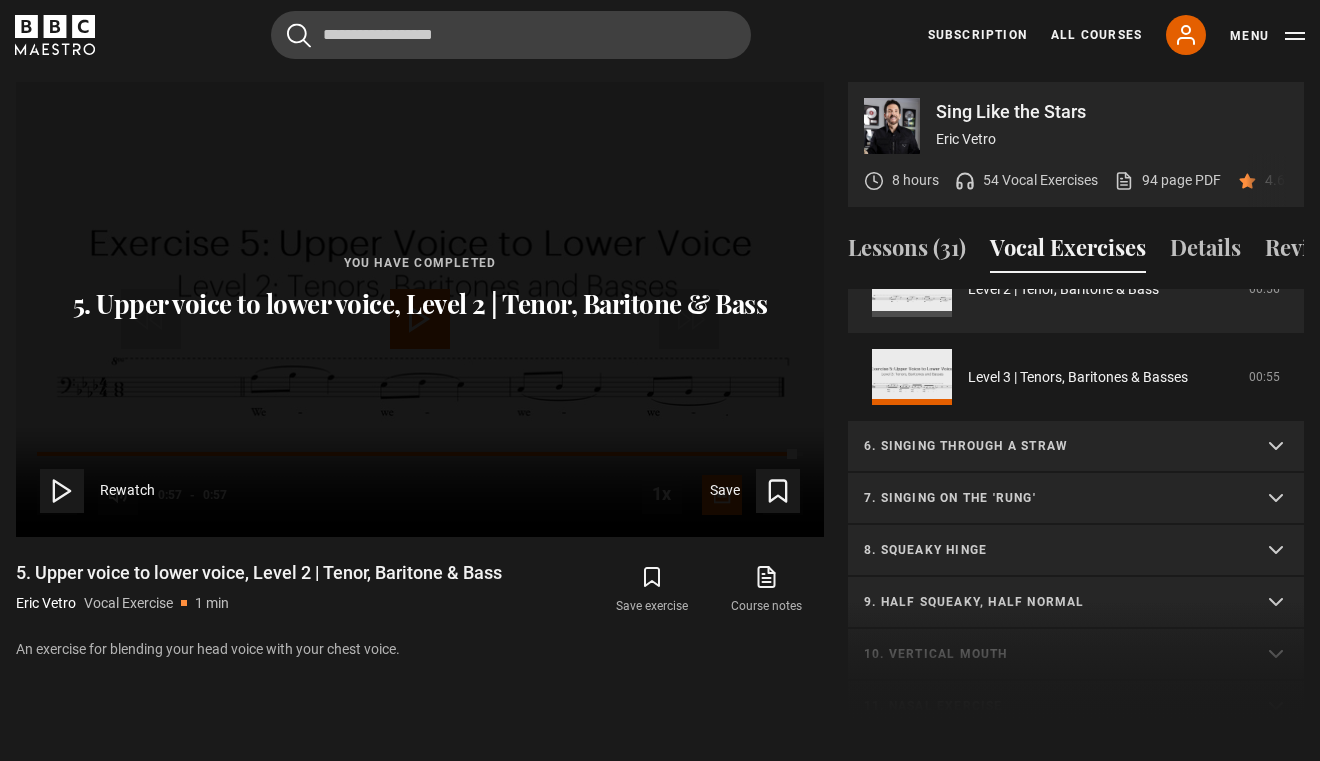 scroll, scrollTop: 670, scrollLeft: 0, axis: vertical 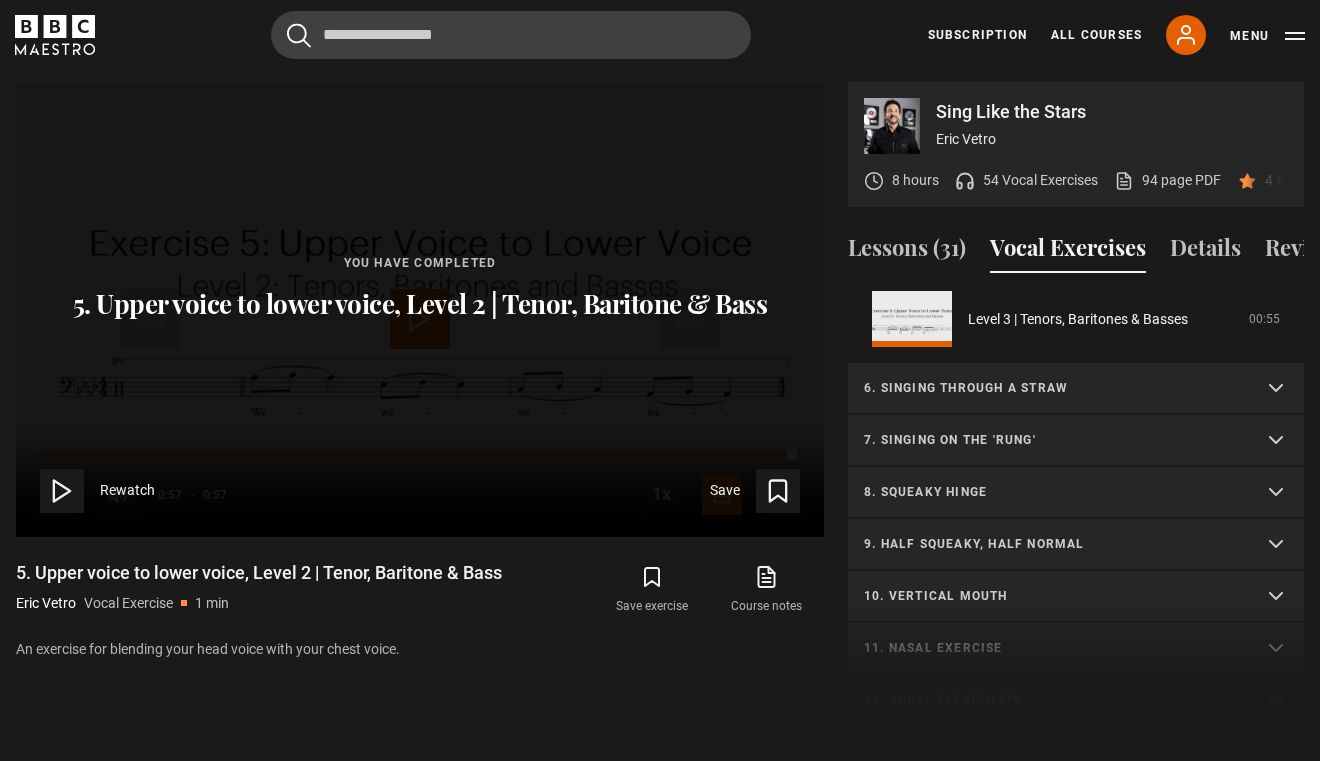 click on "7. Singing on the 'rung'" at bounding box center [1076, 441] 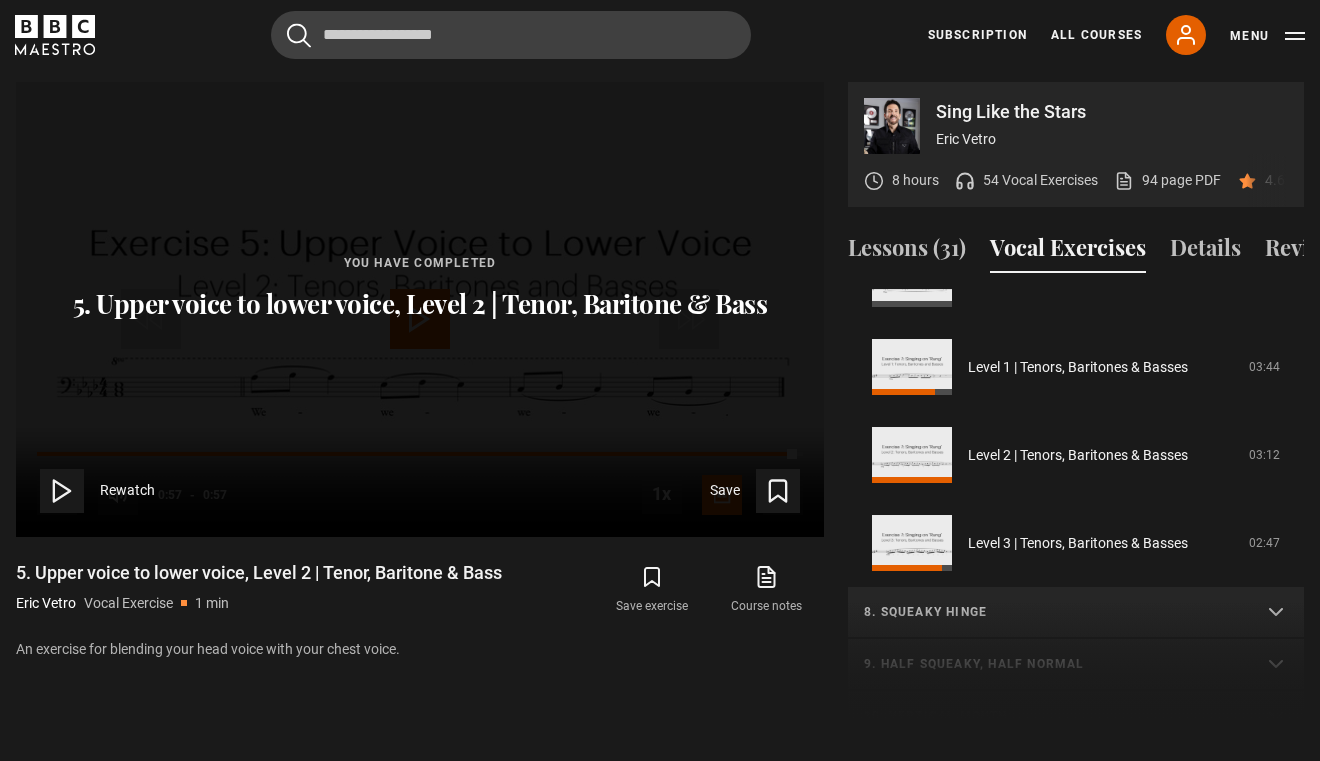 scroll, scrollTop: 1131, scrollLeft: 0, axis: vertical 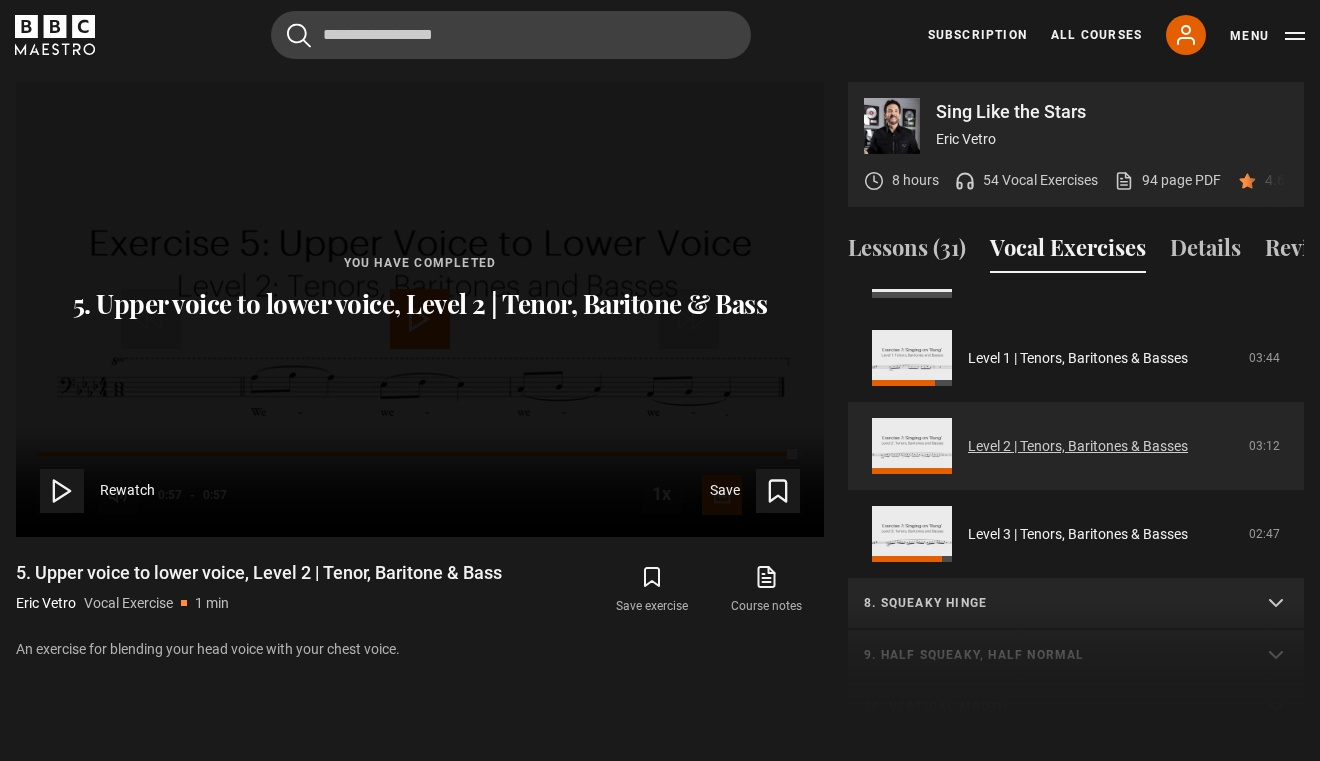 click on "Level 2 | Tenors, Baritones & Basses" at bounding box center (1078, 446) 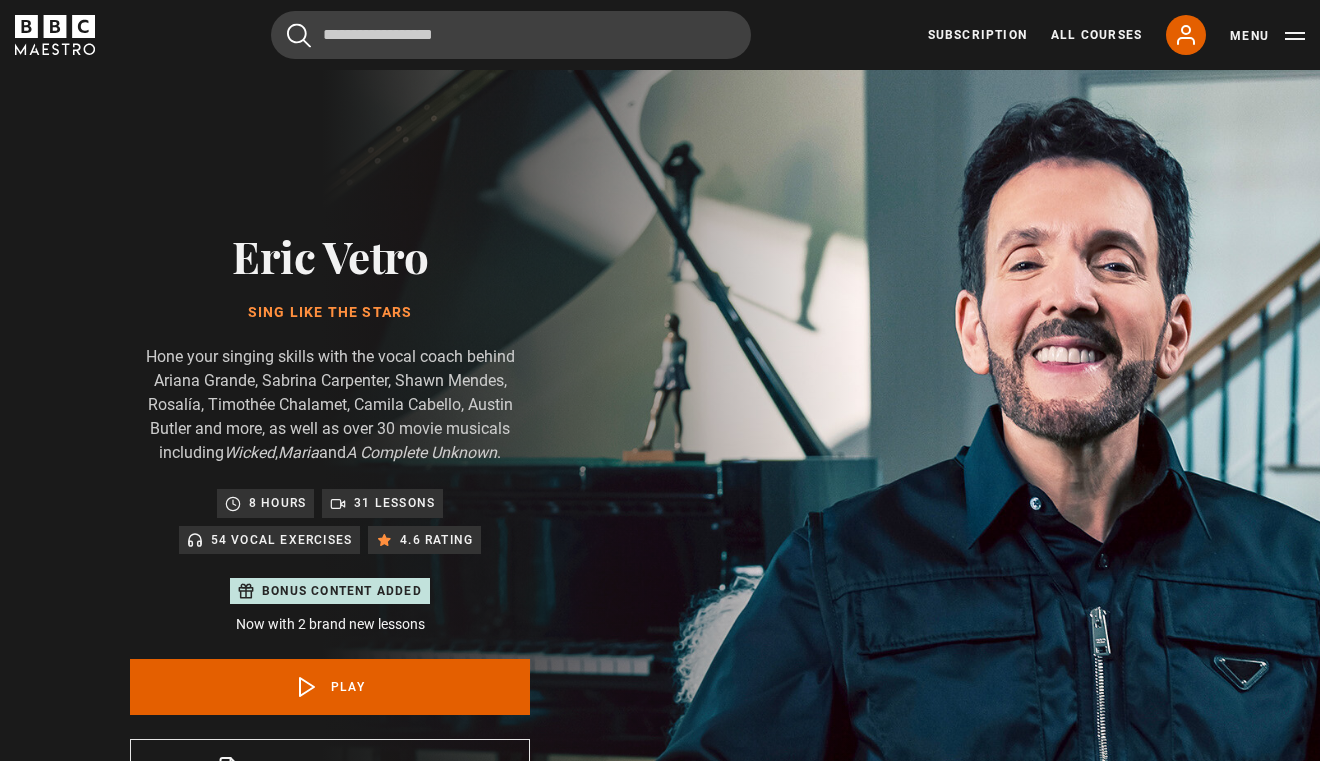 scroll, scrollTop: 955, scrollLeft: 0, axis: vertical 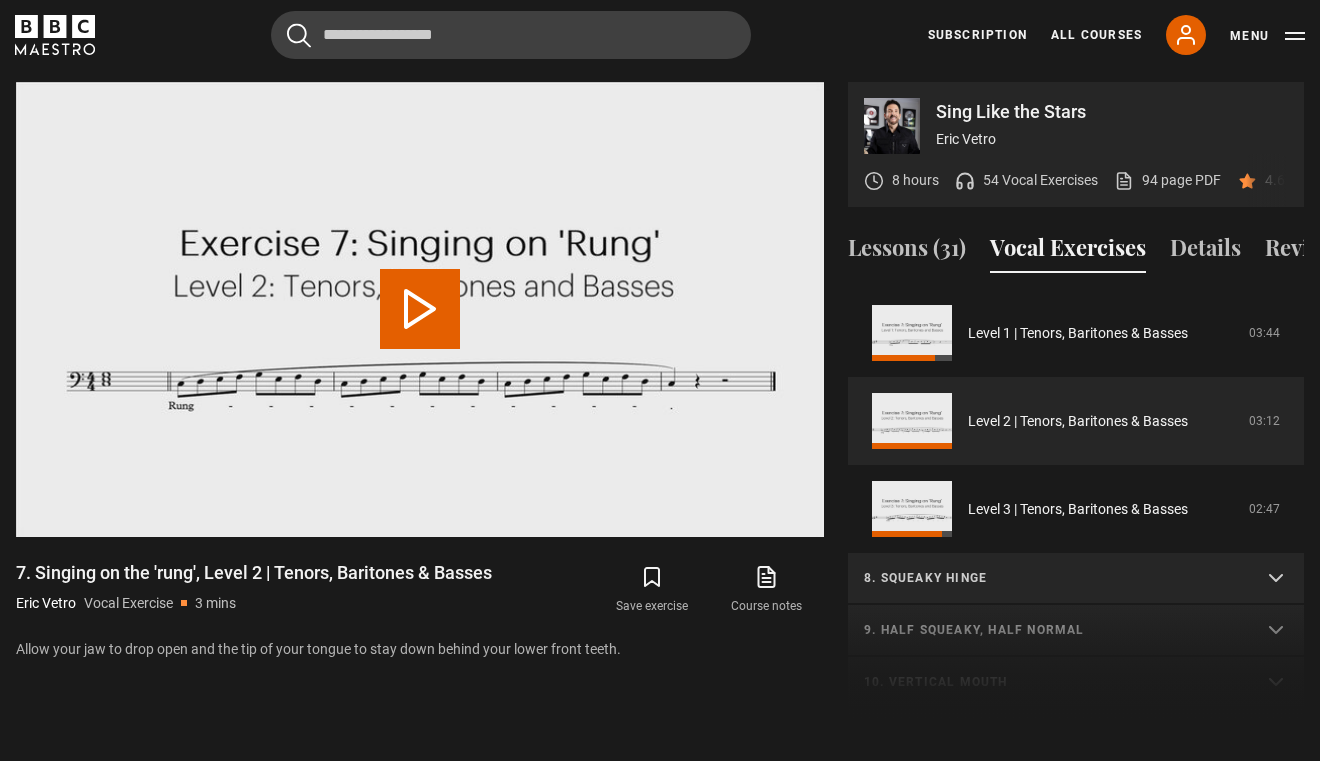 click on "Level 2 | Tenors, Baritones & Basses" at bounding box center [1078, 421] 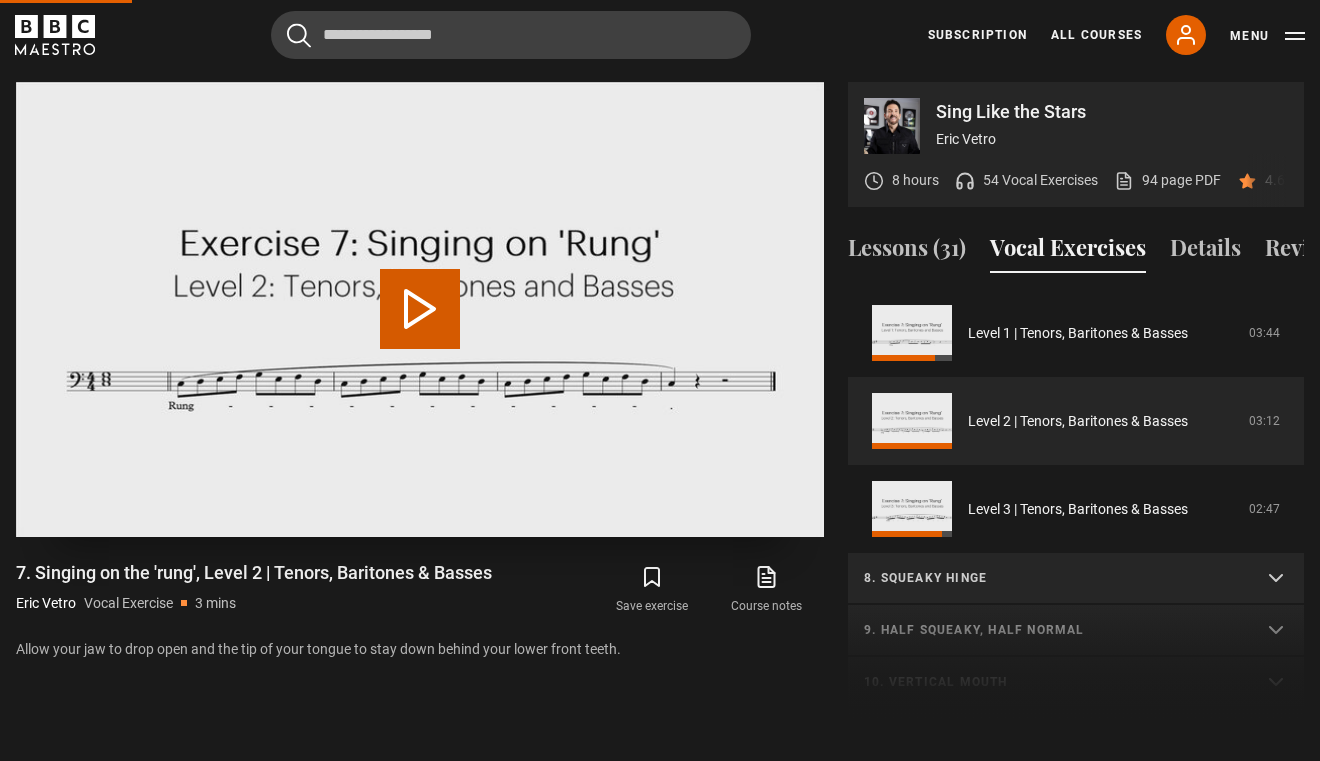 click on "Play Video" at bounding box center (420, 309) 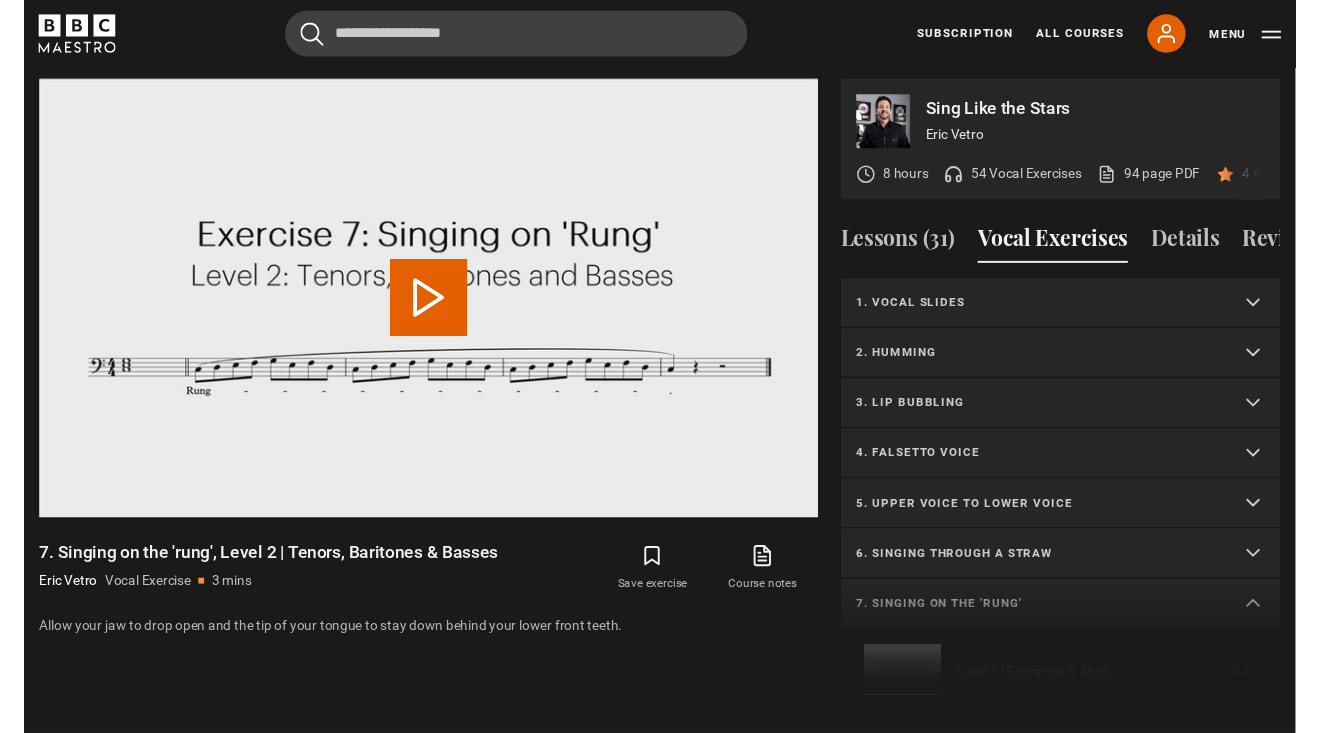 scroll, scrollTop: 628, scrollLeft: 0, axis: vertical 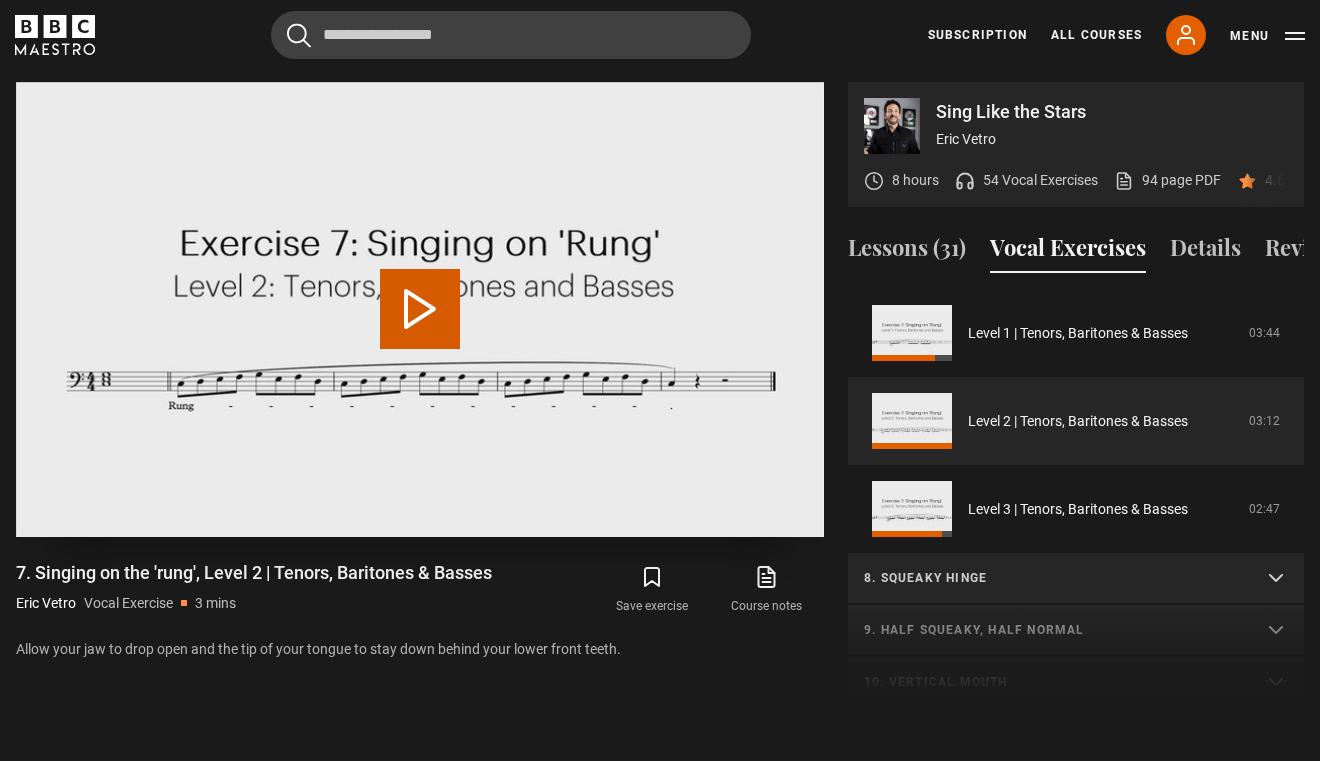 click on "Play Video" at bounding box center (420, 309) 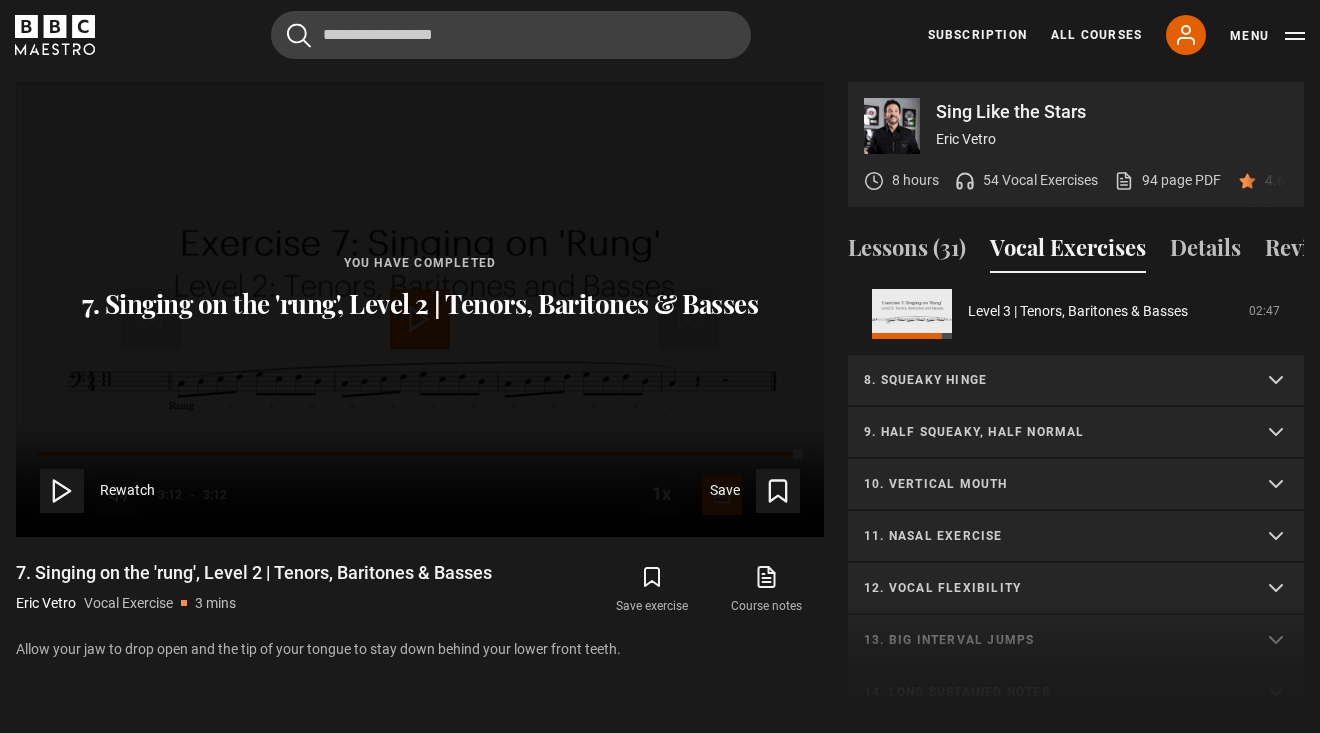 scroll, scrollTop: 843, scrollLeft: 0, axis: vertical 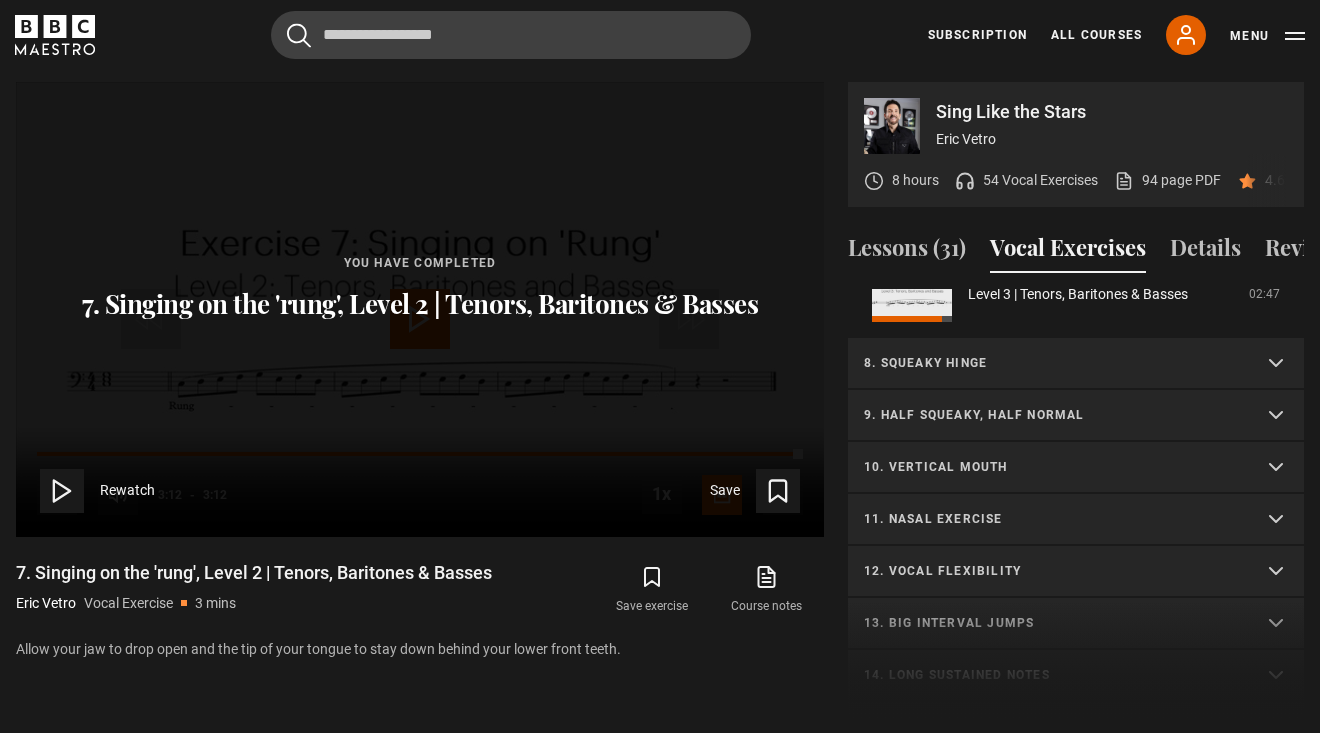 click on "8. Squeaky hinge" at bounding box center [1076, 364] 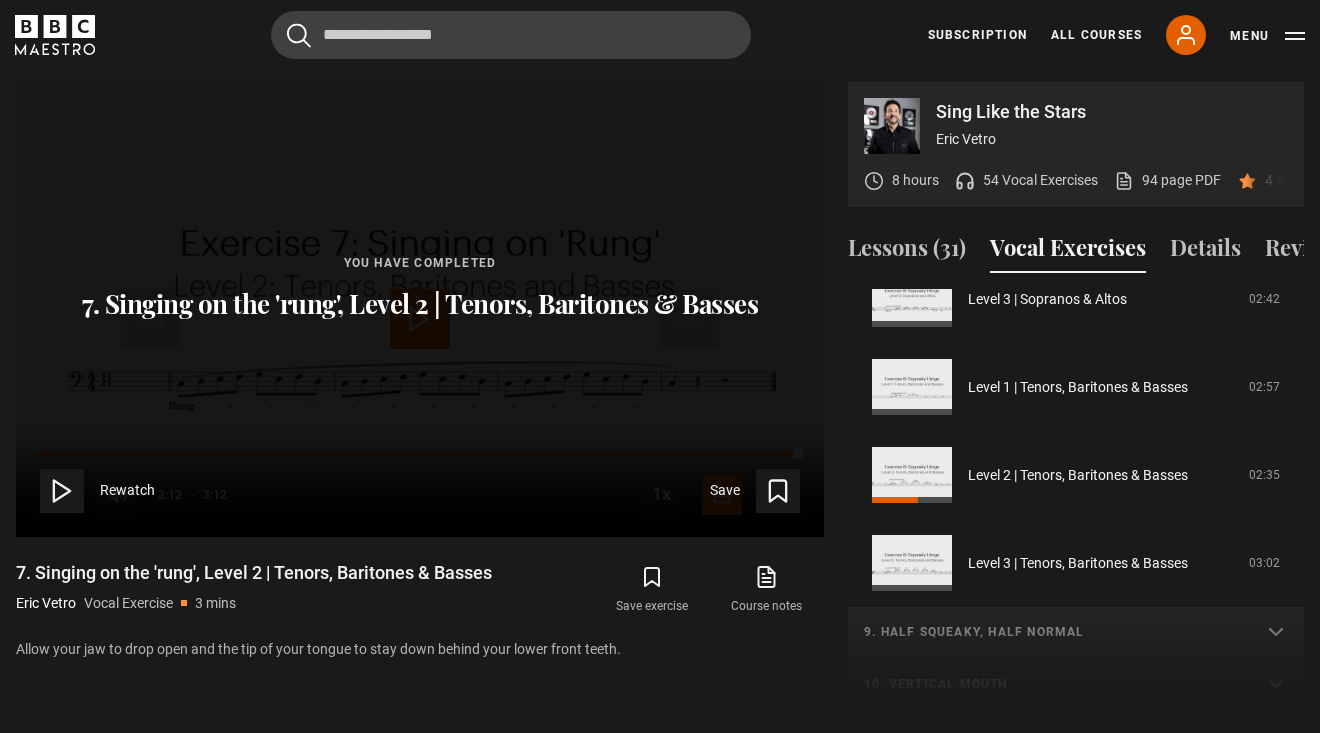 scroll, scrollTop: 1168, scrollLeft: 0, axis: vertical 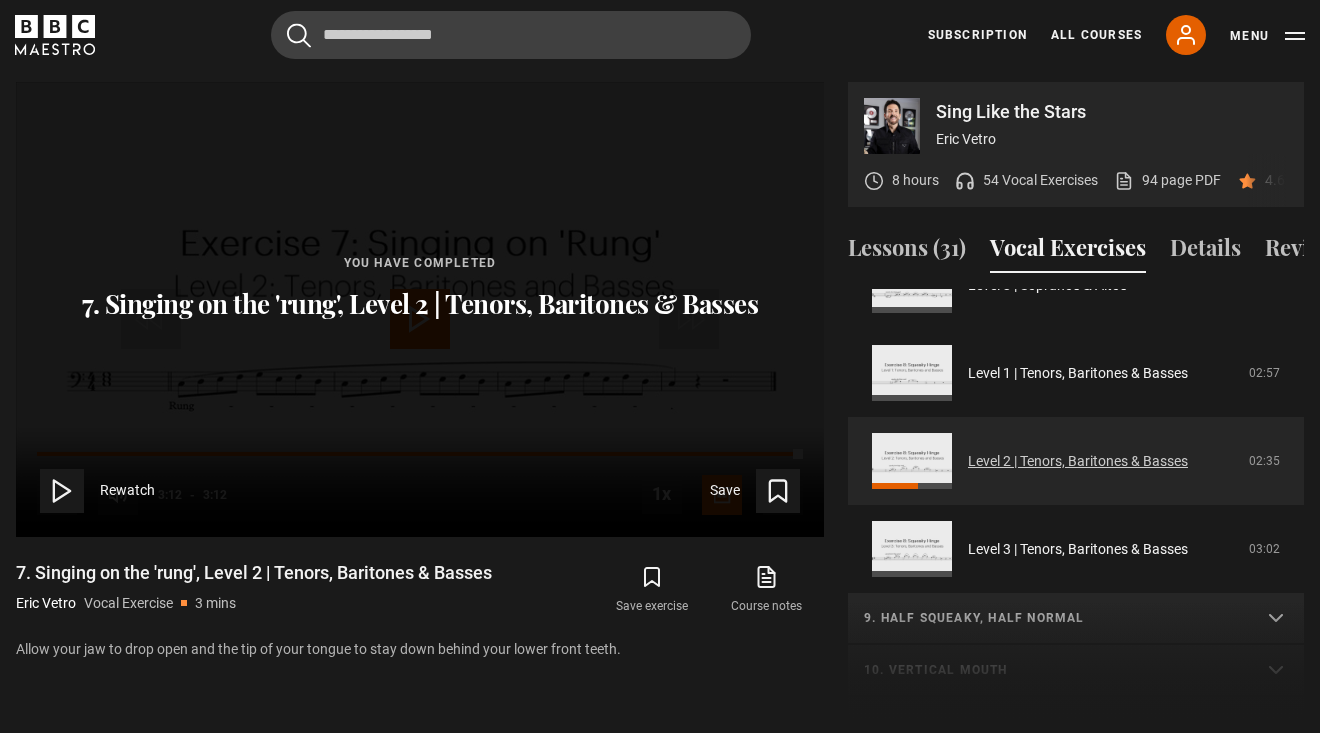 click on "Level 2 | Tenors, Baritones & Basses" at bounding box center [1078, 461] 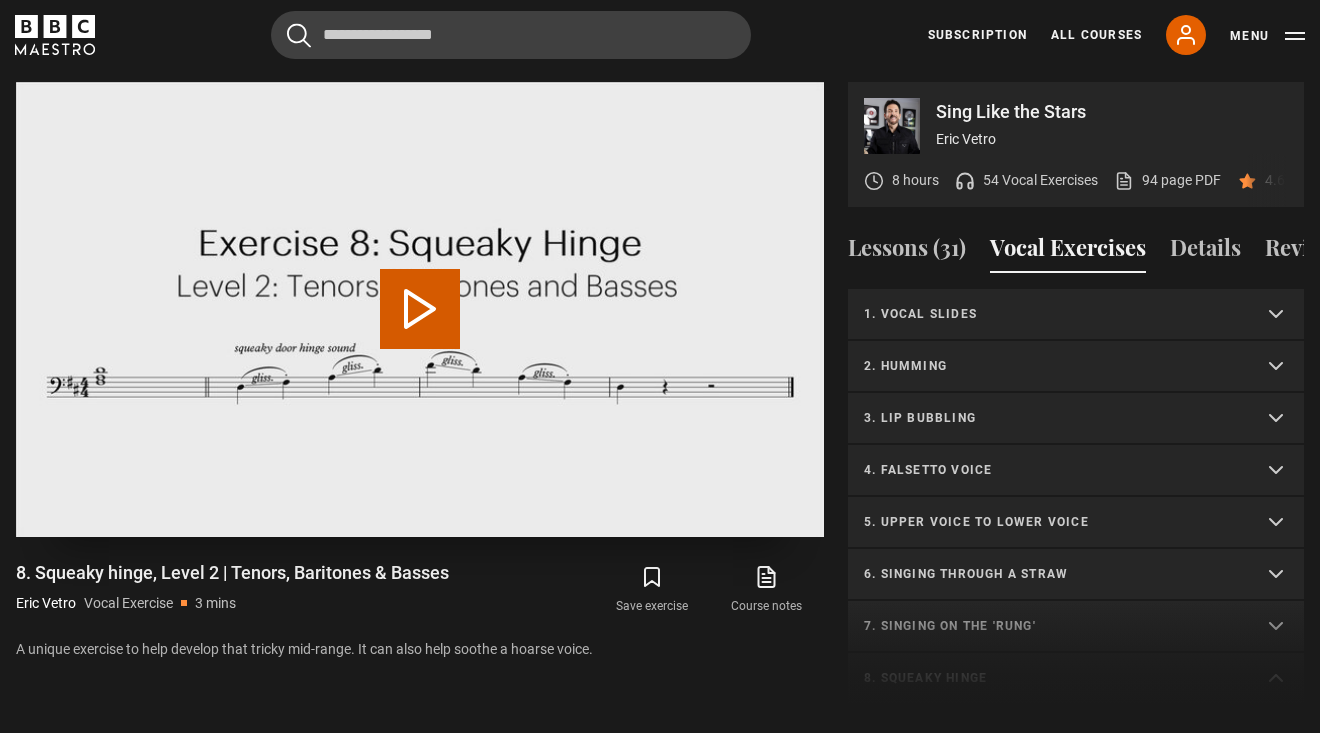 scroll, scrollTop: 0, scrollLeft: 0, axis: both 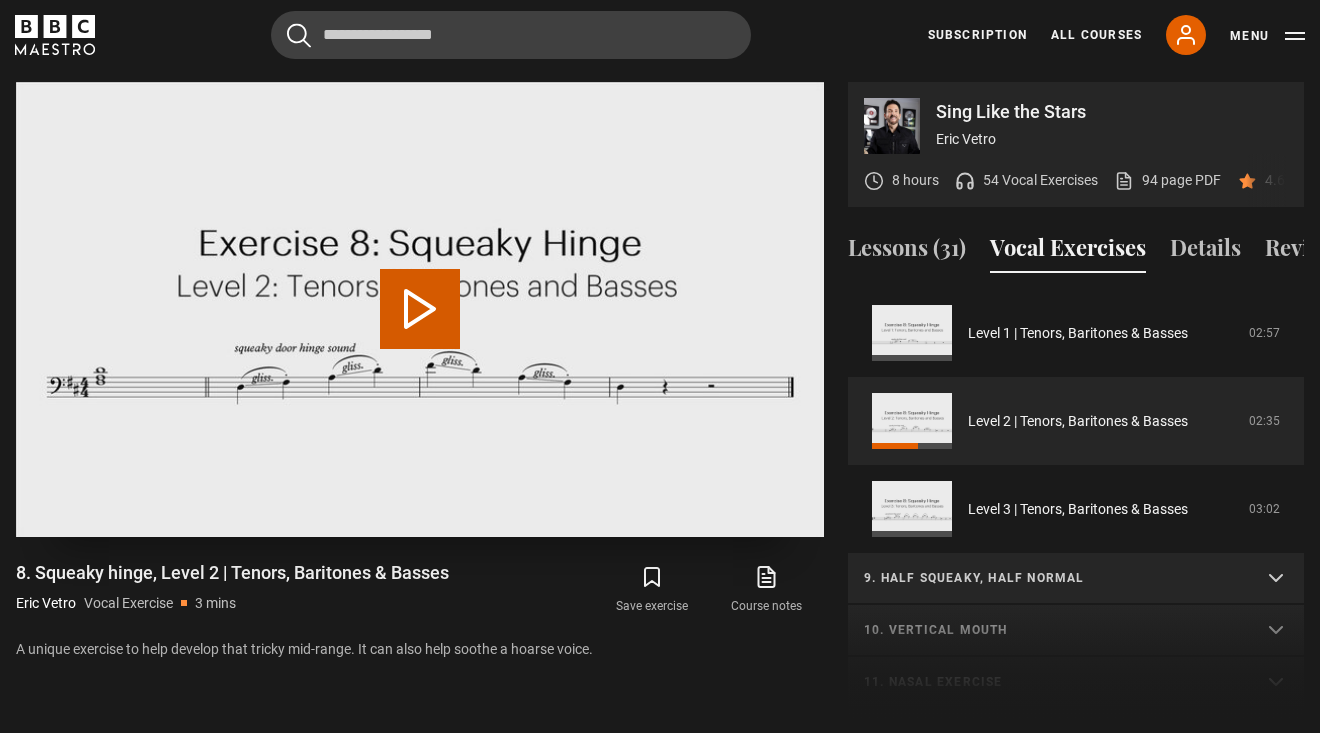 click on "Play Video" at bounding box center [420, 309] 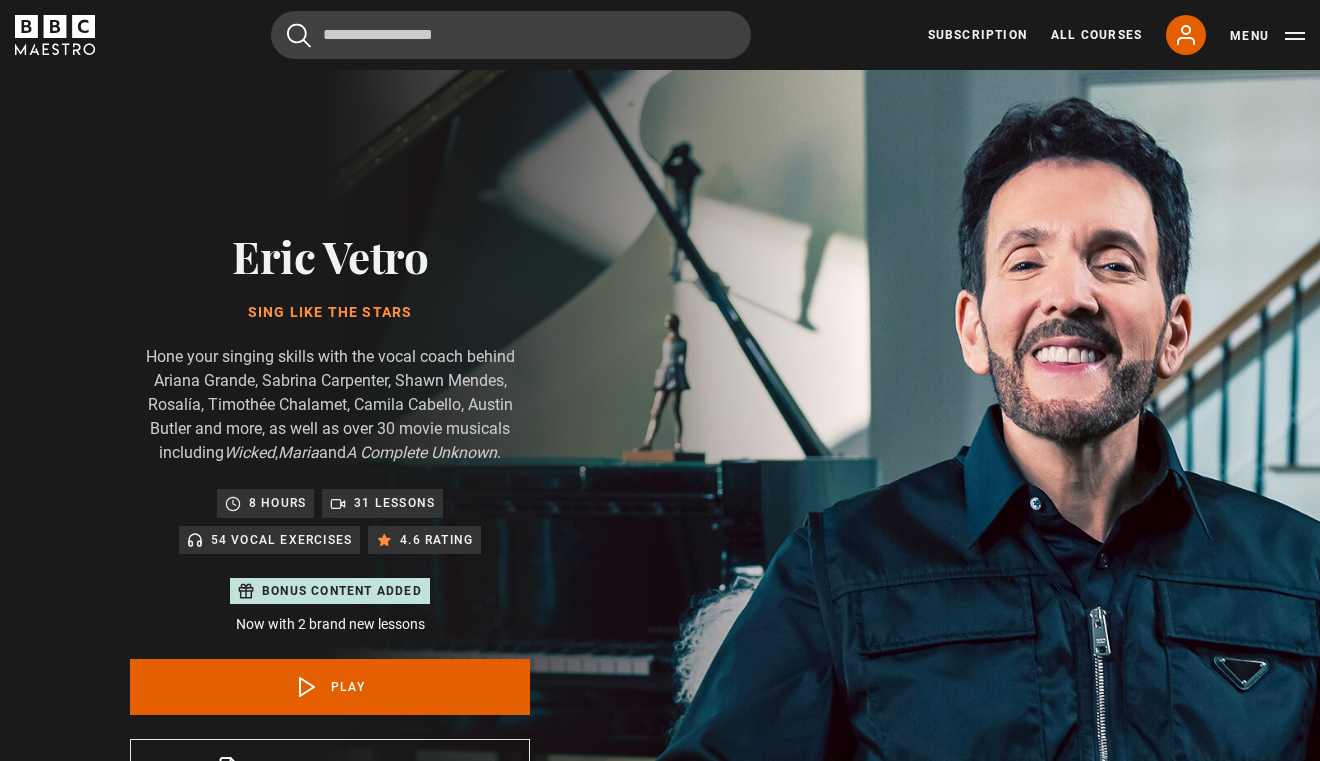 scroll, scrollTop: 955, scrollLeft: 0, axis: vertical 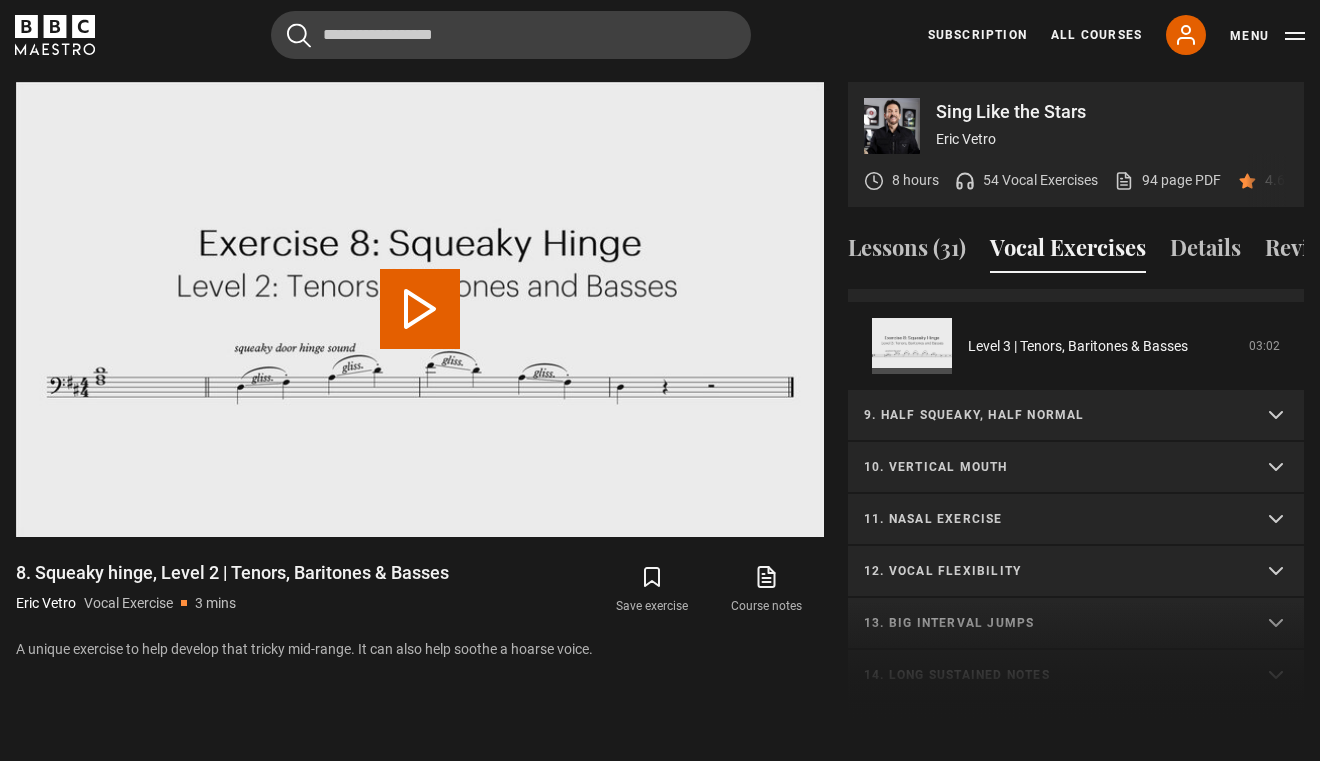 click on "10. Vertical mouth" at bounding box center [1076, 468] 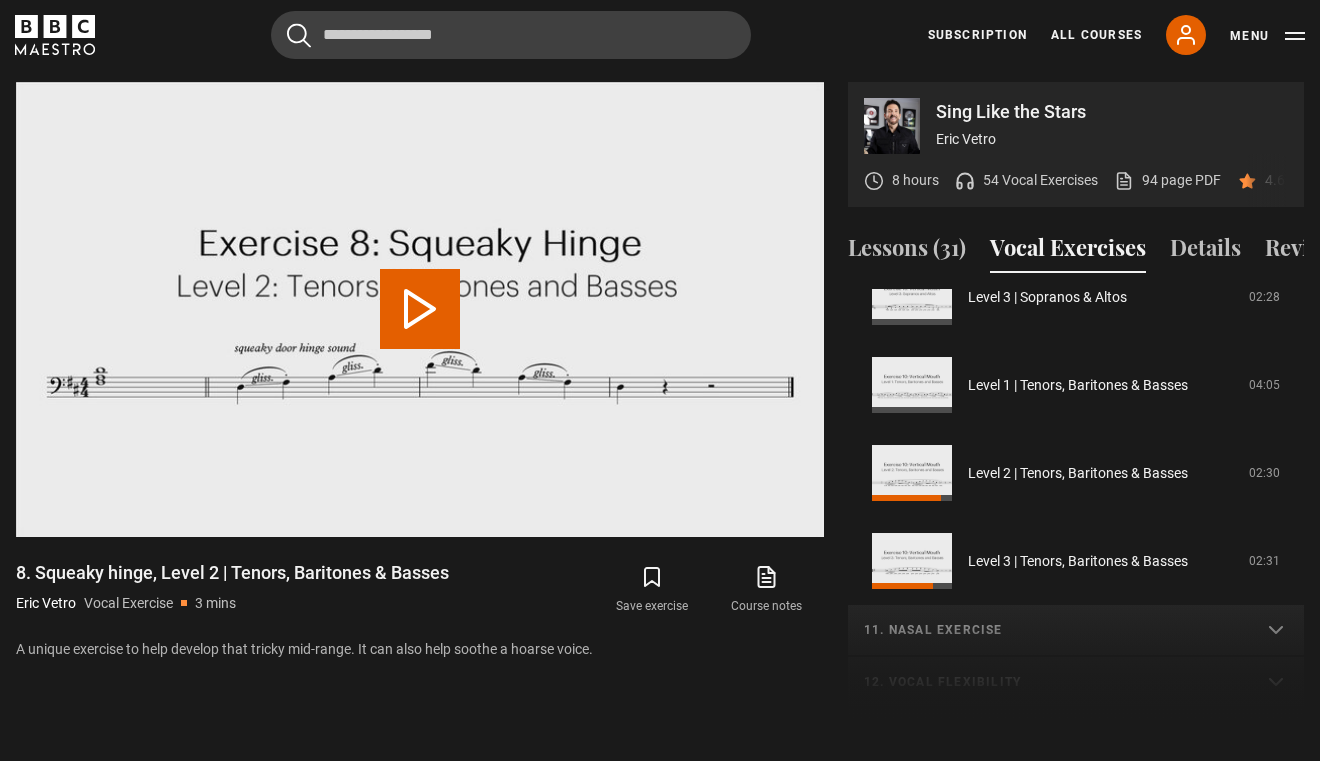scroll, scrollTop: 1255, scrollLeft: 0, axis: vertical 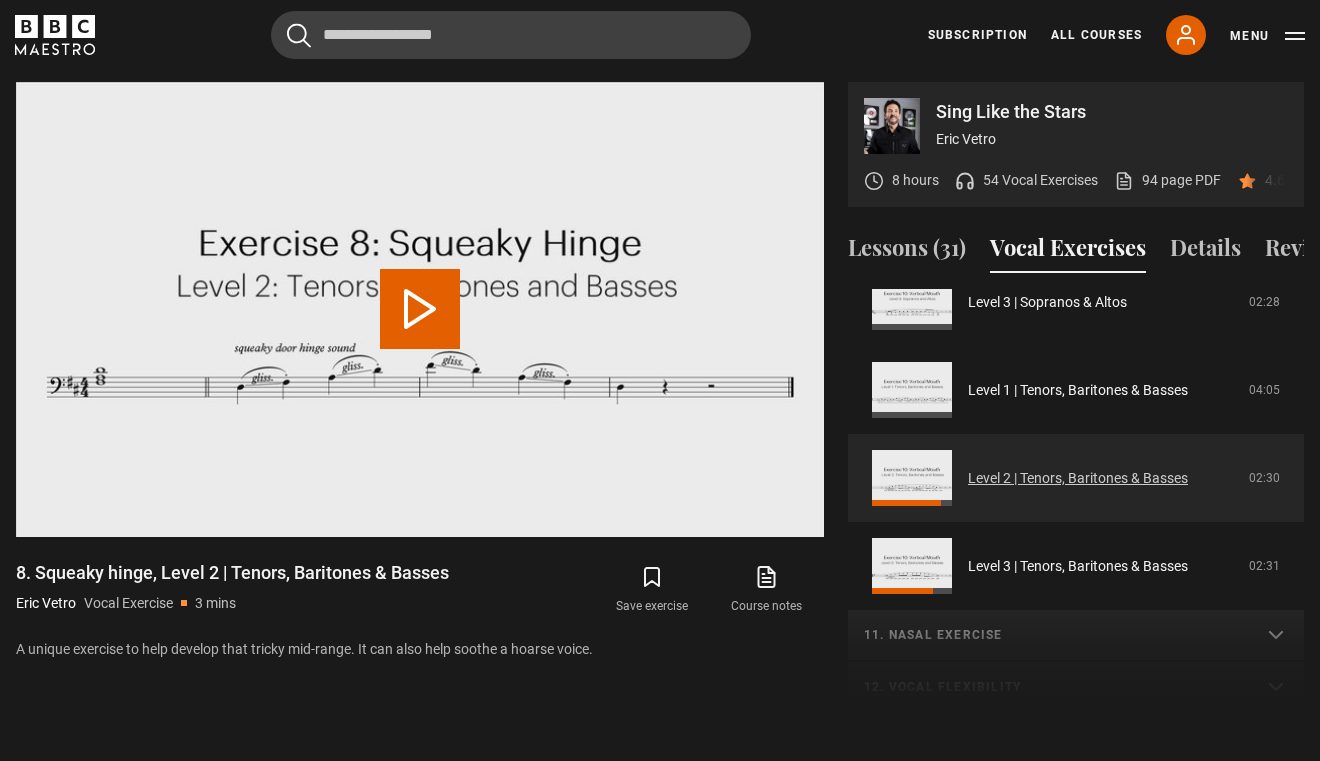 click on "Level 2 | Tenors, Baritones & Basses" at bounding box center (1078, 478) 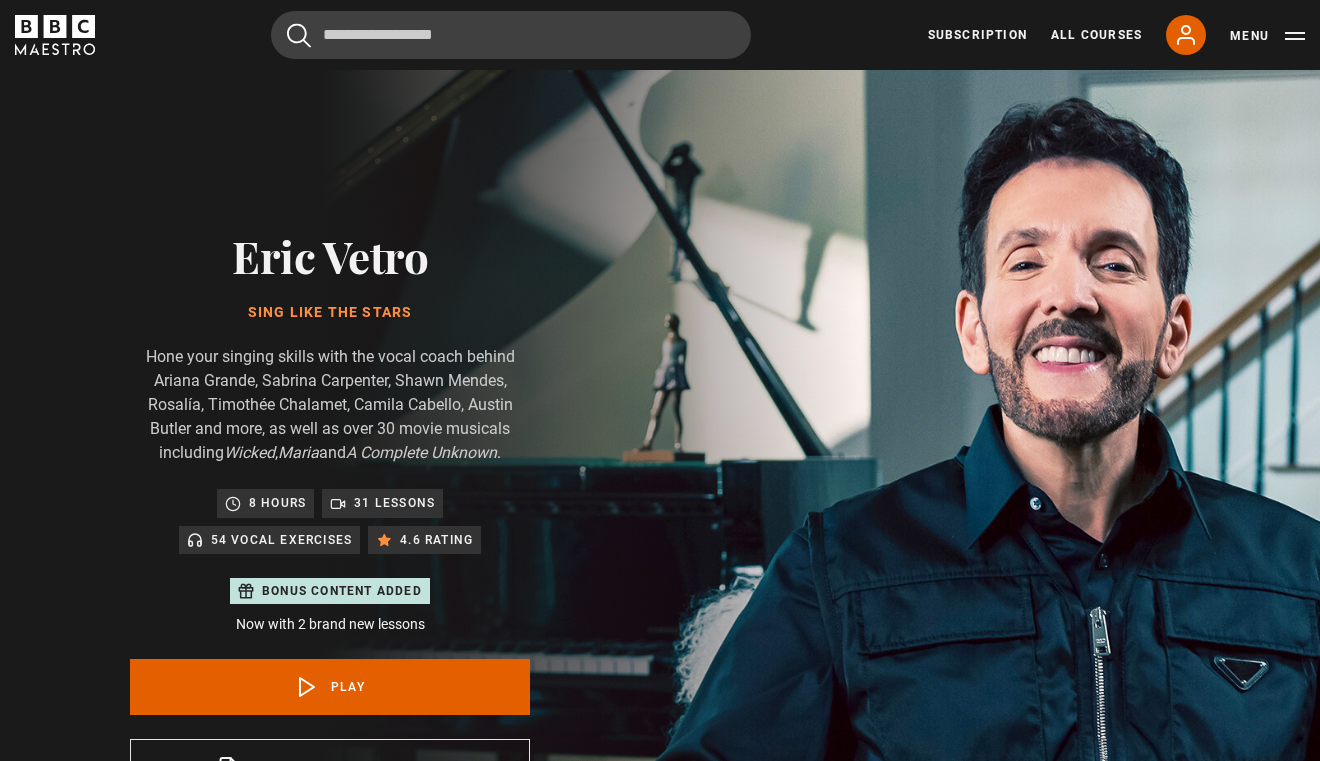 scroll, scrollTop: 955, scrollLeft: 0, axis: vertical 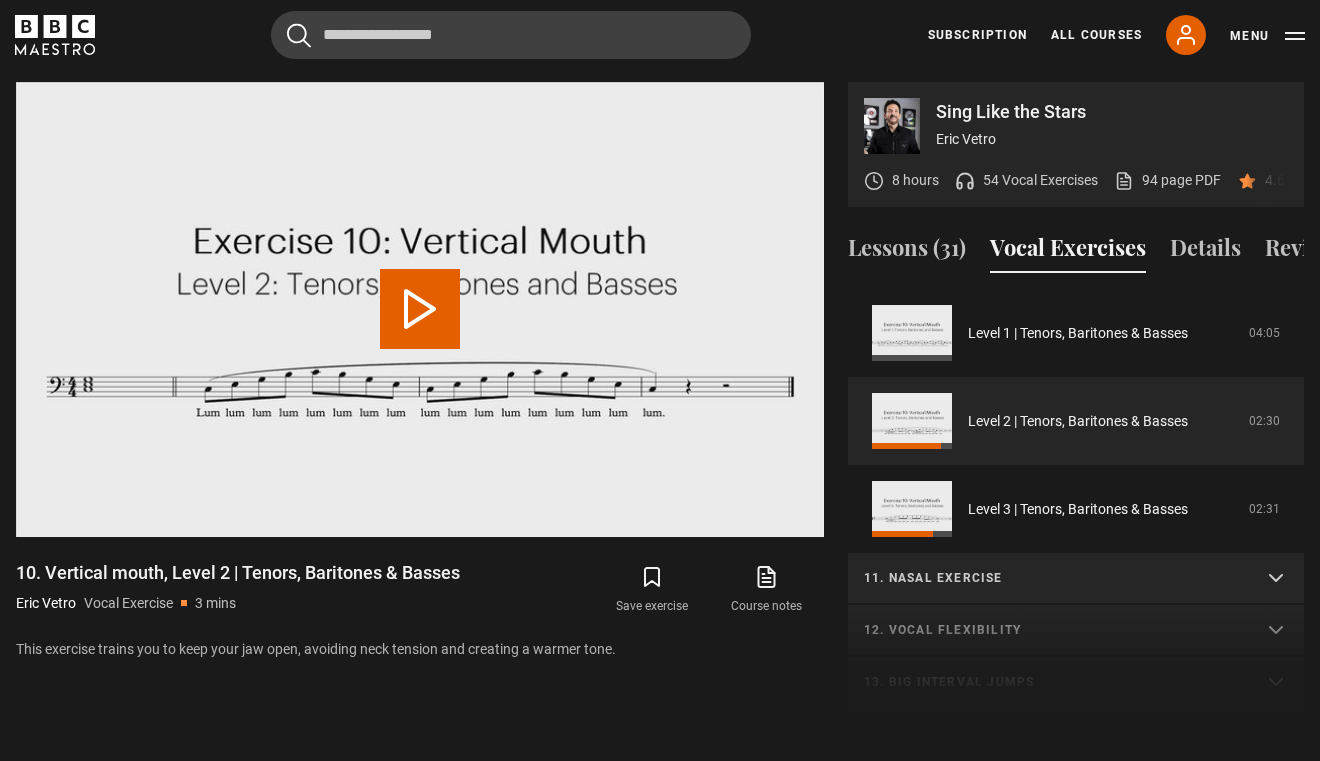 click on "Play Video" at bounding box center (420, 309) 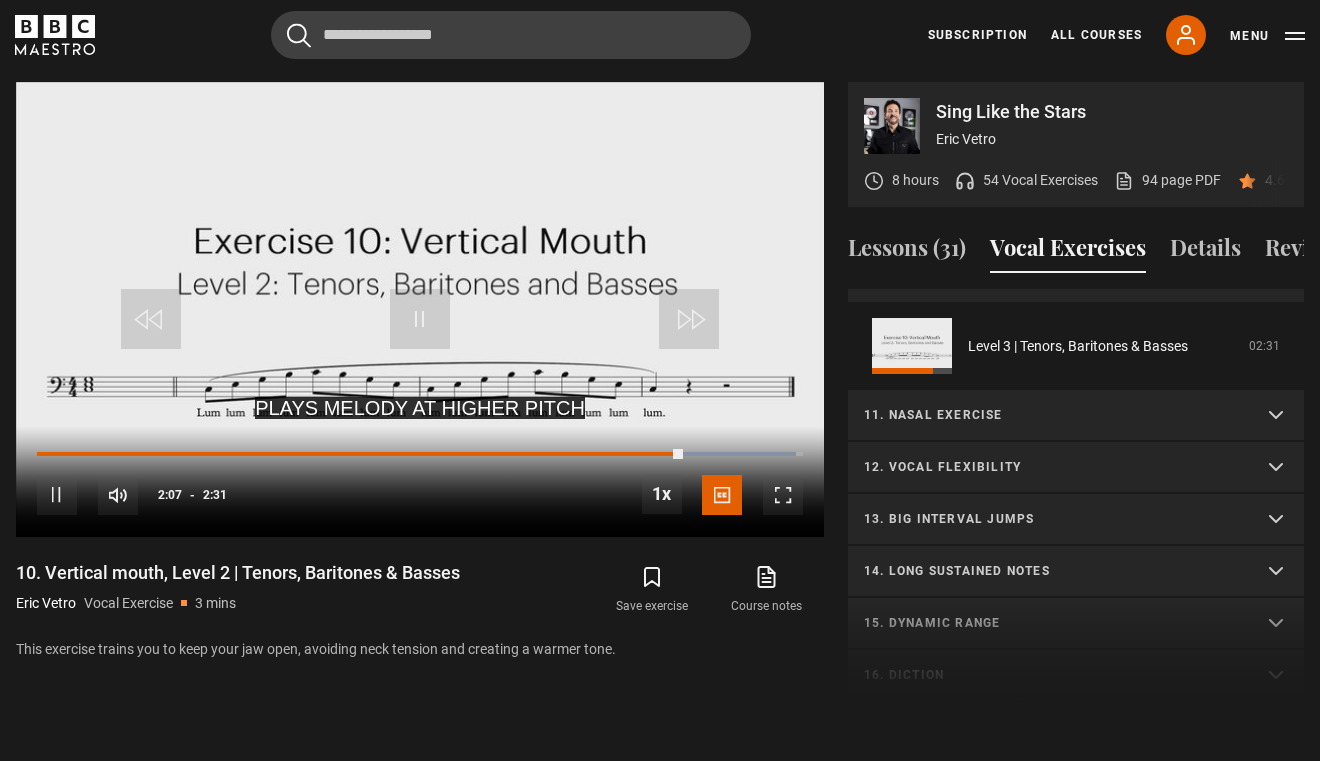 scroll, scrollTop: 951, scrollLeft: 0, axis: vertical 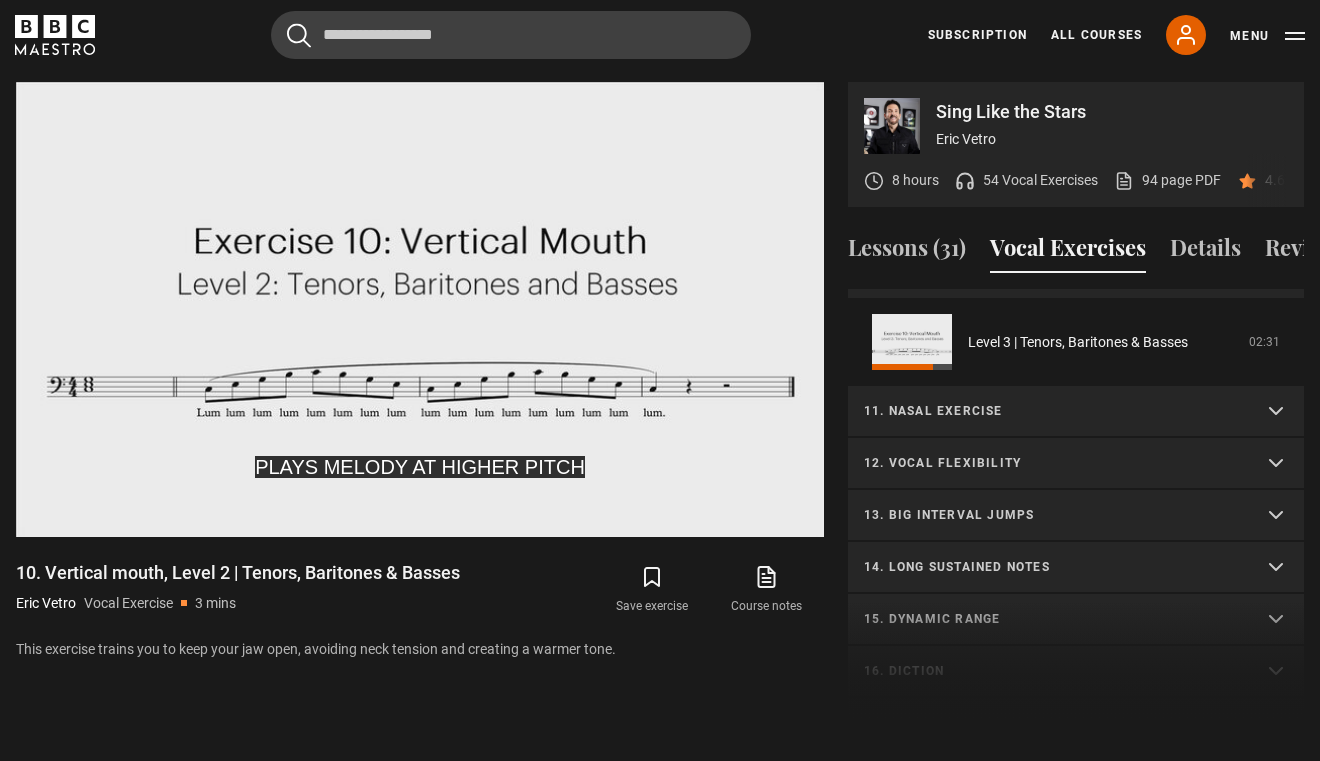 click on "11. Nasal exercise" at bounding box center (1076, 412) 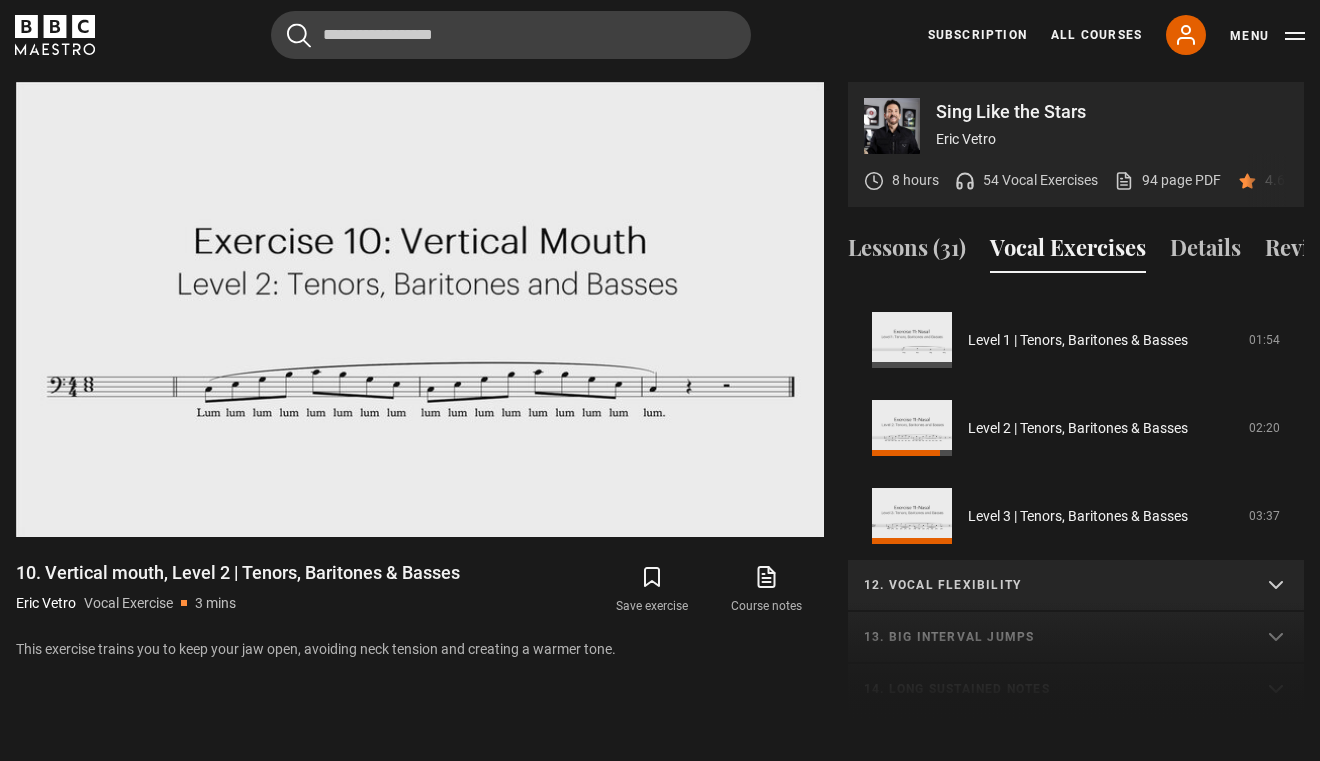 scroll, scrollTop: 1362, scrollLeft: 0, axis: vertical 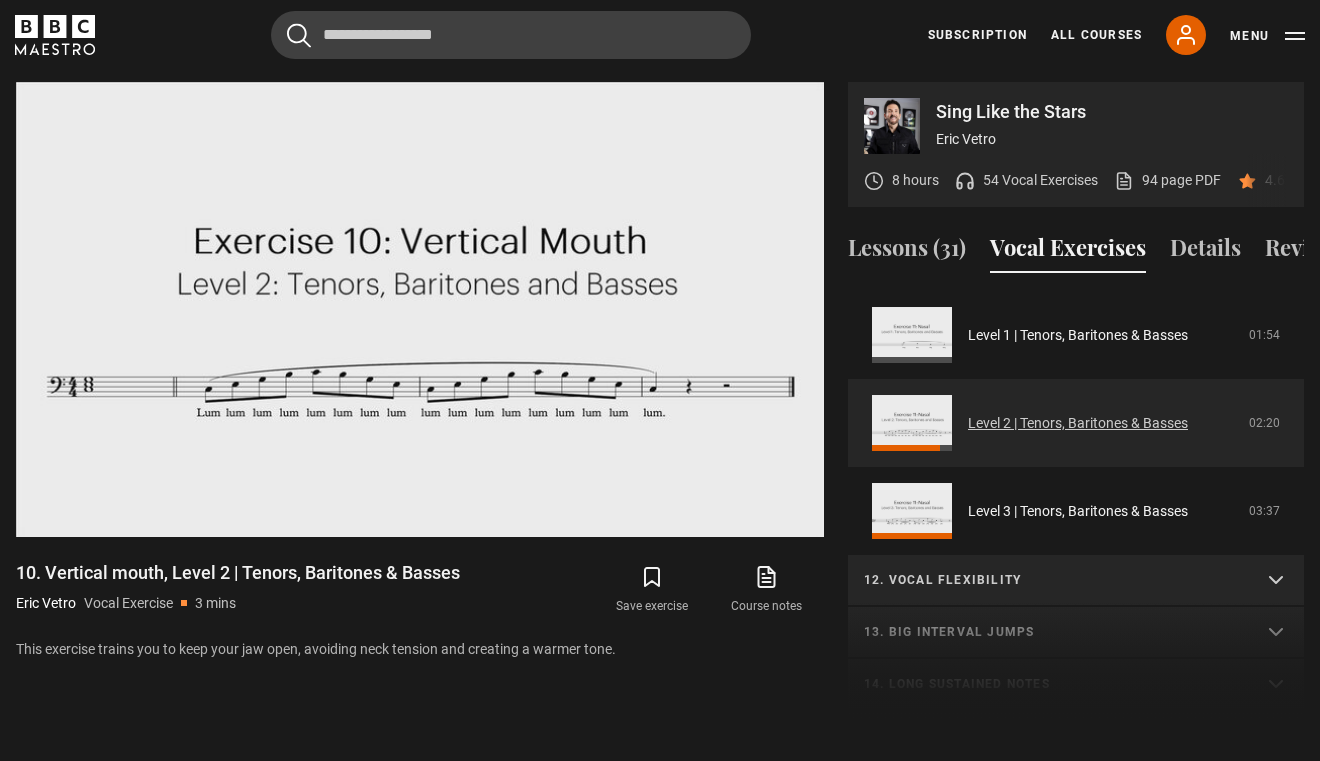 click on "Level 2 | Tenors, Baritones & Basses" at bounding box center [1078, 423] 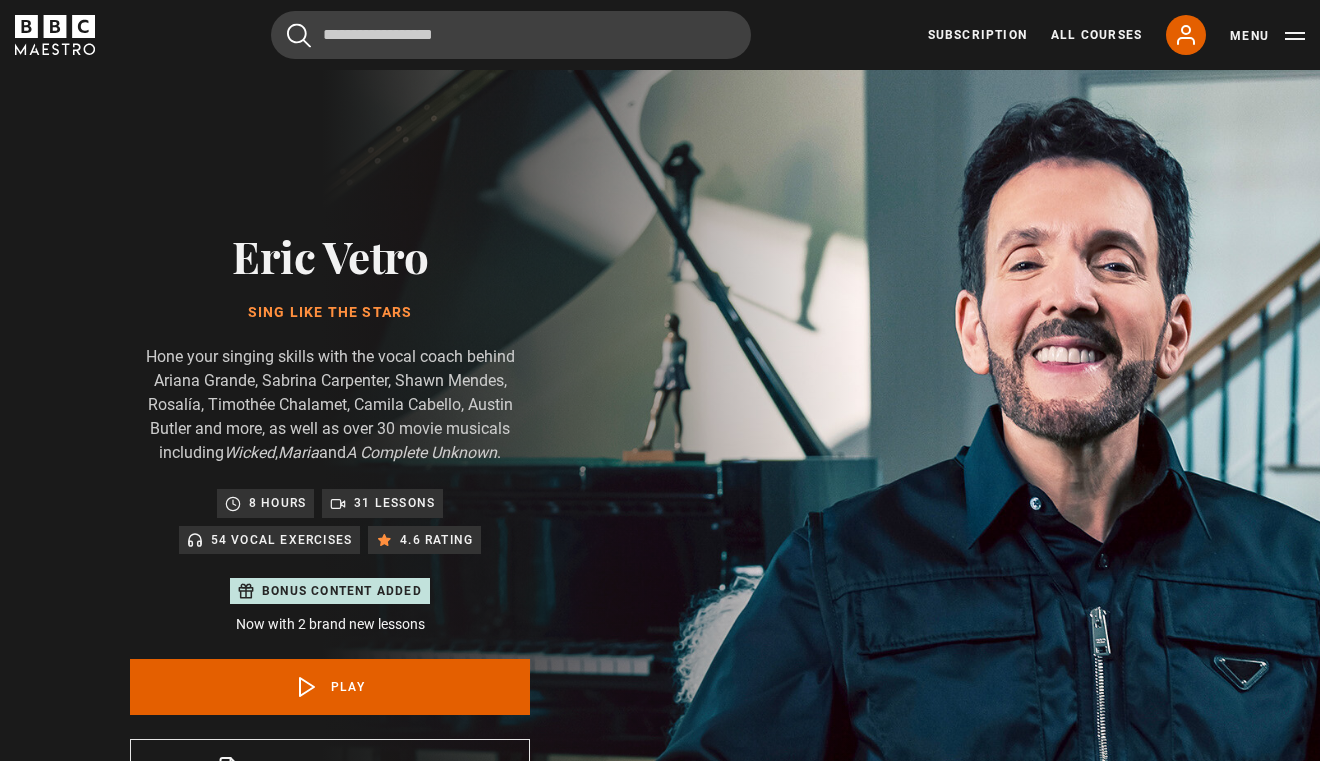 scroll, scrollTop: 955, scrollLeft: 0, axis: vertical 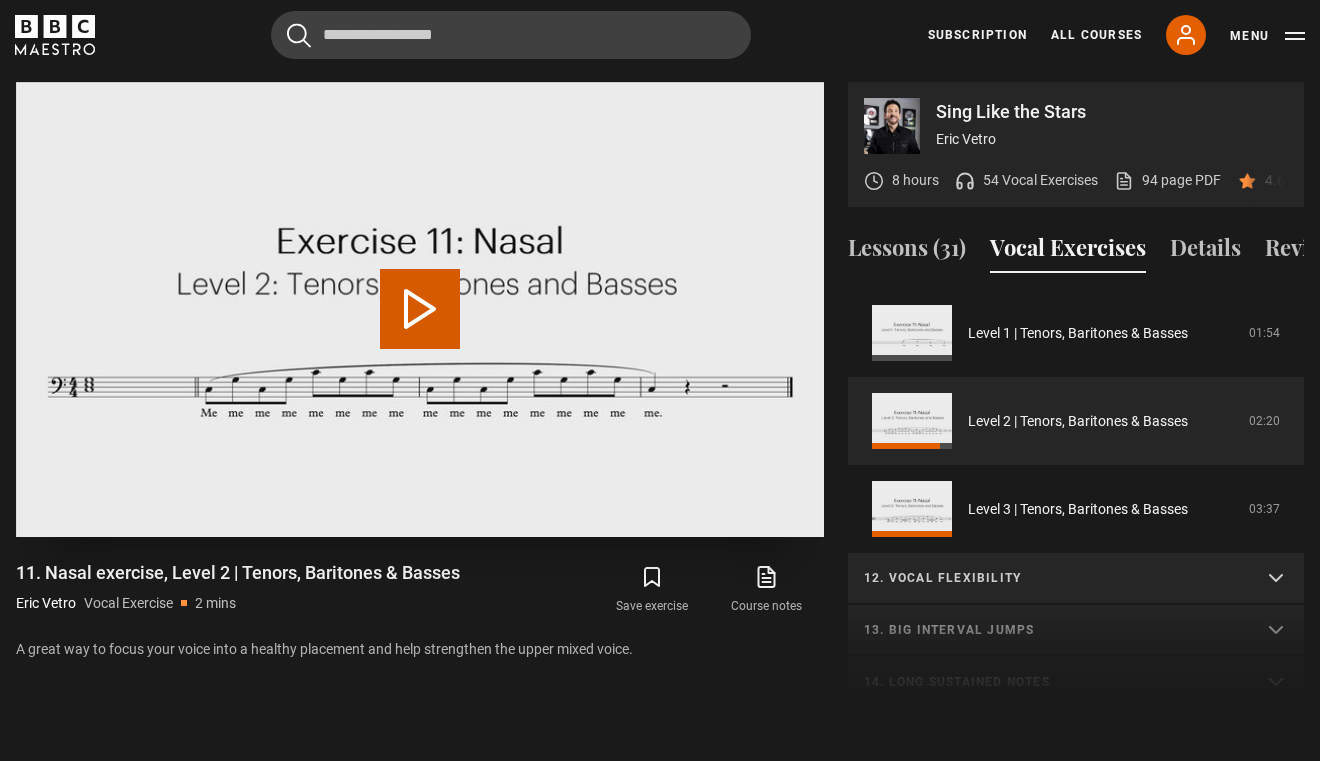 click on "Play Video" at bounding box center (420, 309) 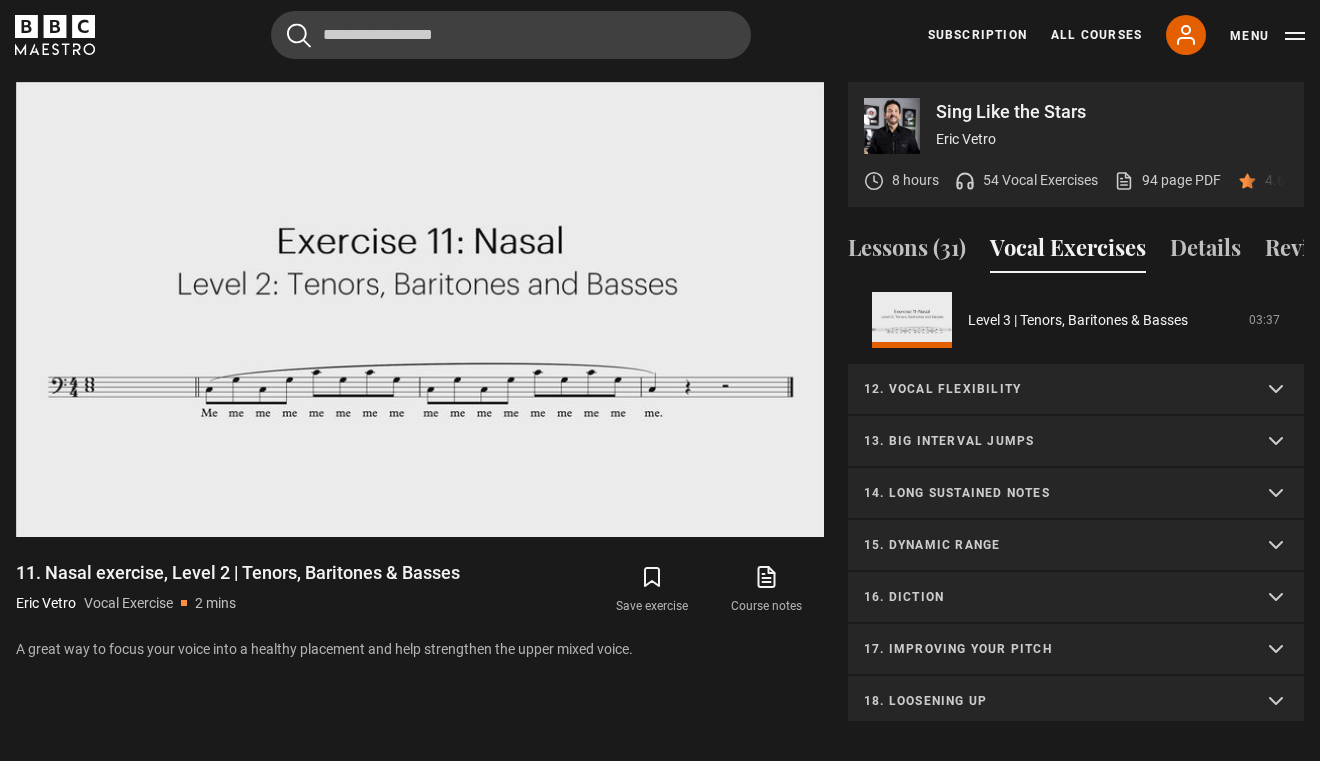 scroll, scrollTop: 1029, scrollLeft: 0, axis: vertical 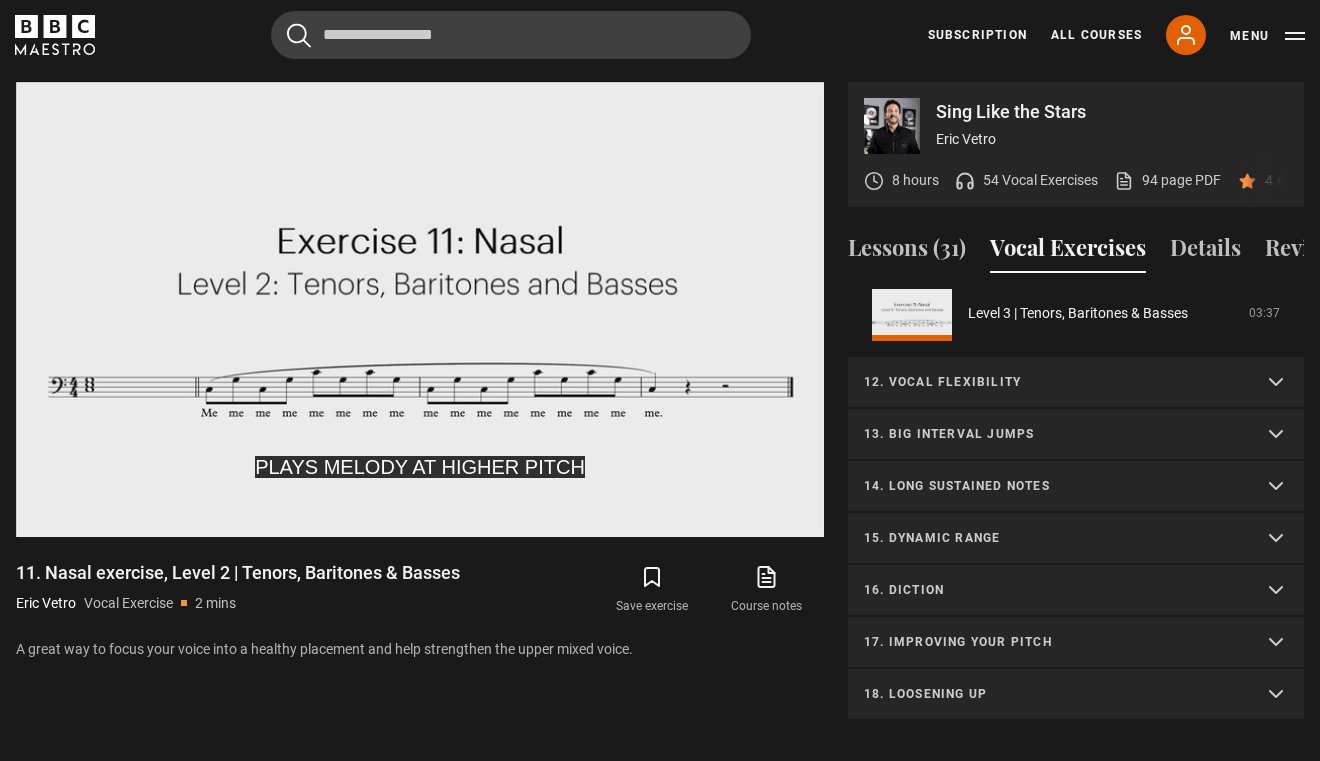click on "12. Vocal flexibility" at bounding box center [1076, 383] 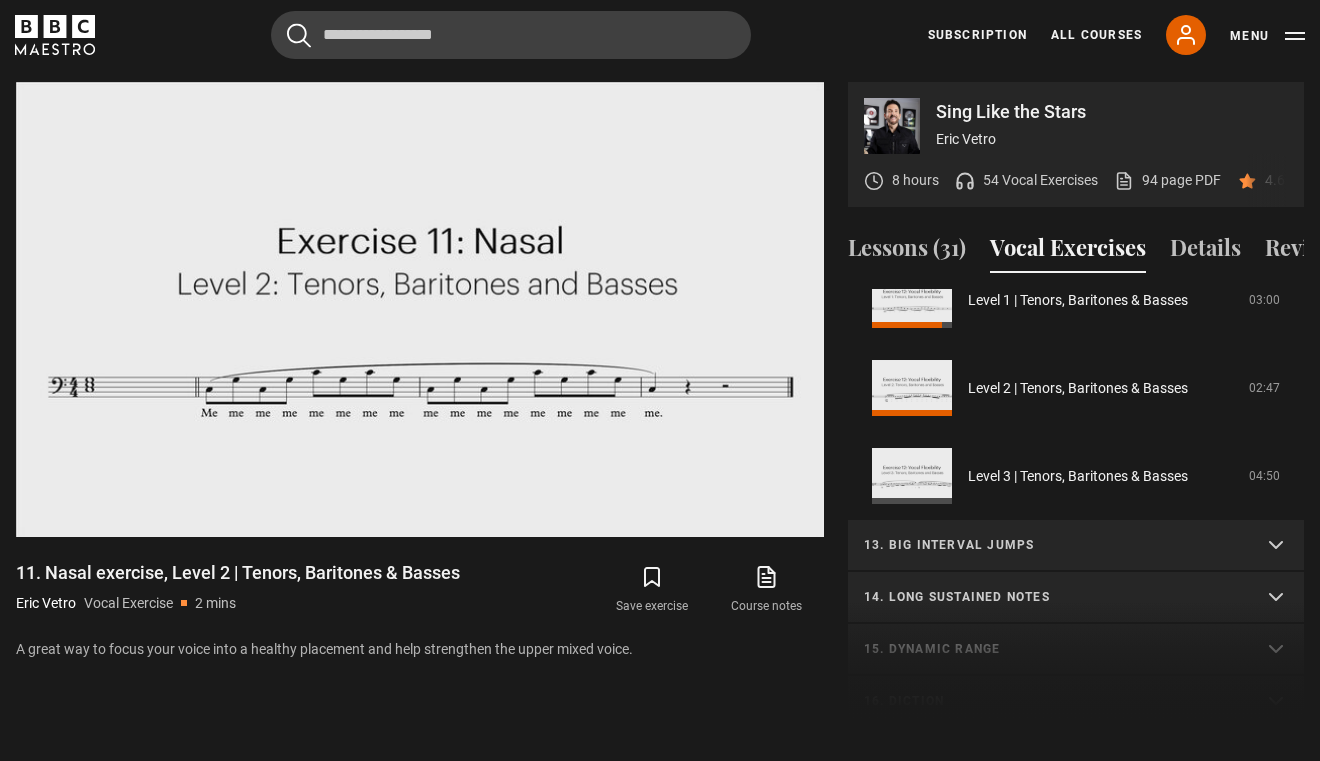 scroll, scrollTop: 1440, scrollLeft: 0, axis: vertical 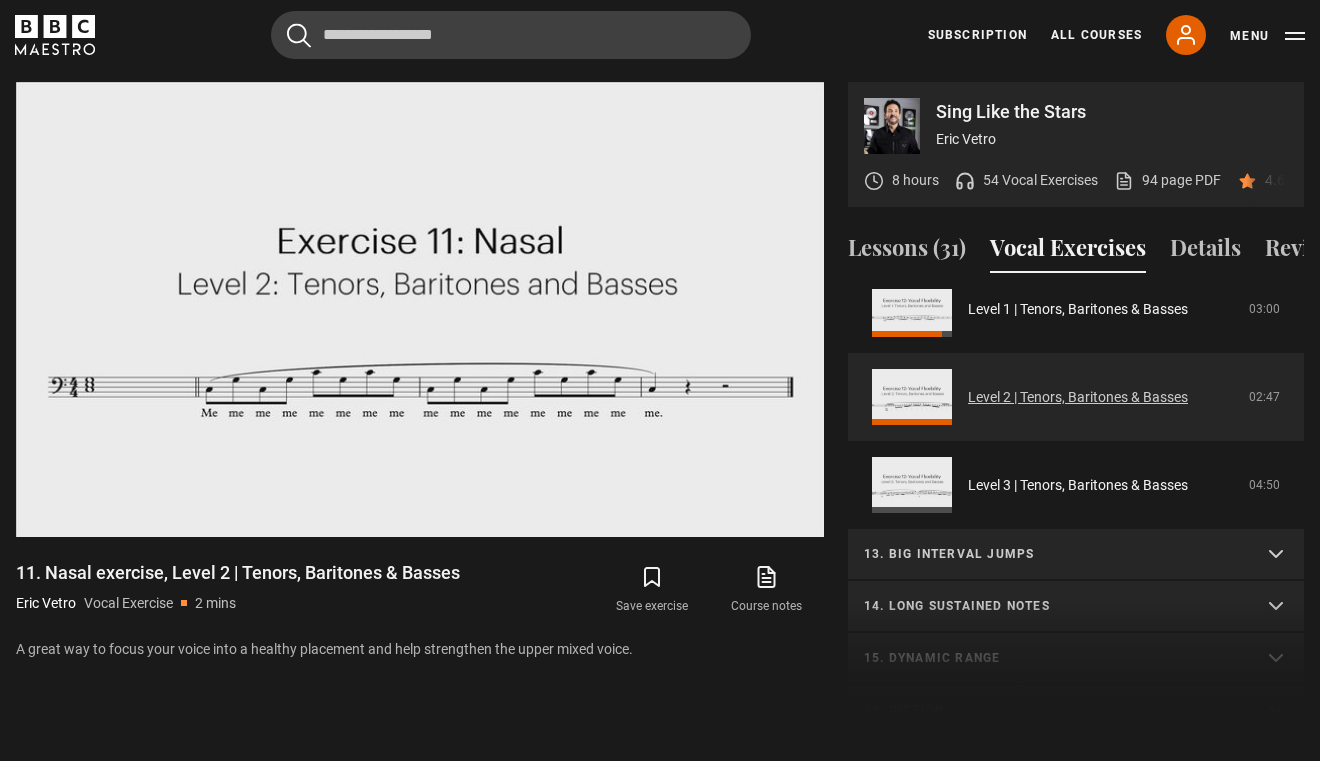 click on "Level 2 | Tenors, Baritones & Basses" at bounding box center [1078, 397] 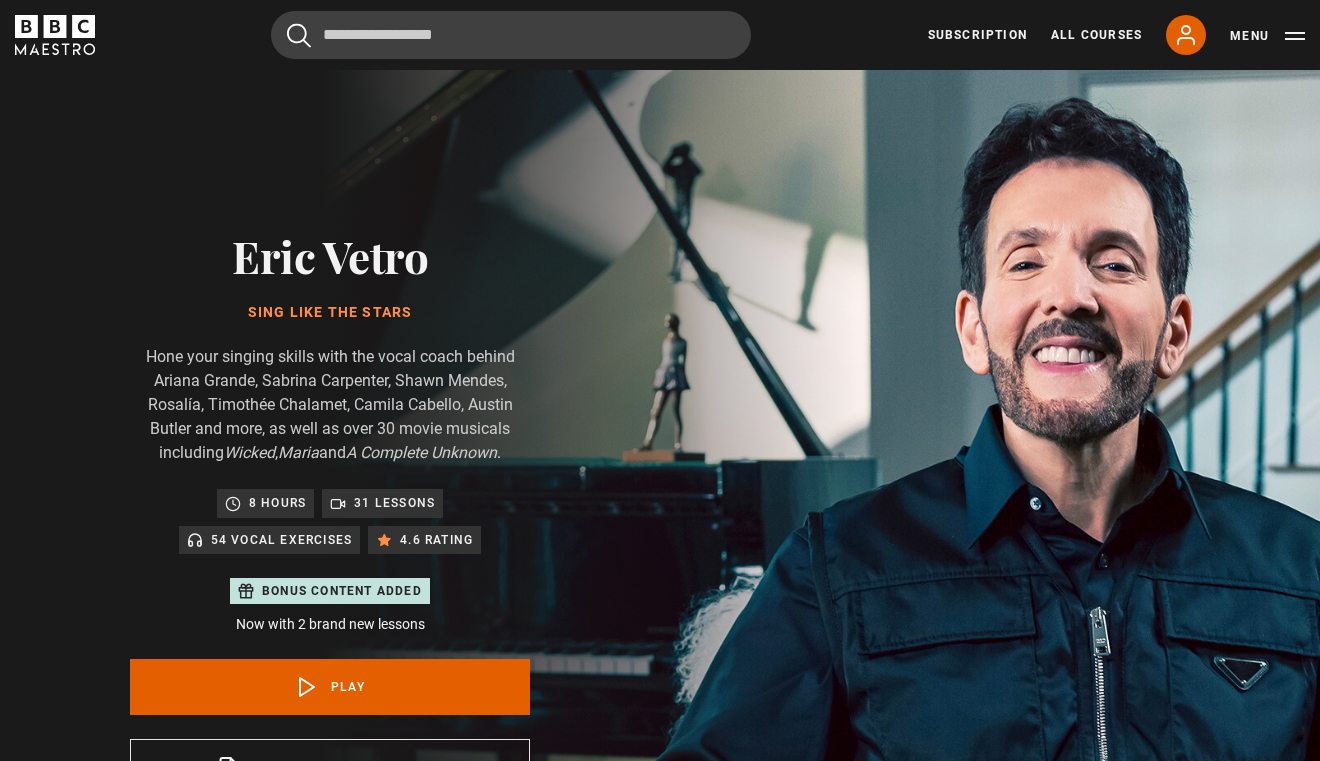 scroll, scrollTop: 955, scrollLeft: 0, axis: vertical 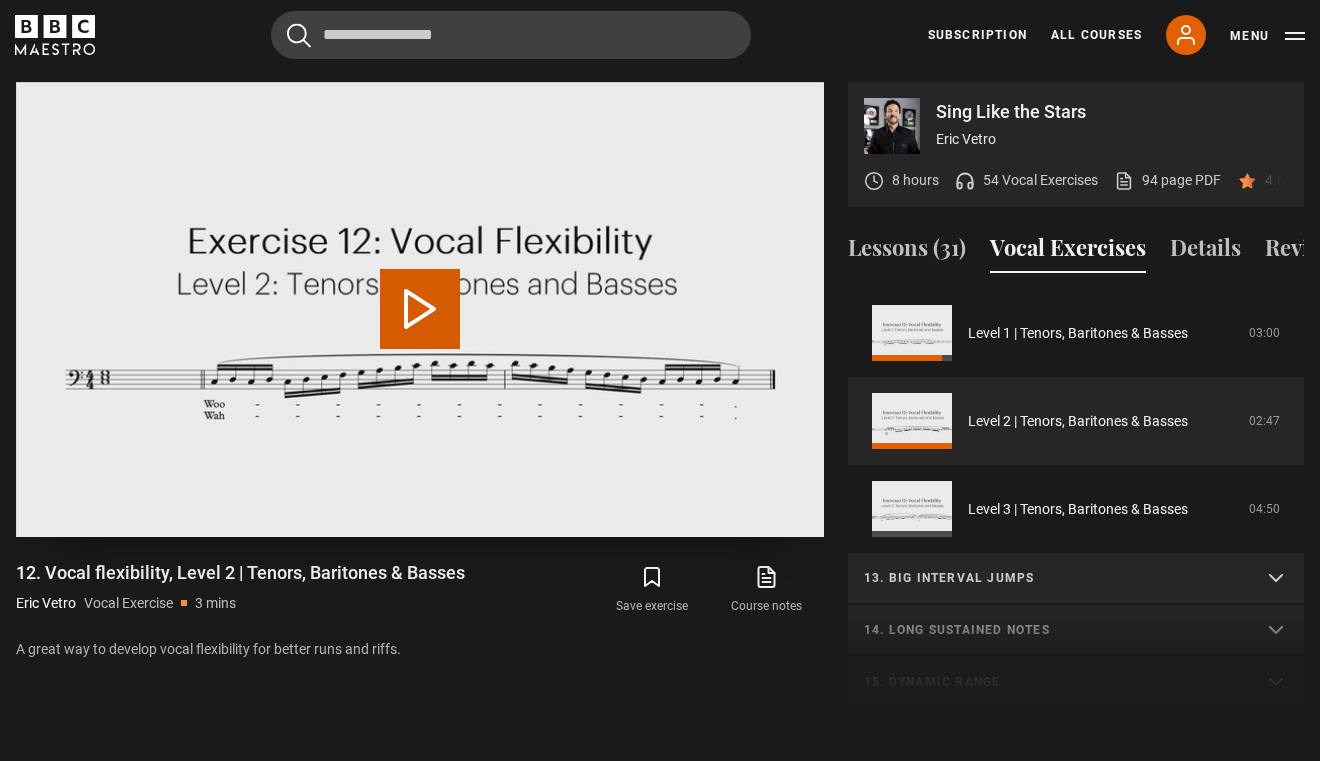 click on "Play Video" at bounding box center (420, 309) 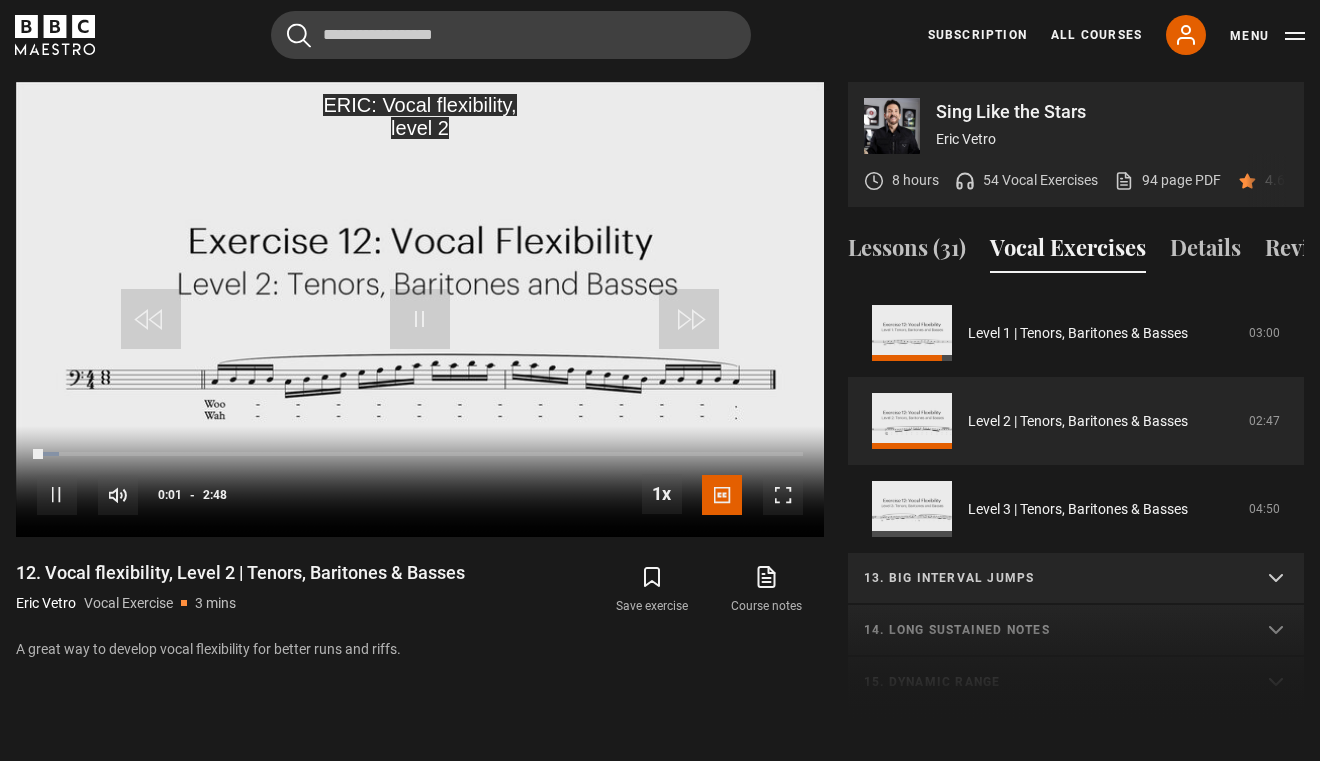 scroll, scrollTop: 1032, scrollLeft: 0, axis: vertical 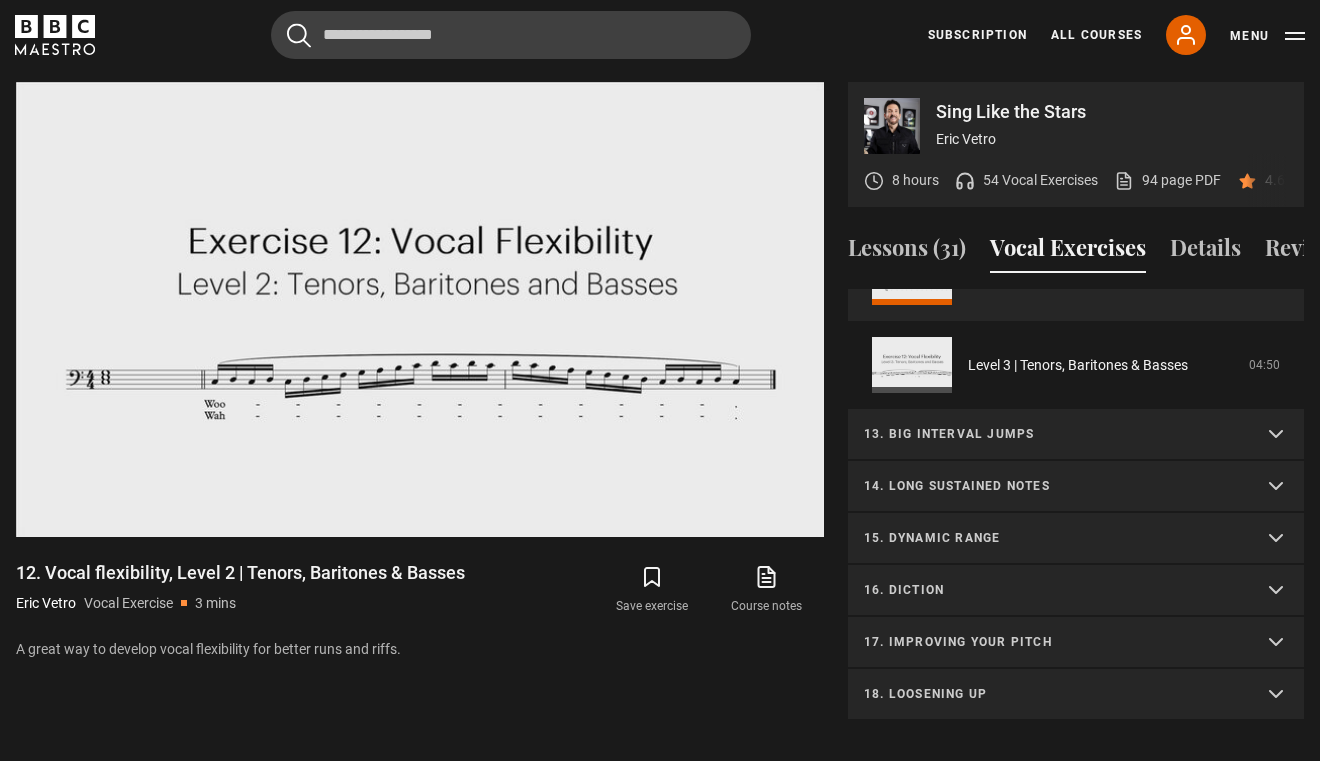 click on "13. Big interval jumps" at bounding box center (1076, 435) 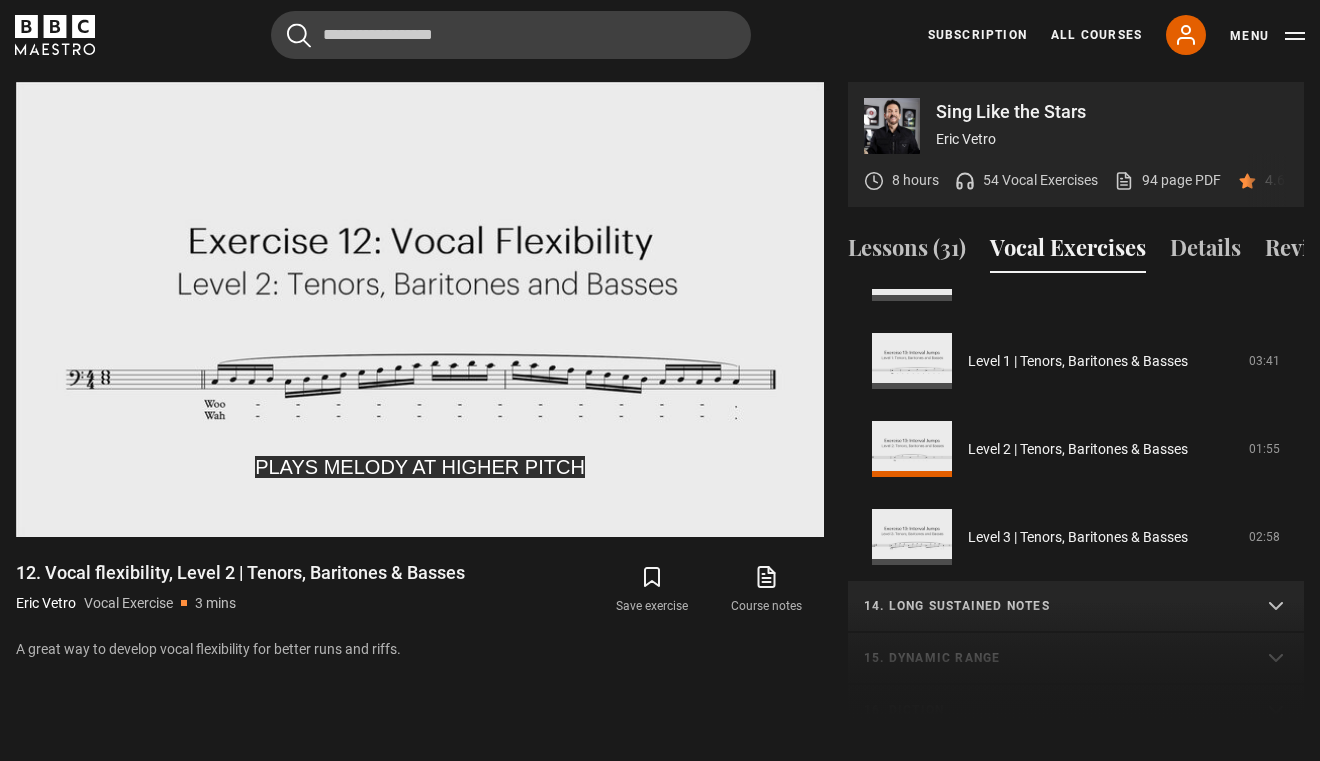 scroll, scrollTop: 1463, scrollLeft: 0, axis: vertical 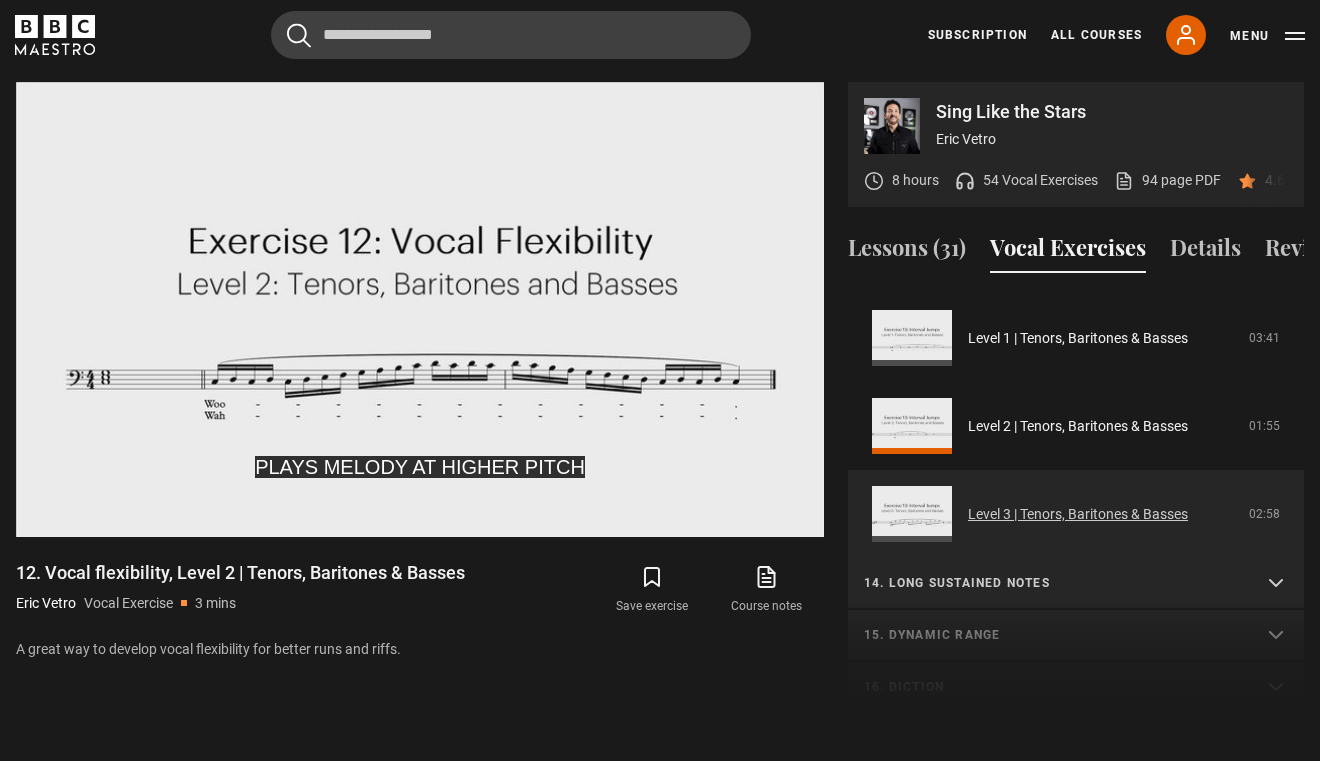 click on "Level 3 | Tenors, Baritones & Basses" at bounding box center [1078, 514] 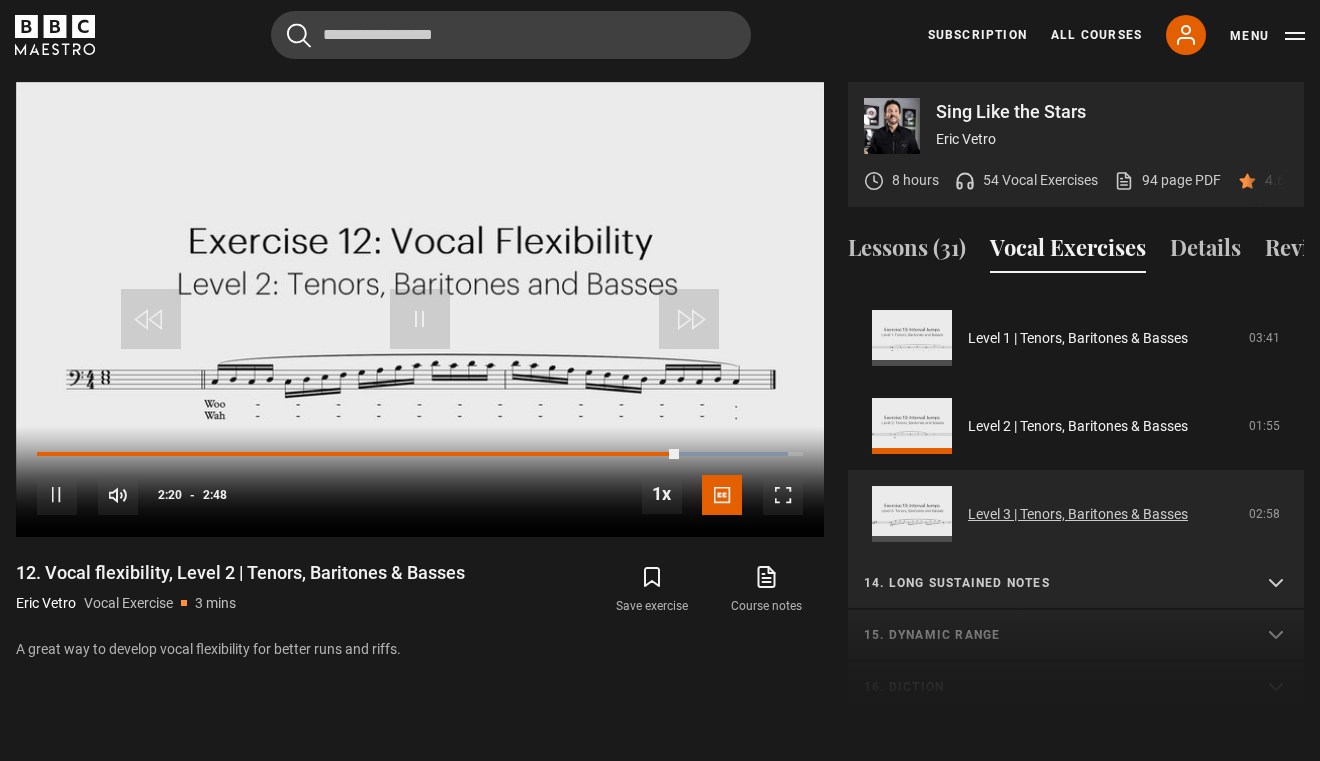 click on "Level 3 | Tenors, Baritones & Basses" at bounding box center (1078, 514) 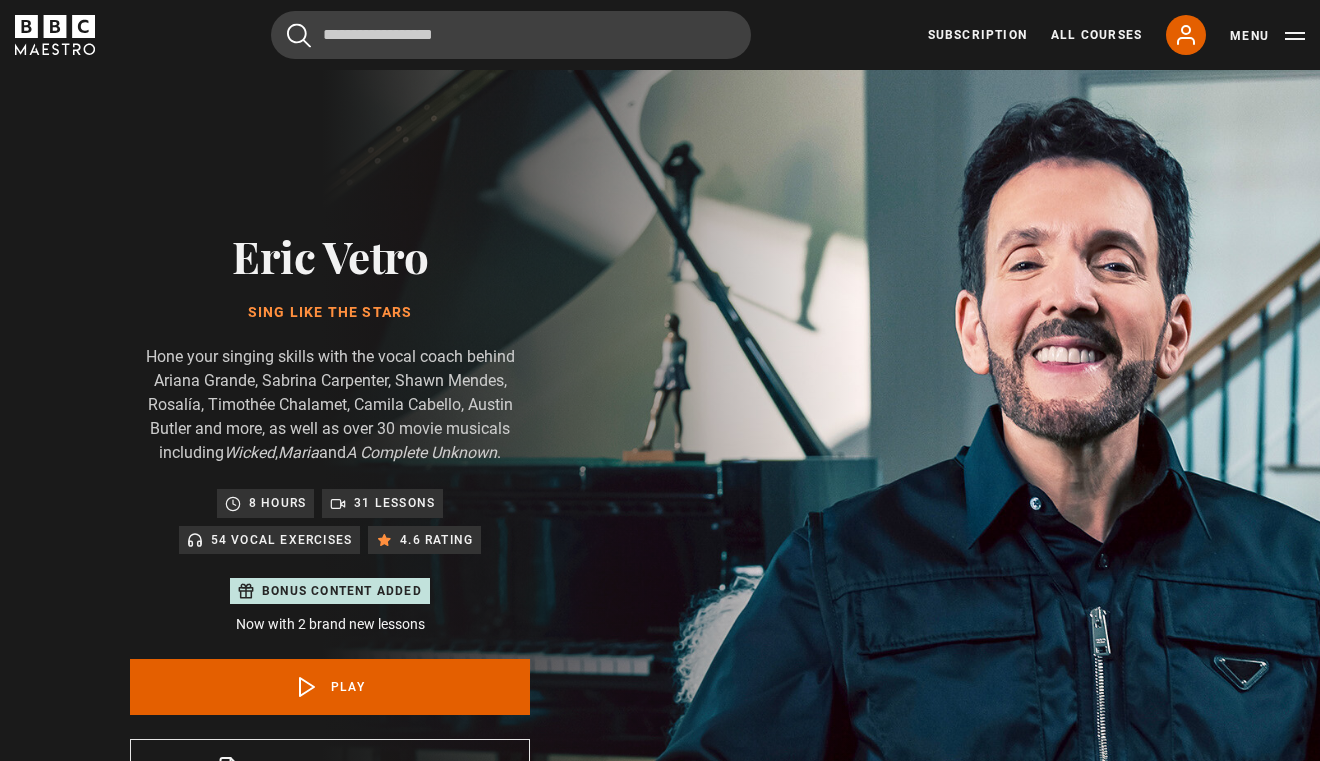 scroll, scrollTop: 955, scrollLeft: 0, axis: vertical 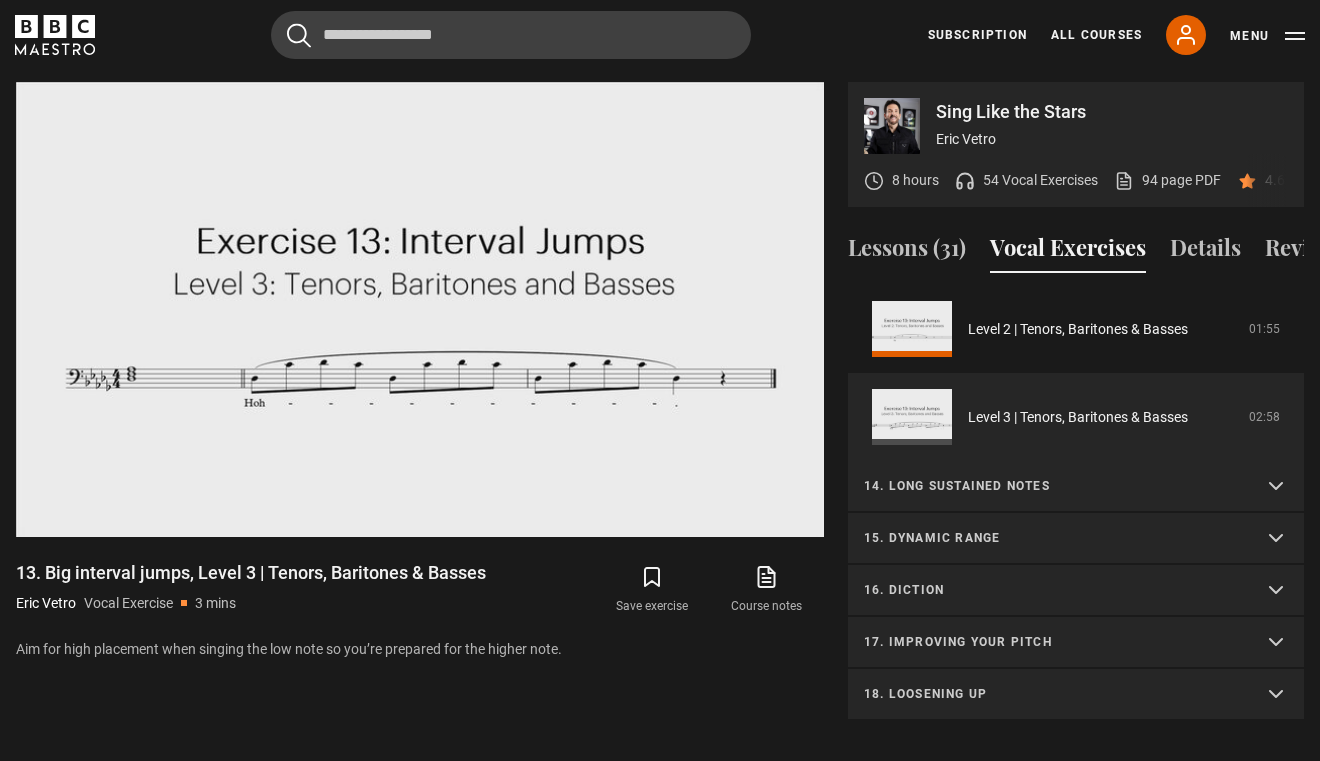 click on "14. Long sustained notes" at bounding box center (1076, 487) 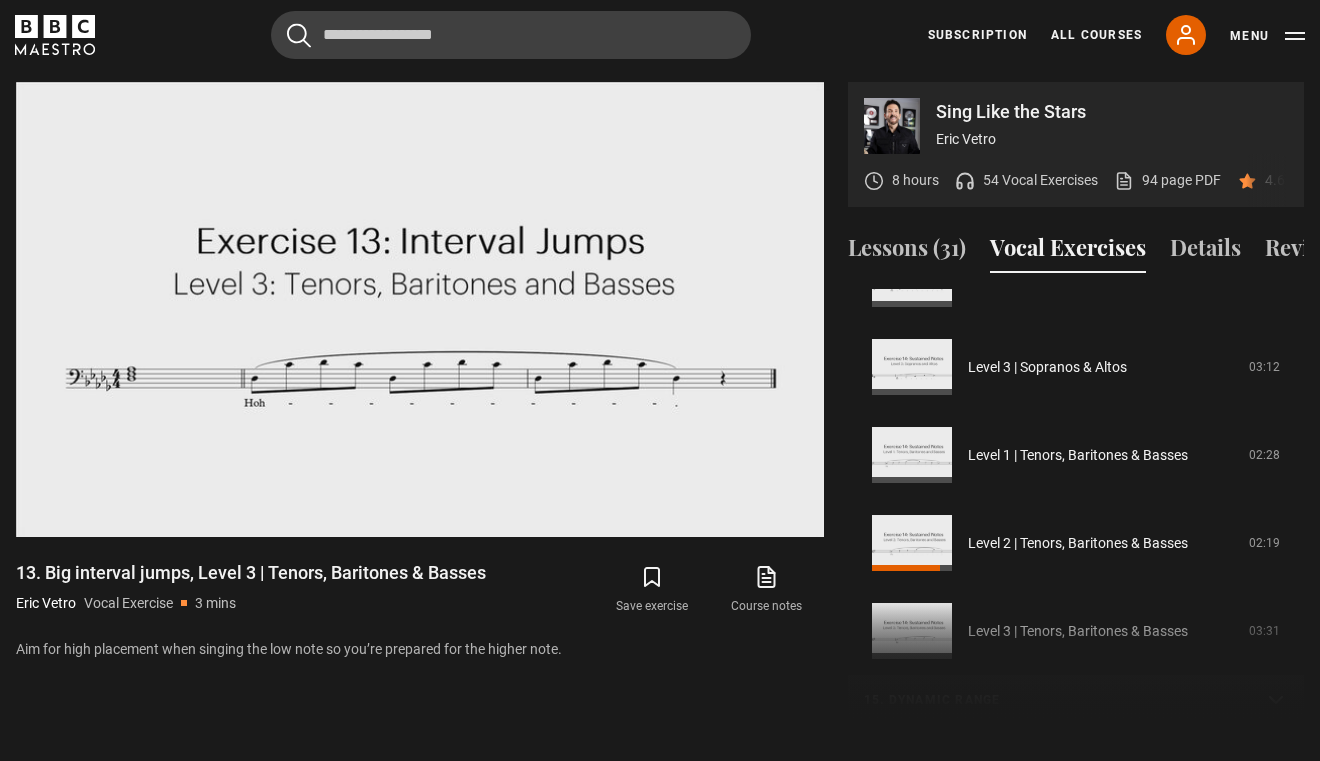 scroll, scrollTop: 1403, scrollLeft: 0, axis: vertical 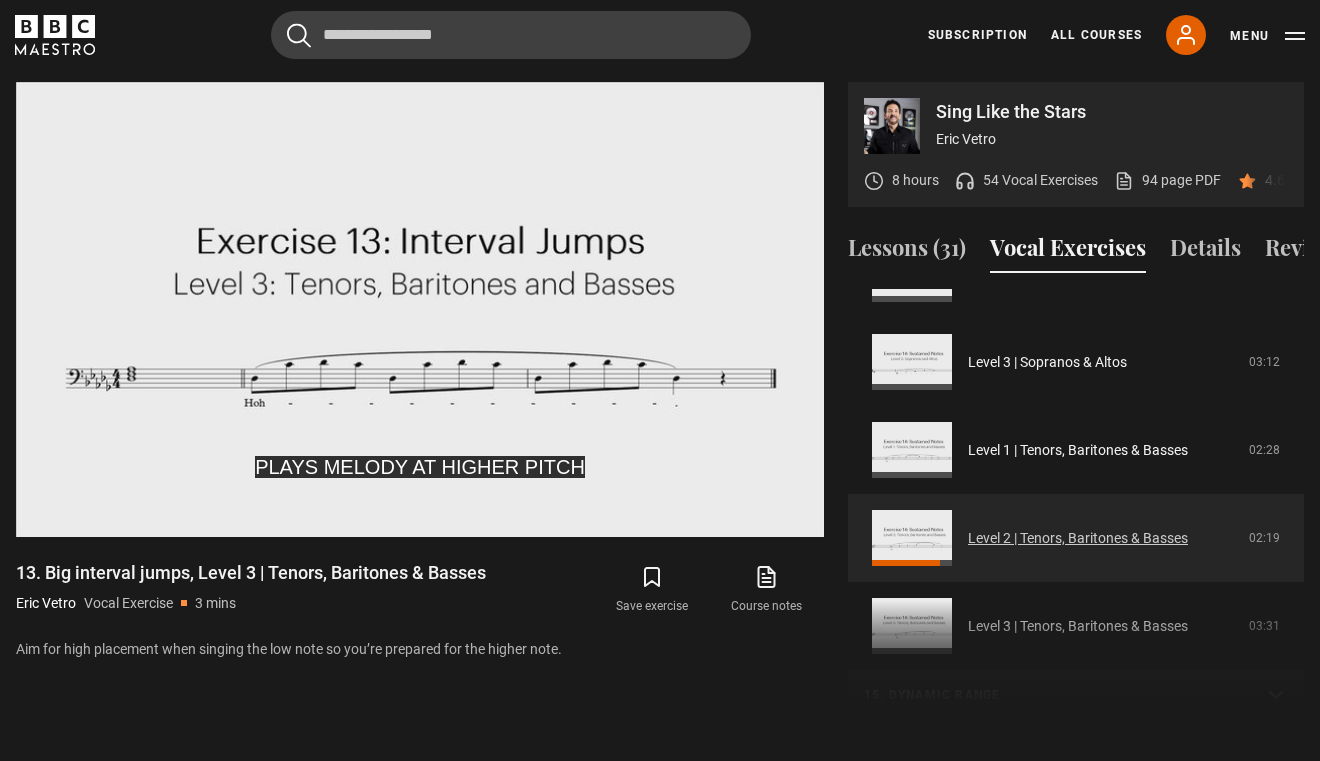 click on "Level 2 | Tenors, Baritones & Basses" at bounding box center [1078, 538] 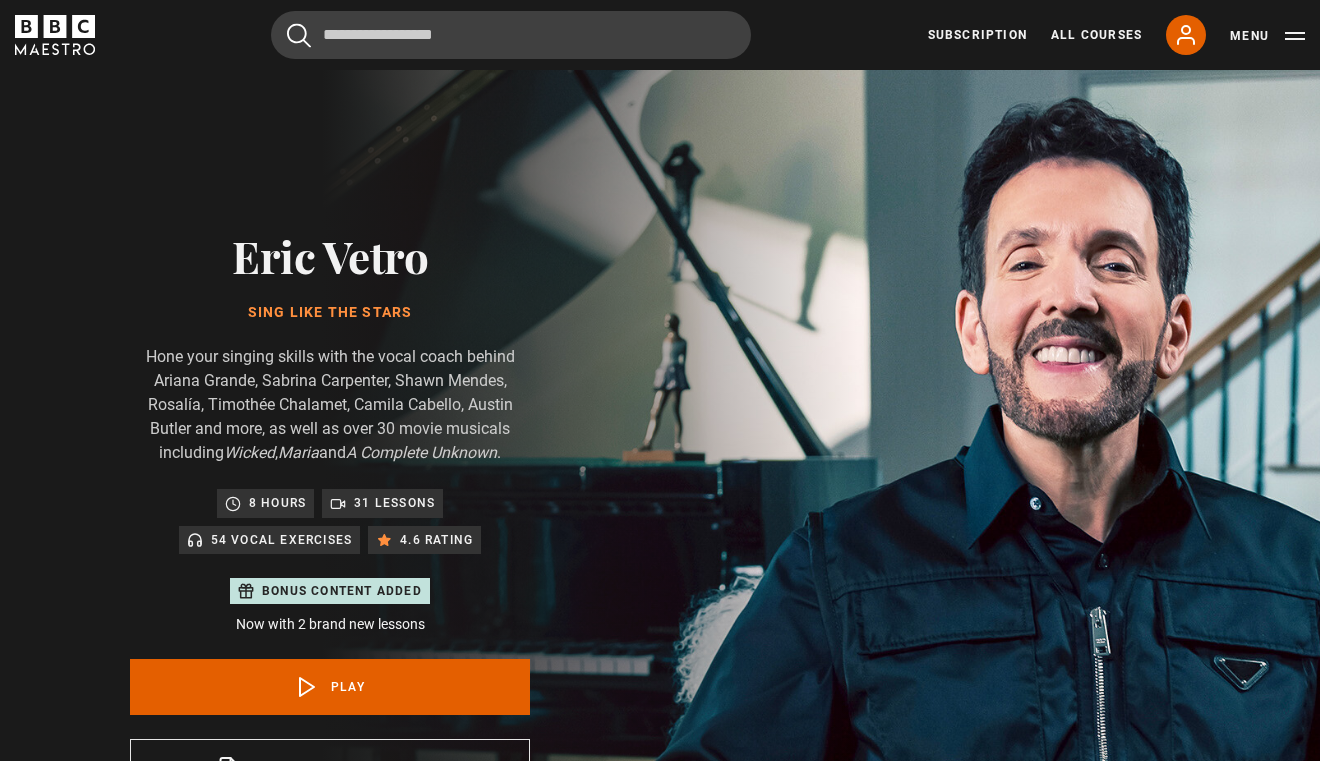 scroll, scrollTop: 955, scrollLeft: 0, axis: vertical 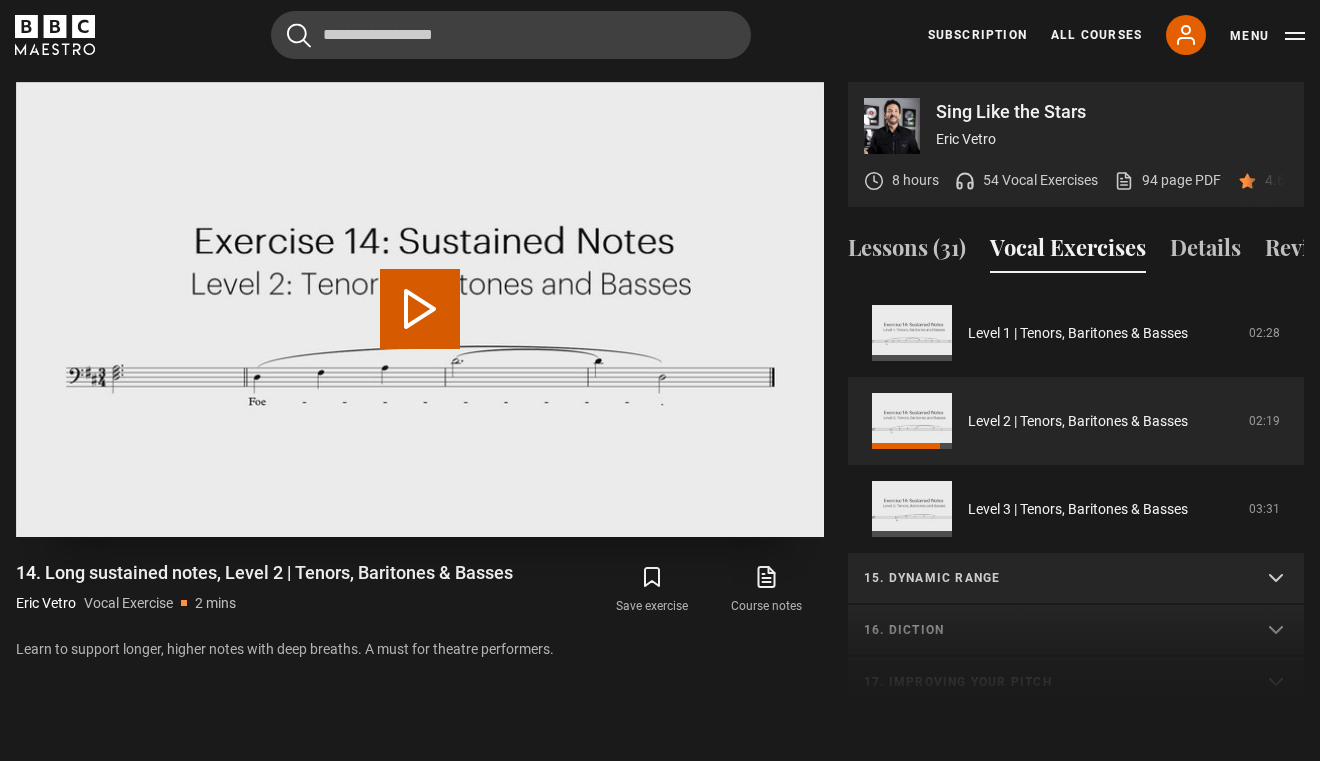 click on "Play Video" at bounding box center (420, 309) 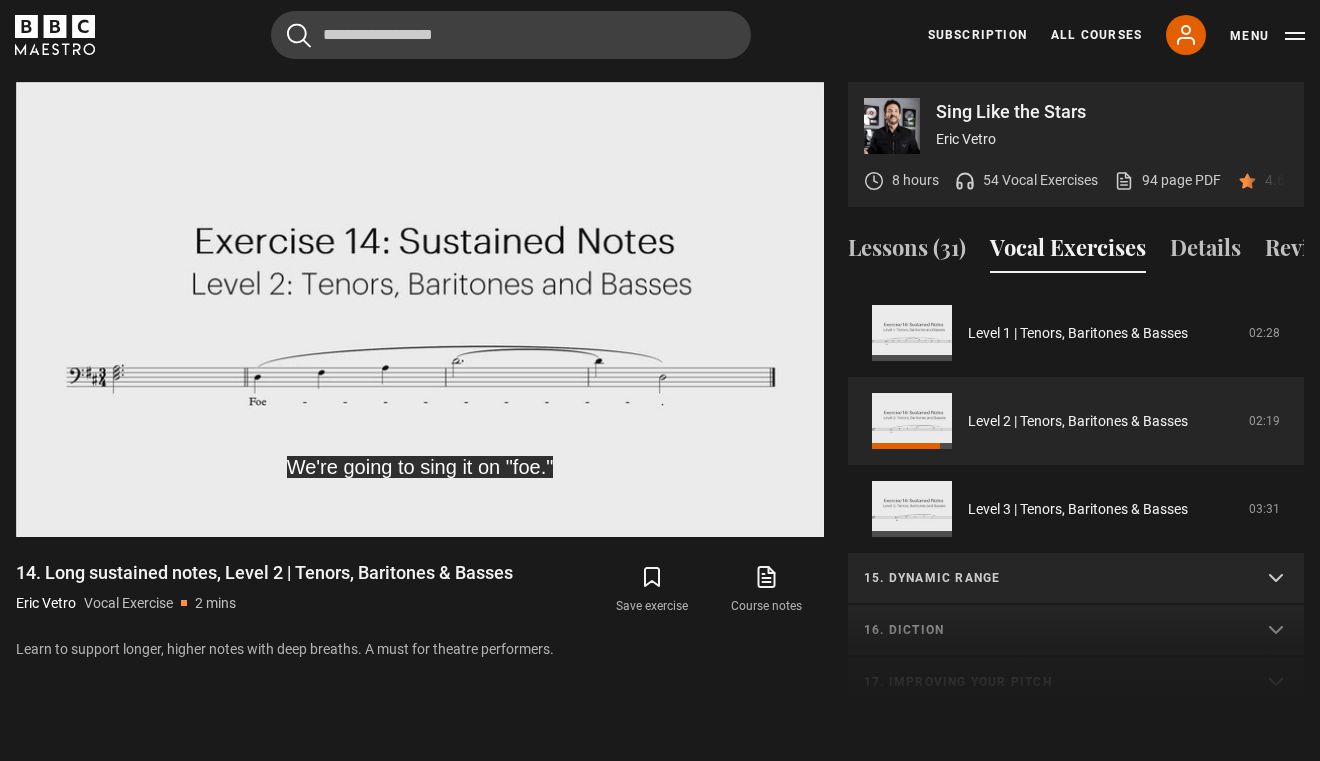 drag, startPoint x: 1298, startPoint y: 642, endPoint x: 1297, endPoint y: 660, distance: 18.027756 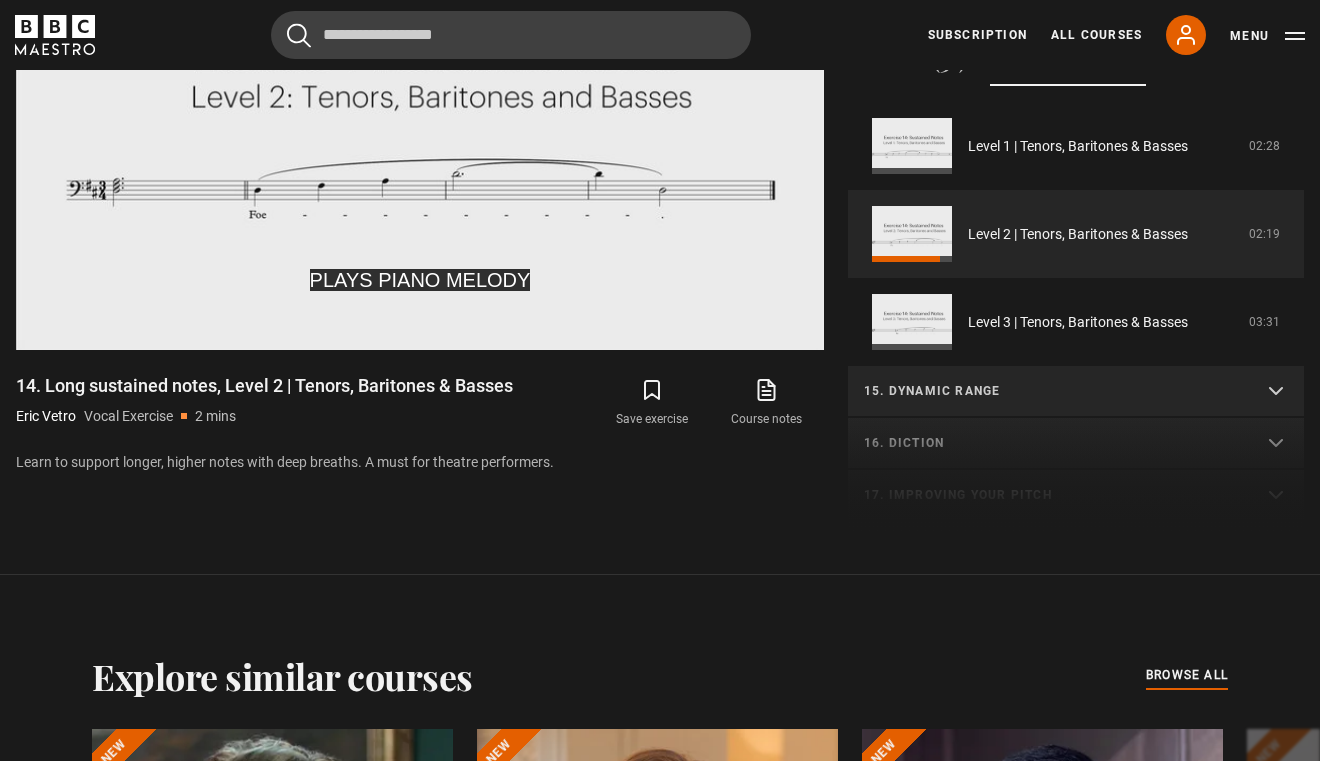 scroll, scrollTop: 1069, scrollLeft: 0, axis: vertical 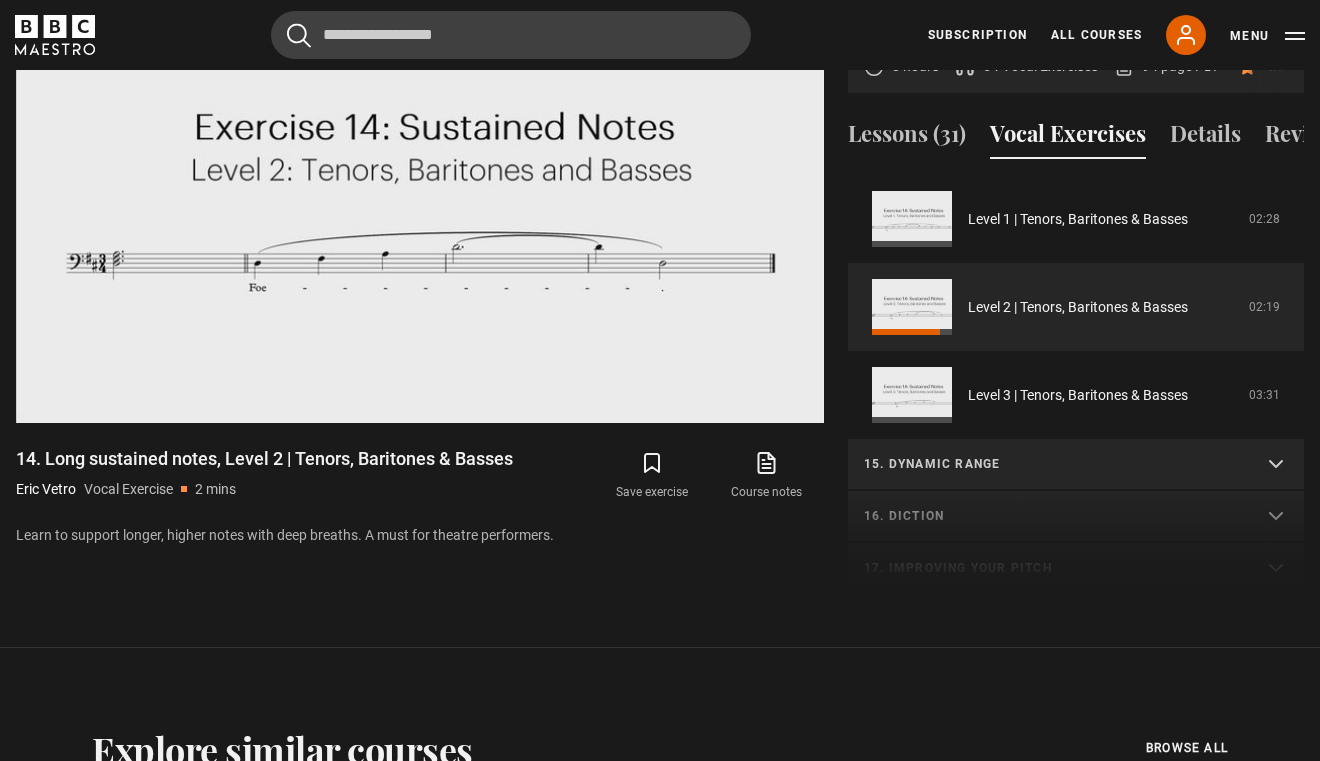 click on "1. Vocal slides
Level 1 | All Voices
04:23
Level 2 | All Voices
06:30
Level 3 | All Voices
01:53
2. Humming
Level 1 | Sopranos & Altos
02:31
Level 2 | Sopranos & Altos
01:44" at bounding box center [1076, 391] 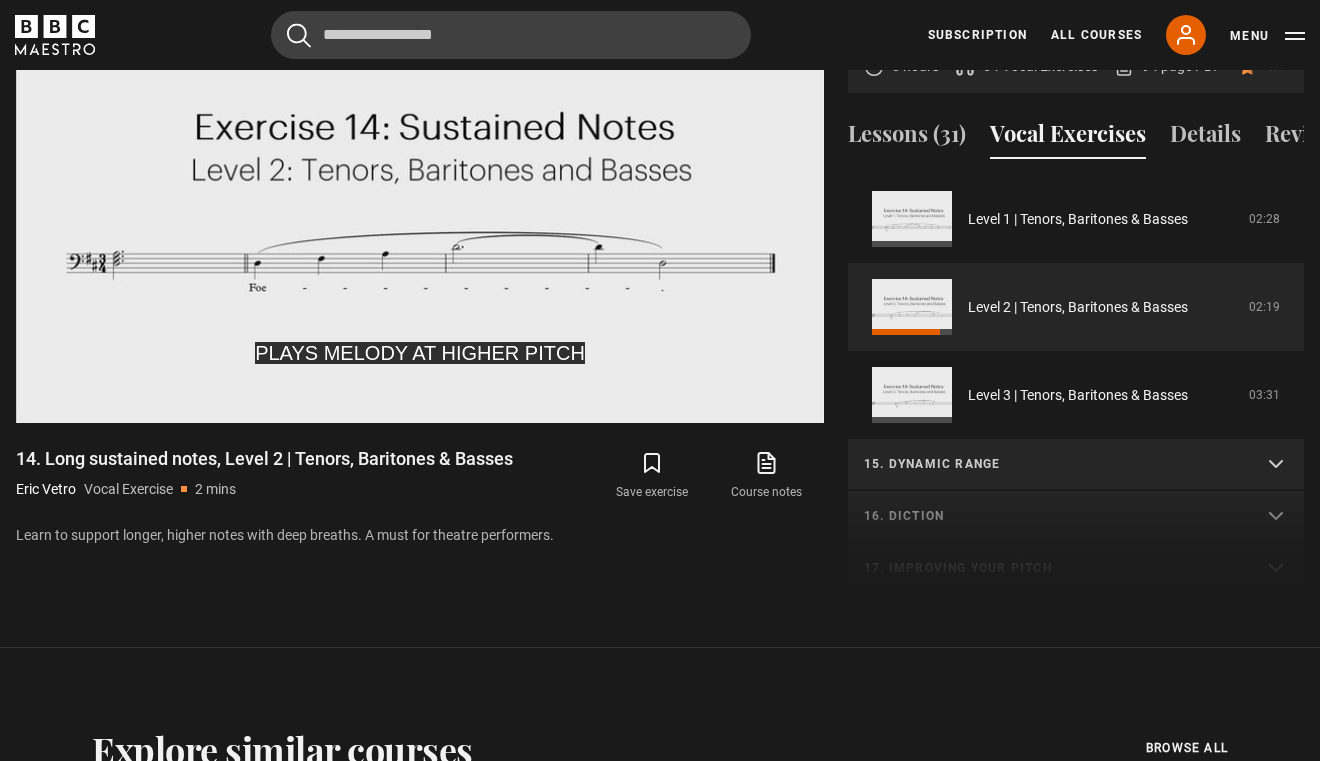 click on "15. Dynamic range" at bounding box center [1076, 465] 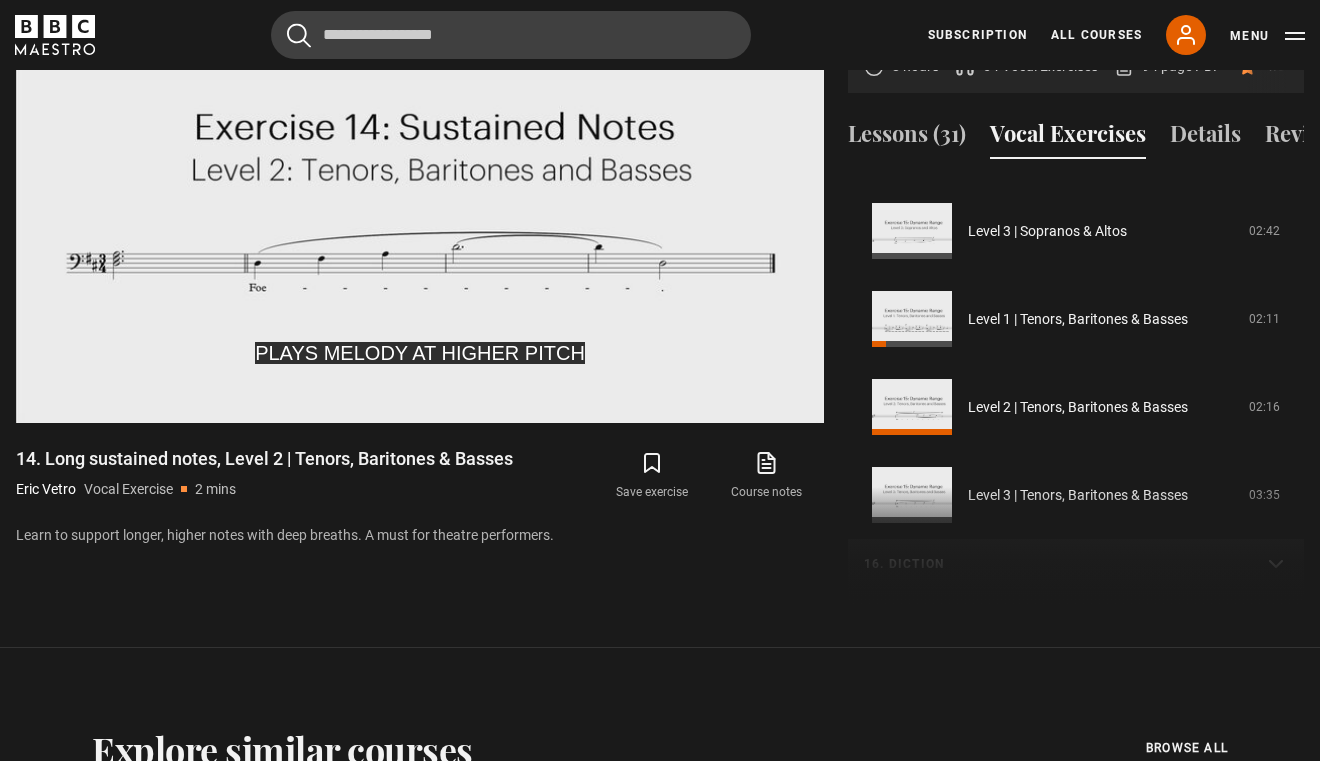 scroll, scrollTop: 1518, scrollLeft: 0, axis: vertical 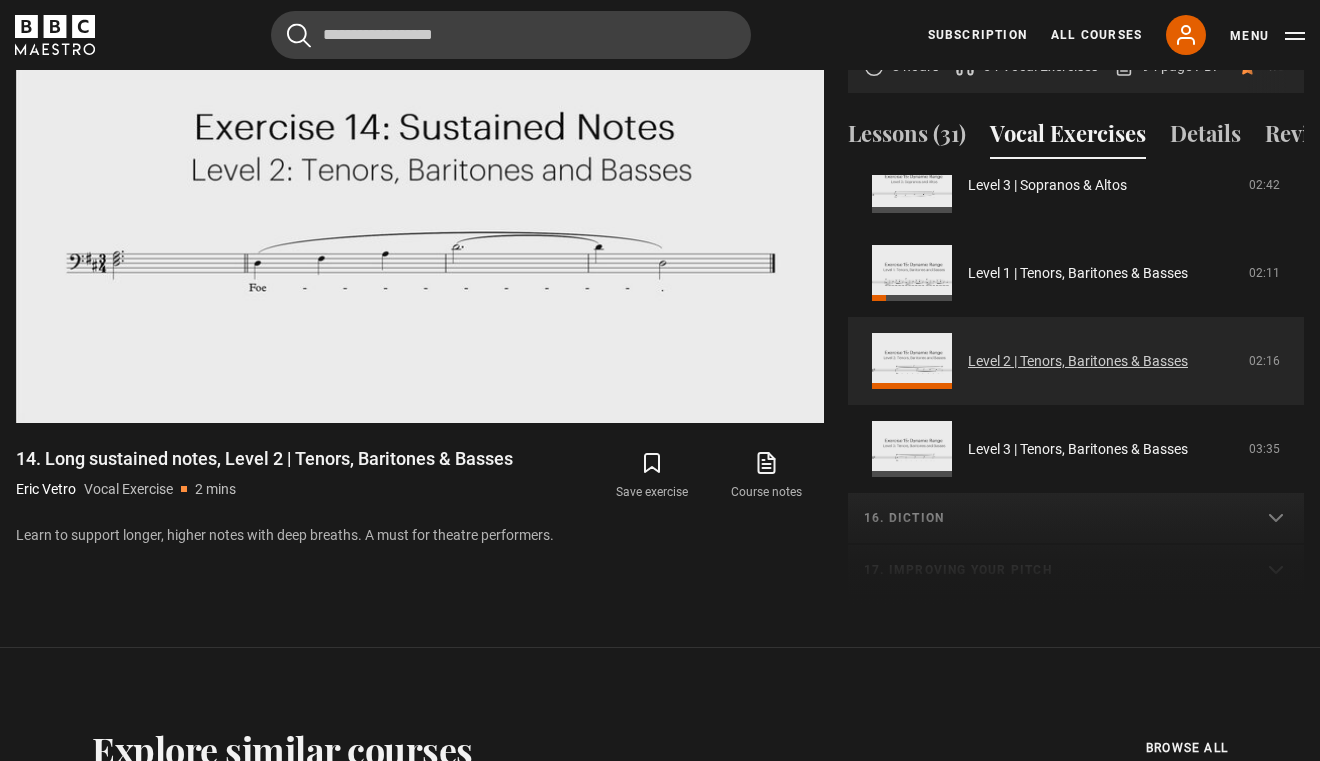 click on "Level 2 | Tenors, Baritones & Basses" at bounding box center (1078, 361) 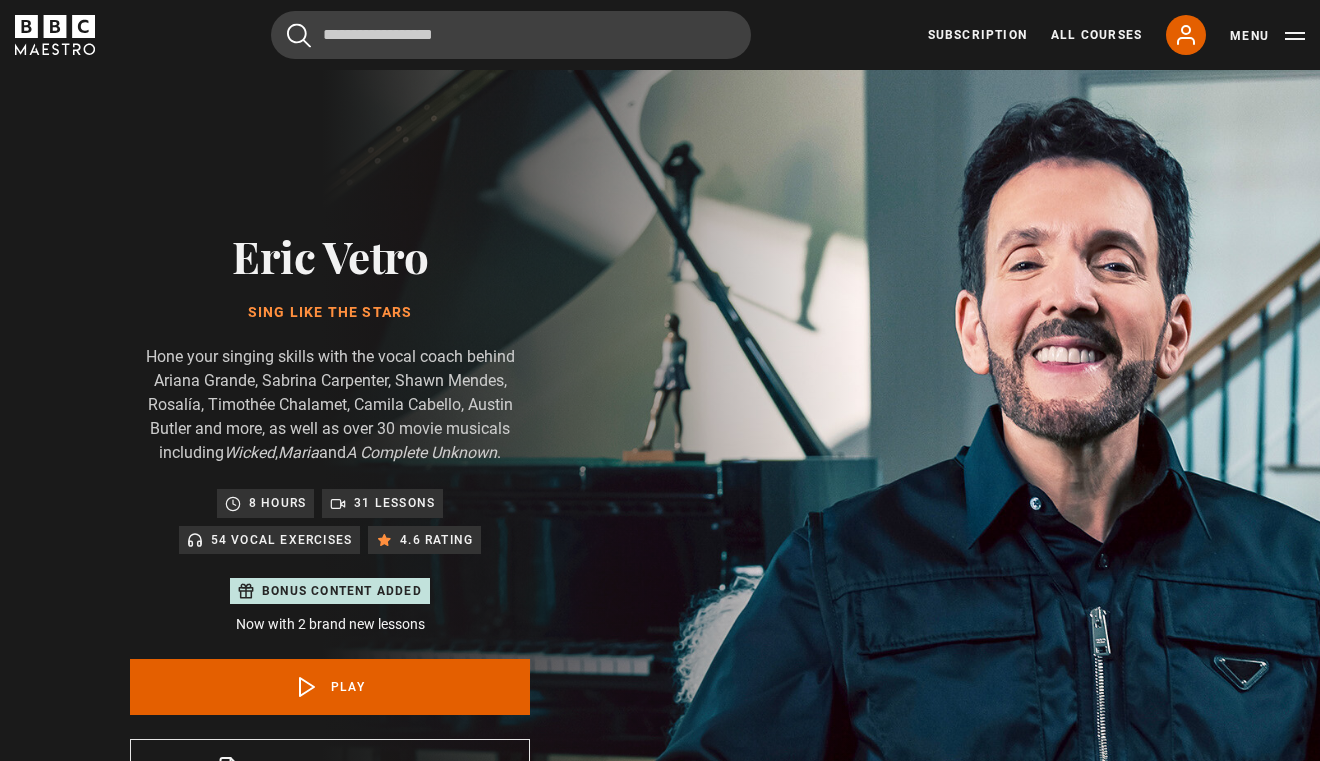 click on "Play Video" at bounding box center (420, 1264) 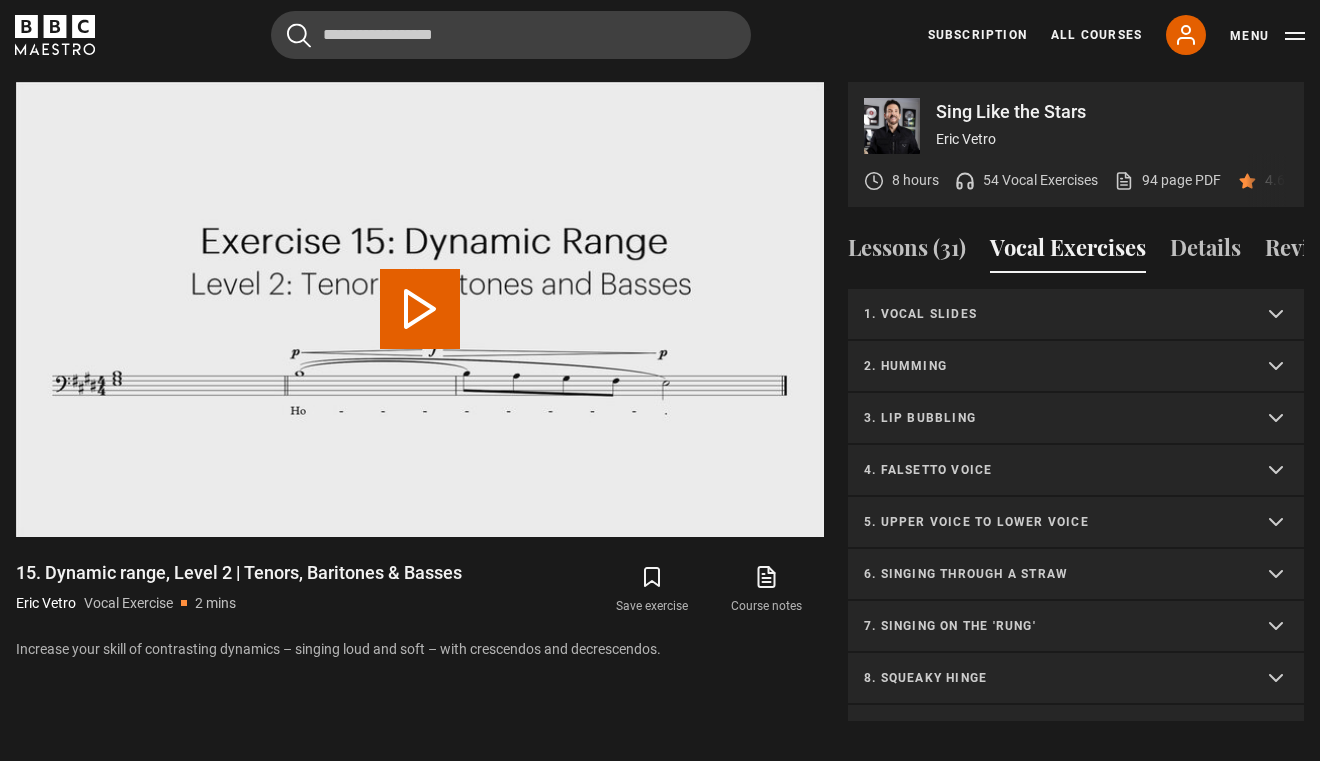 scroll, scrollTop: 0, scrollLeft: 0, axis: both 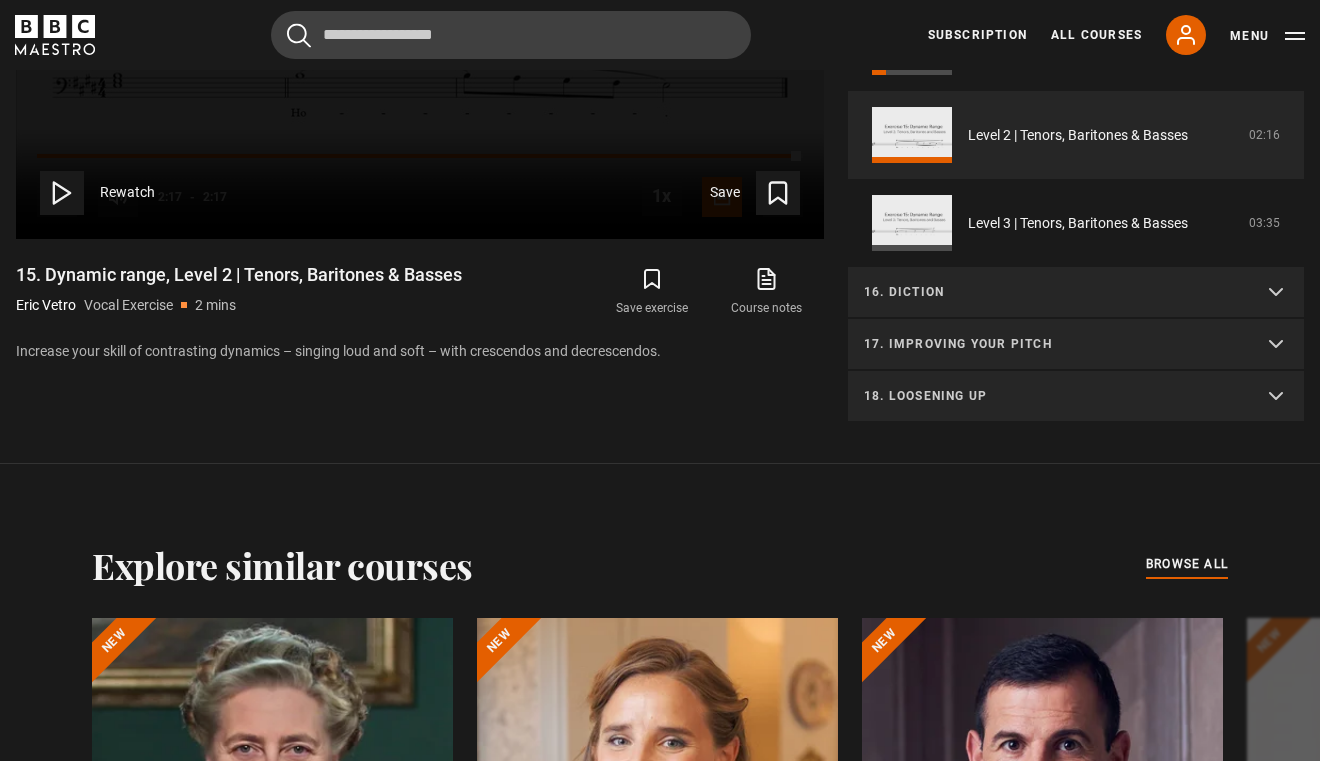 click on "16. Diction" at bounding box center (1076, 293) 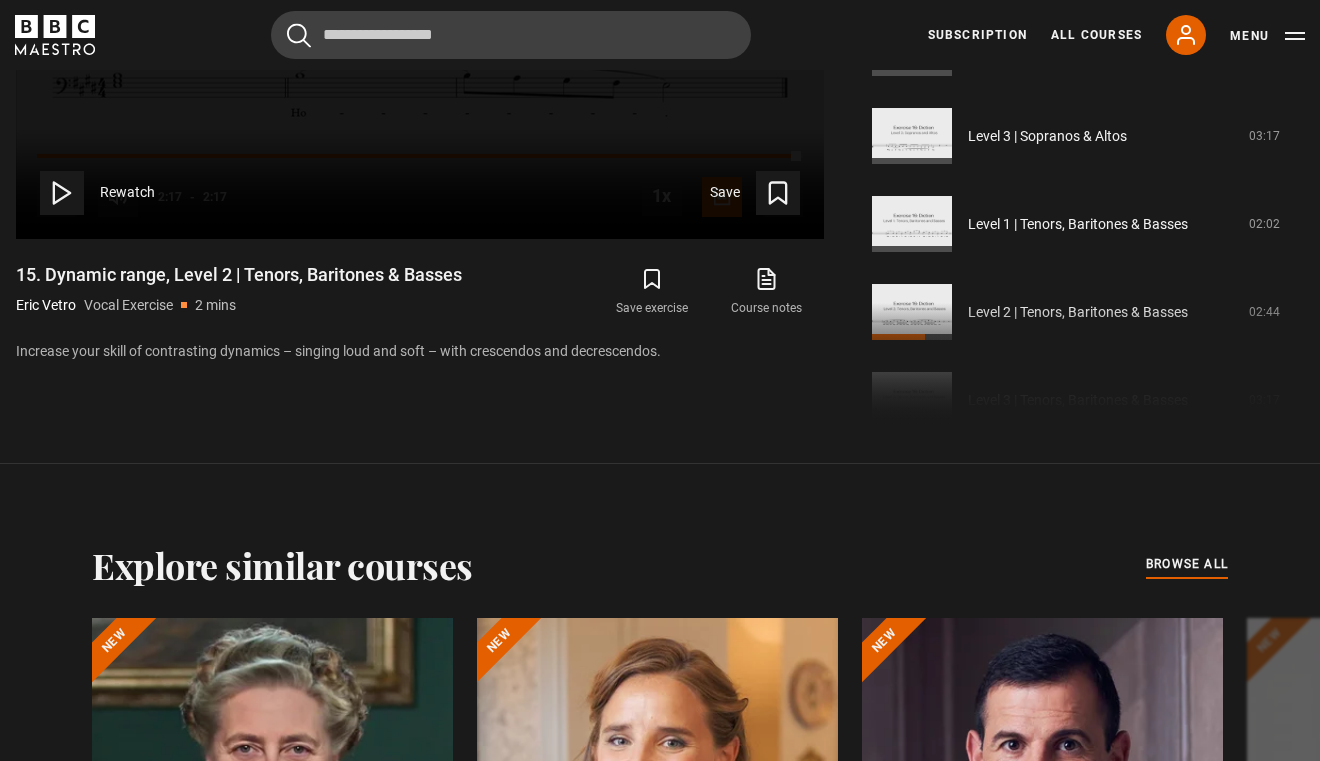 scroll, scrollTop: 1440, scrollLeft: 0, axis: vertical 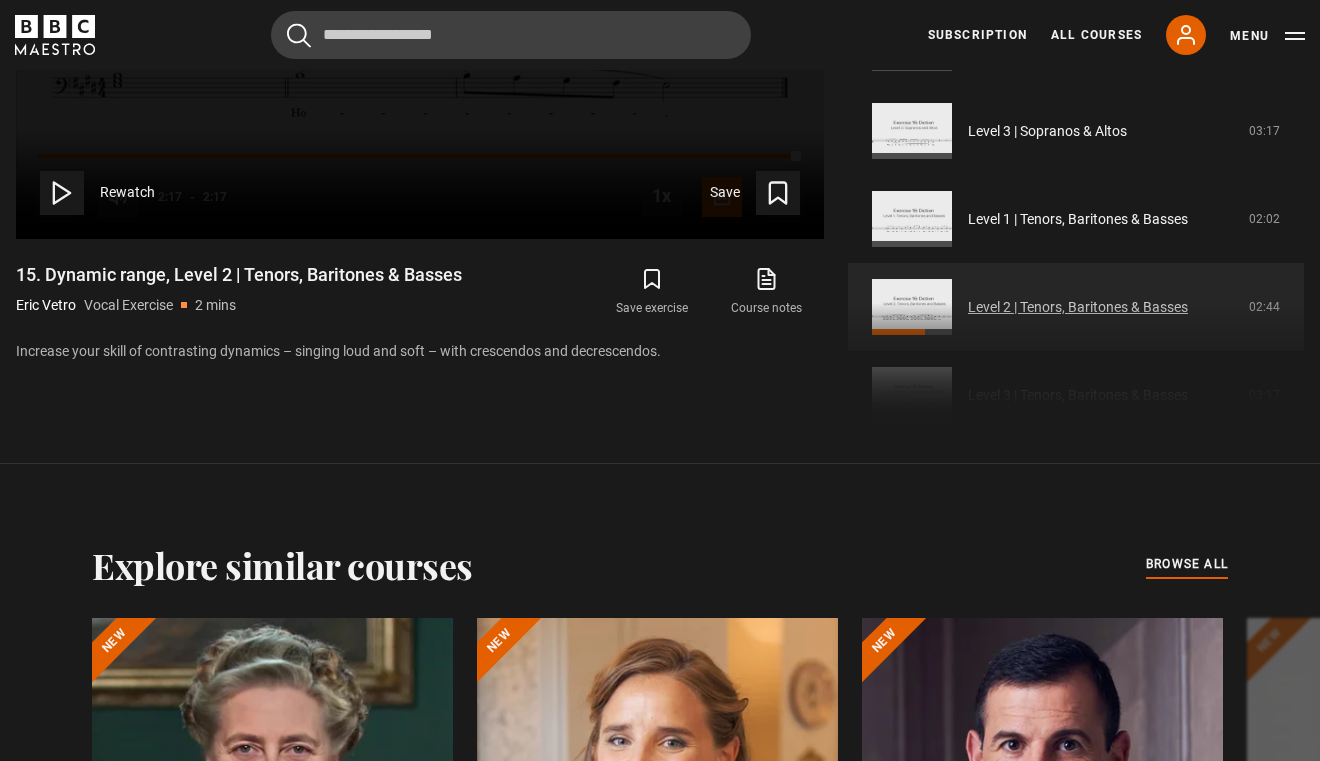 click on "Level 2 | Tenors, Baritones & Basses" at bounding box center (1078, 307) 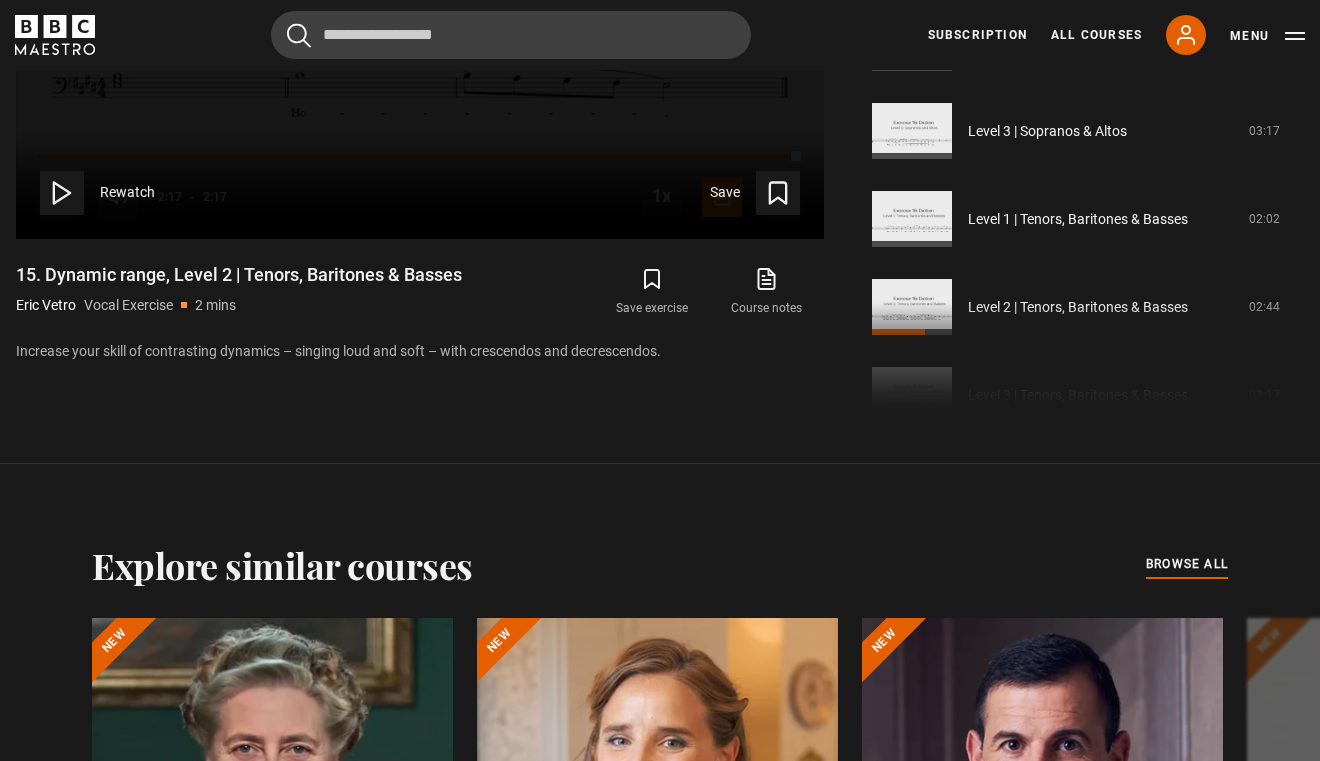 click on "You have completed
15. Dynamic range, Level 2 | Tenors, Baritones & Basses
Rewatch
Save" at bounding box center [420, 11] 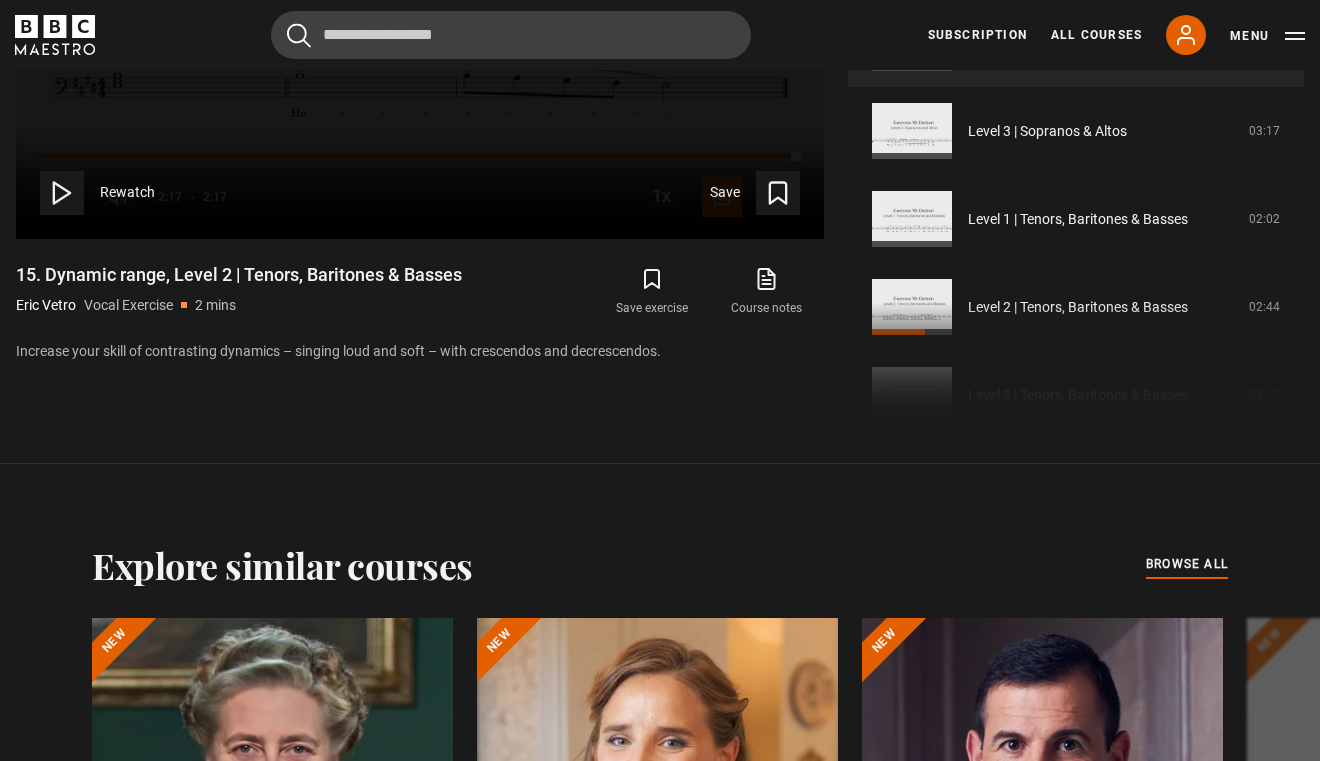 click on "Level 2 | Sopranos & Altos" at bounding box center (1047, 43) 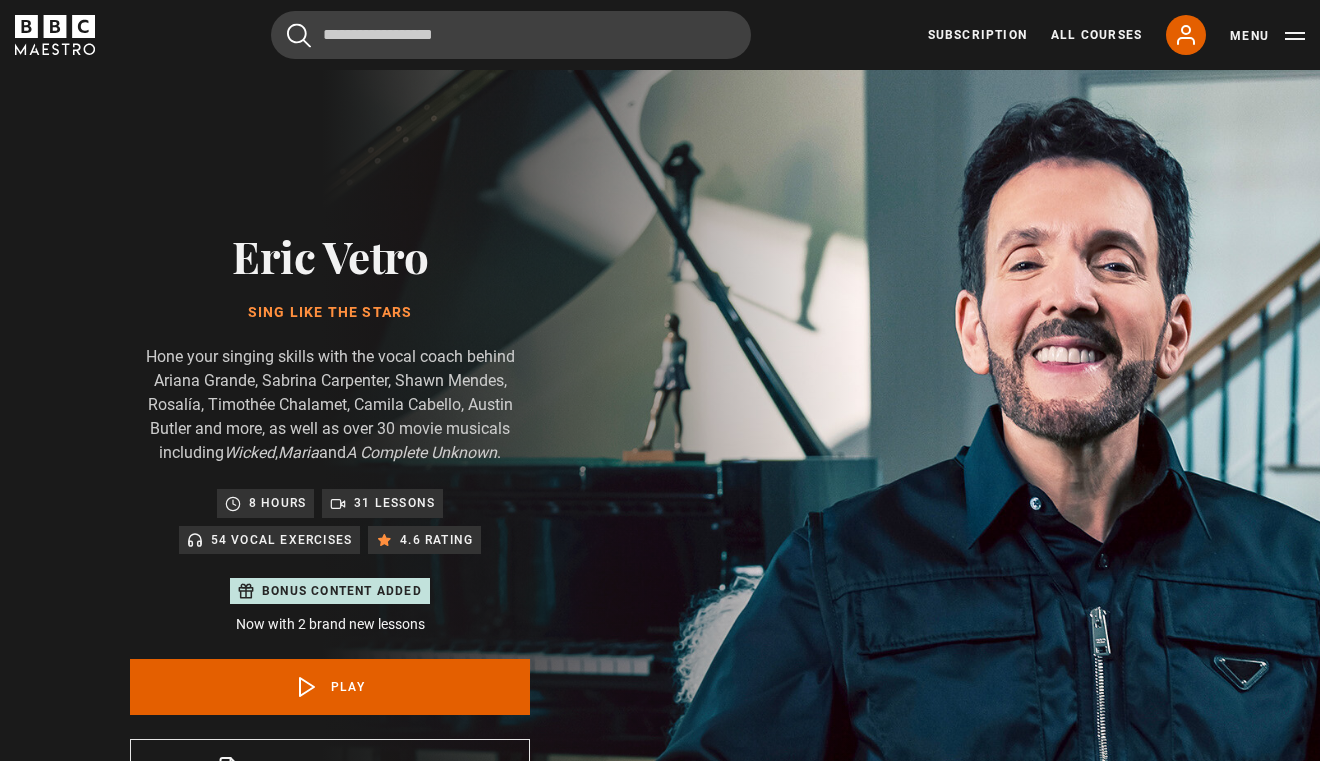 scroll, scrollTop: 0, scrollLeft: 0, axis: both 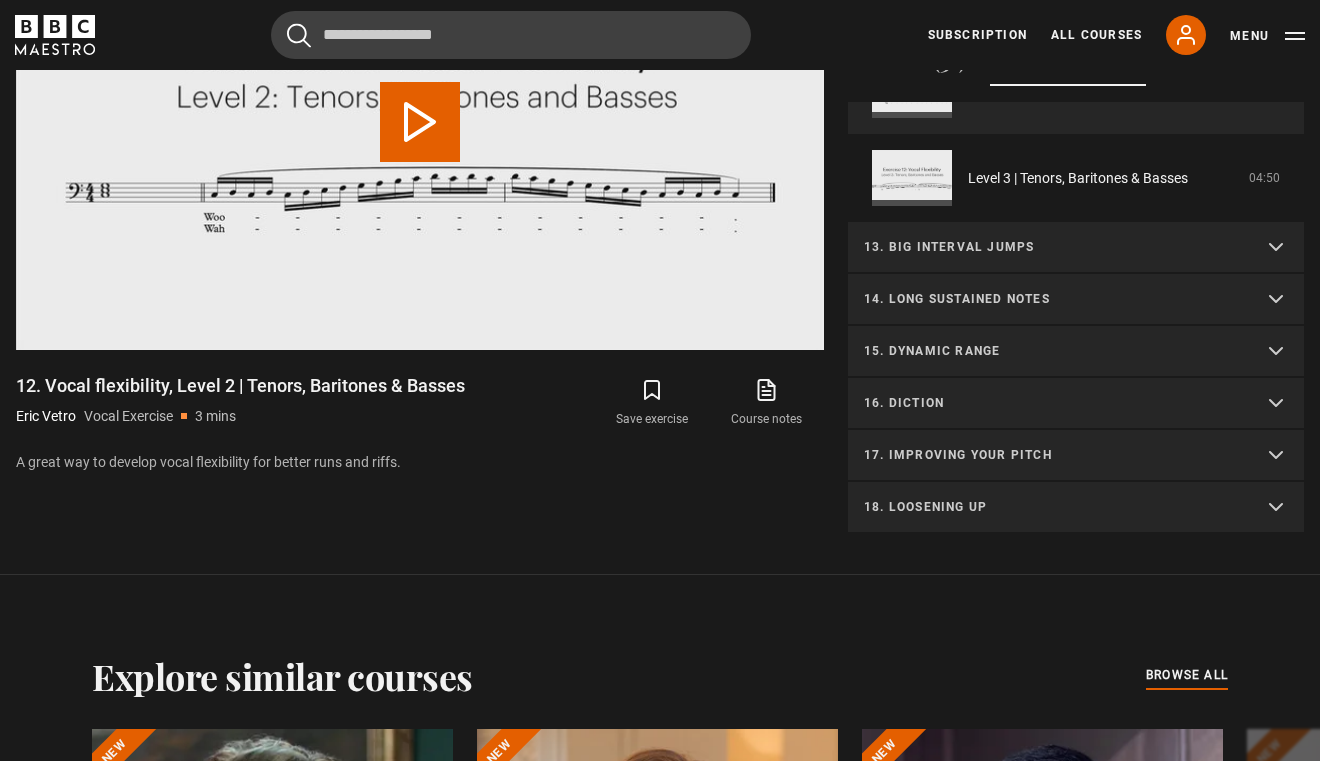 click on "17. Improving your pitch" at bounding box center (1076, 456) 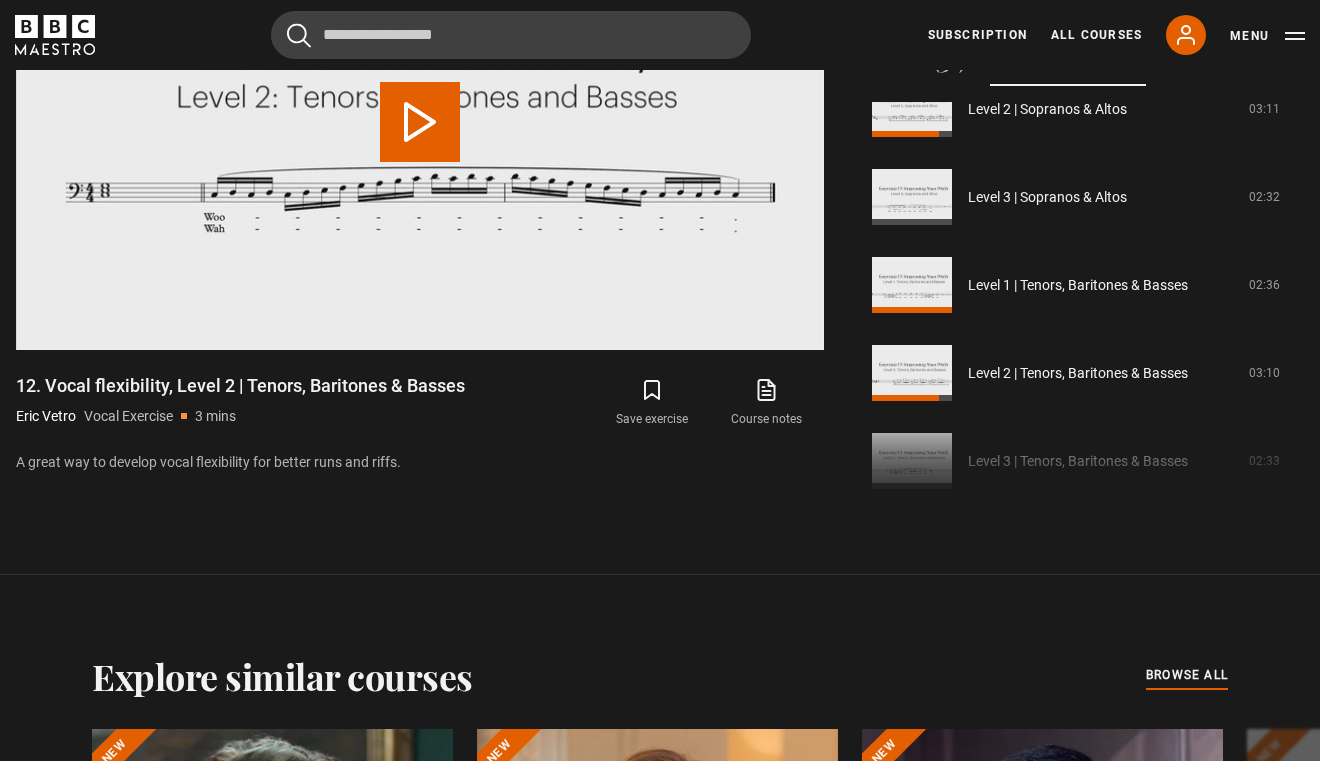 scroll, scrollTop: 1560, scrollLeft: 0, axis: vertical 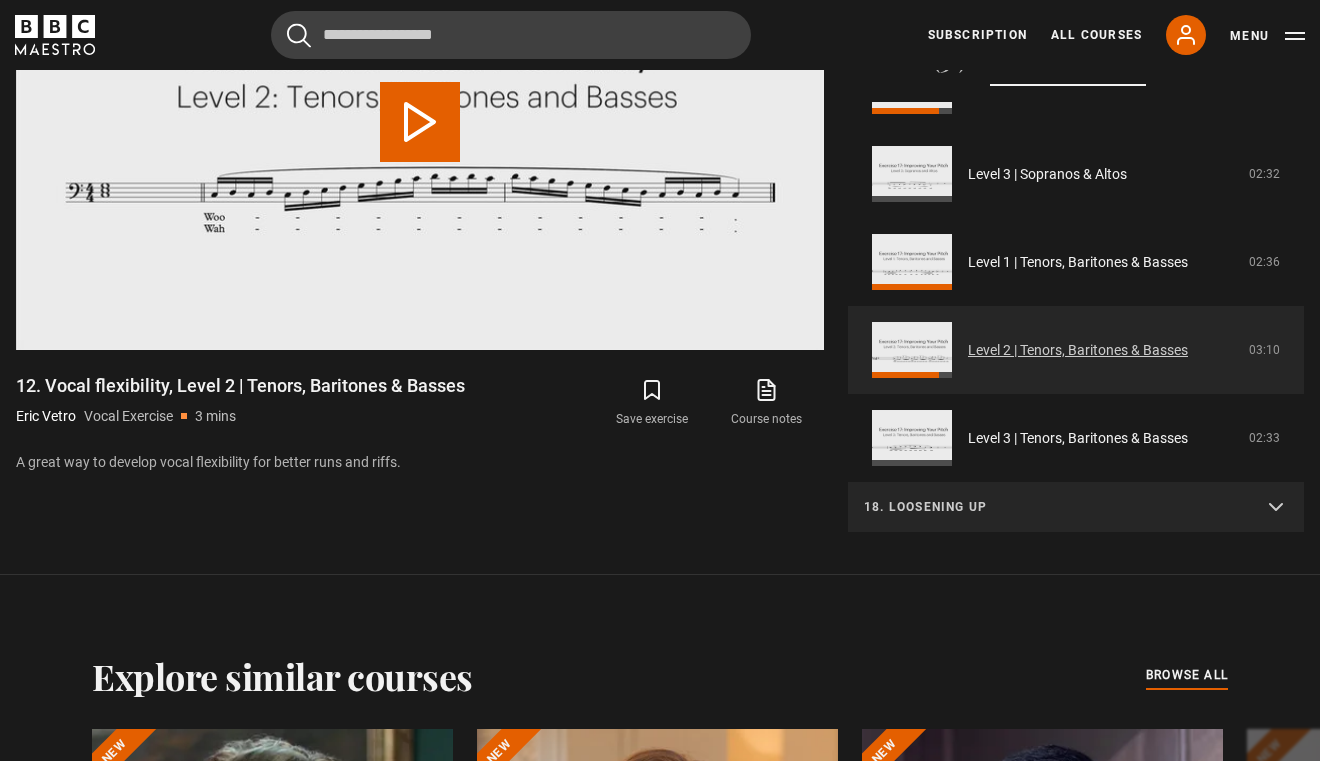 click on "Level 2 | Tenors, Baritones & Basses" at bounding box center [1078, 350] 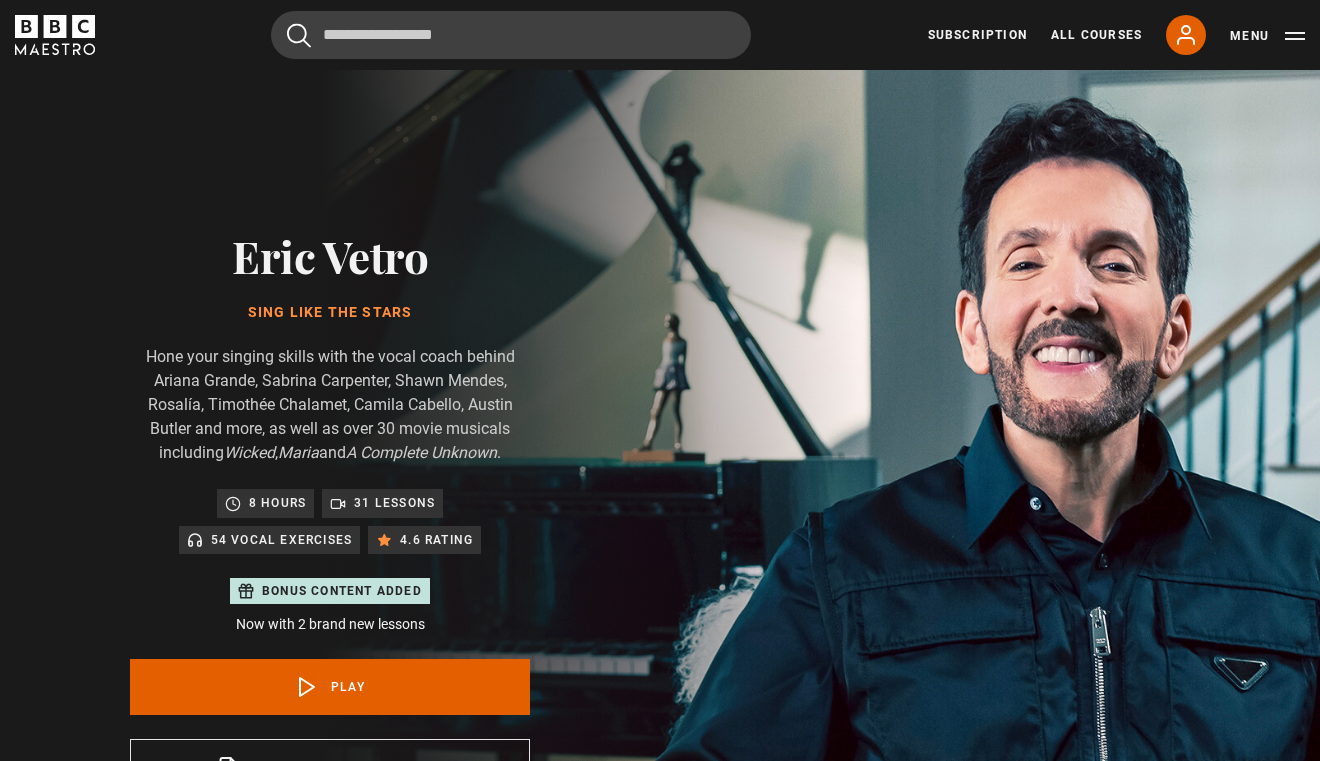 scroll, scrollTop: 955, scrollLeft: 0, axis: vertical 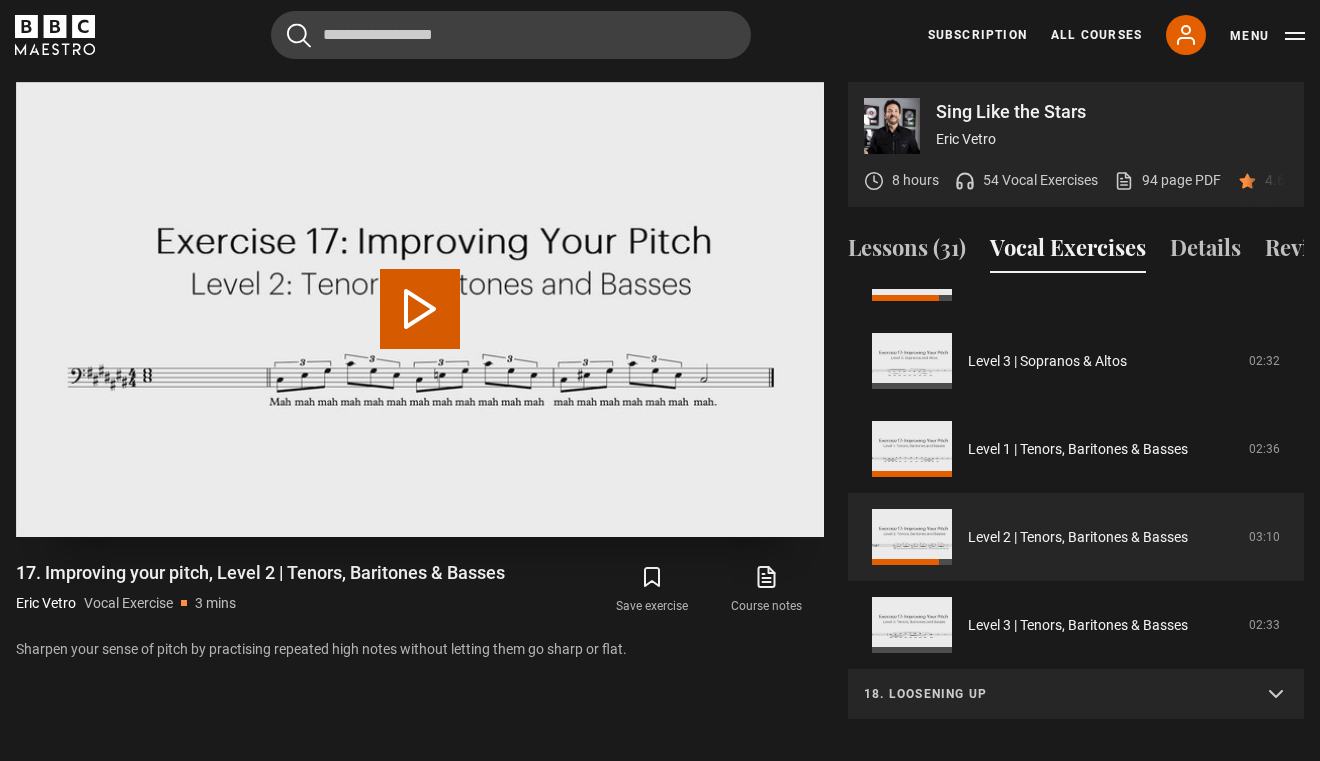 click on "Play Video" at bounding box center [420, 309] 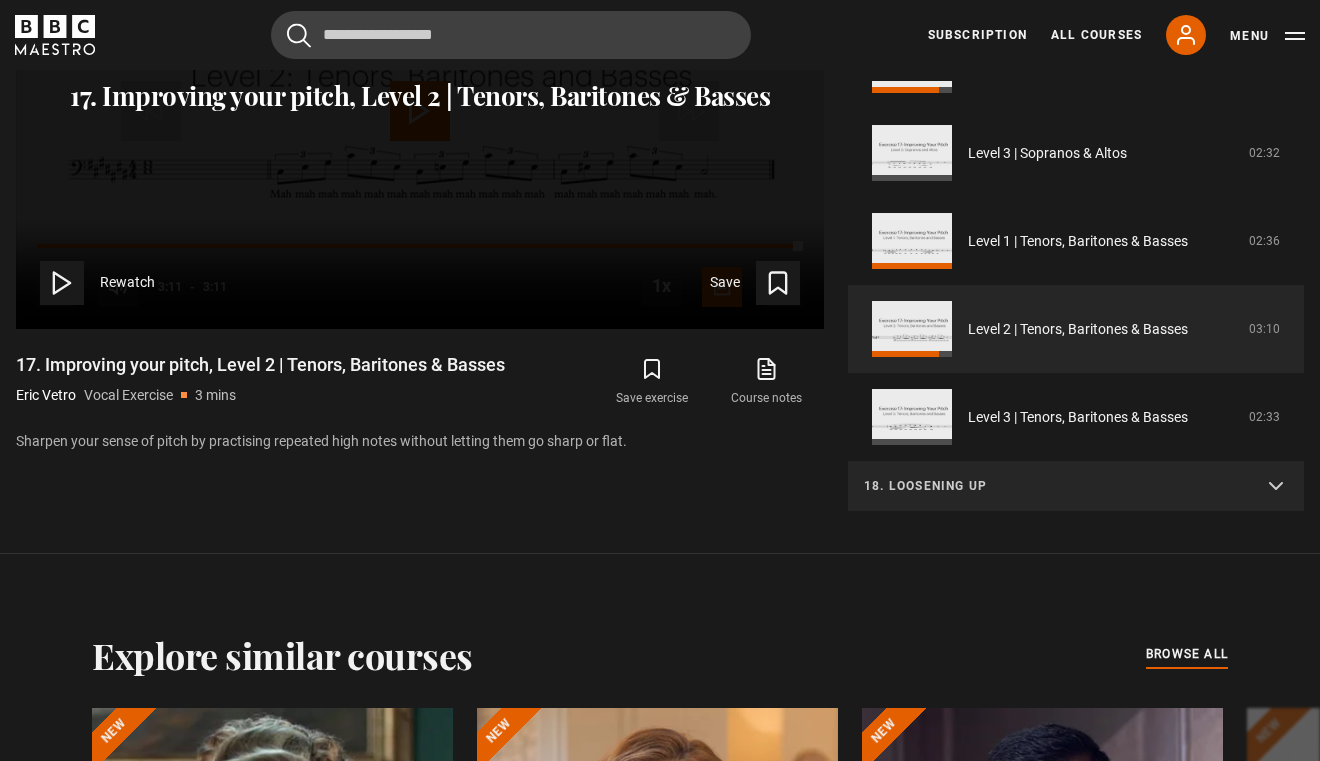 scroll, scrollTop: 1212, scrollLeft: 0, axis: vertical 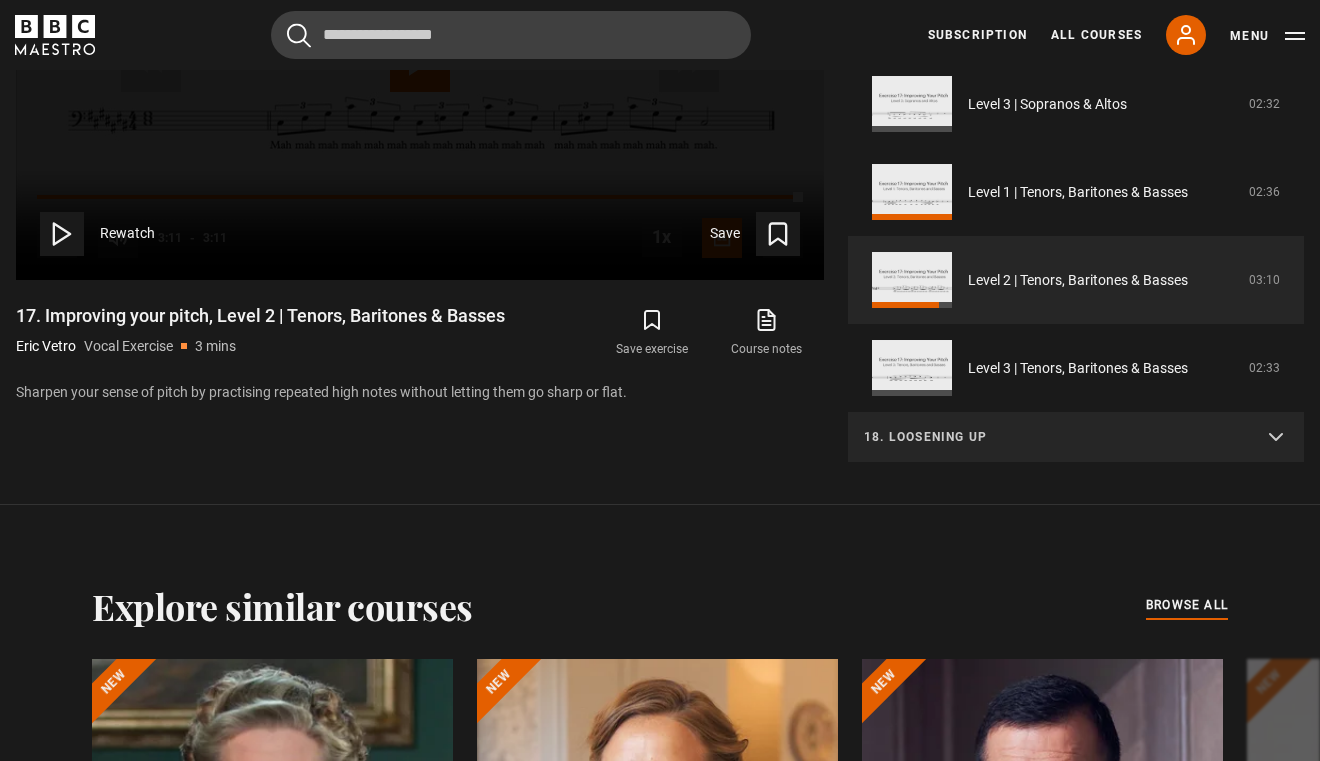 click on "18. Loosening up" at bounding box center [1076, 438] 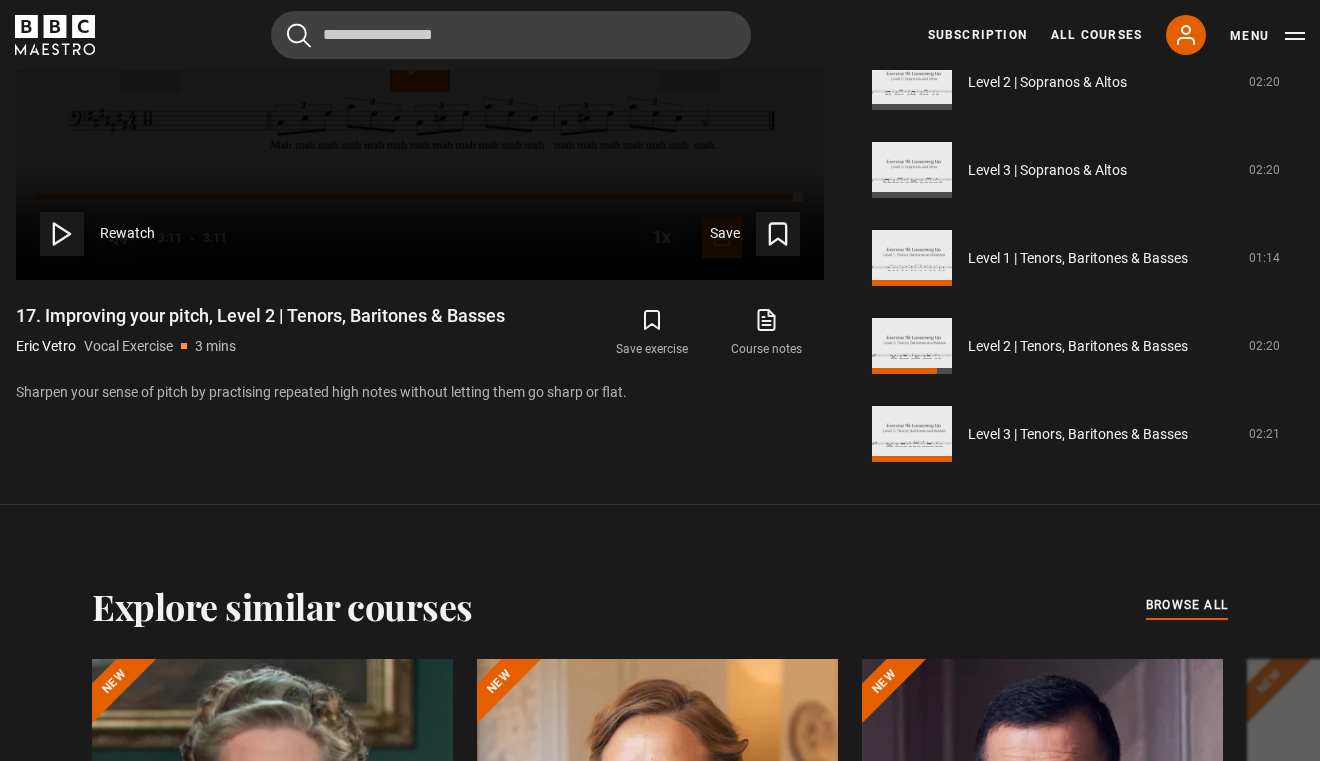 scroll, scrollTop: 1560, scrollLeft: 0, axis: vertical 